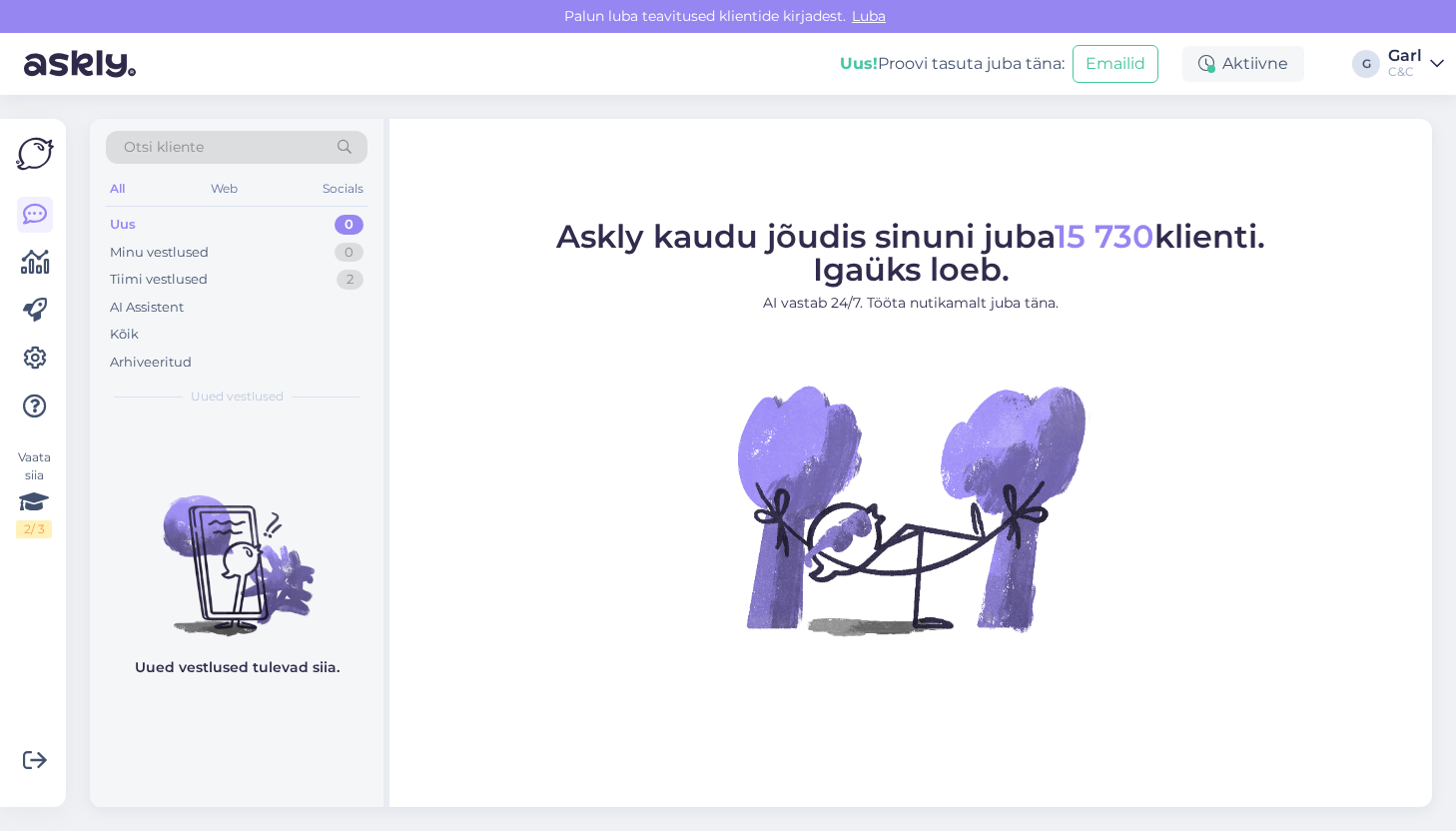 scroll, scrollTop: 0, scrollLeft: 0, axis: both 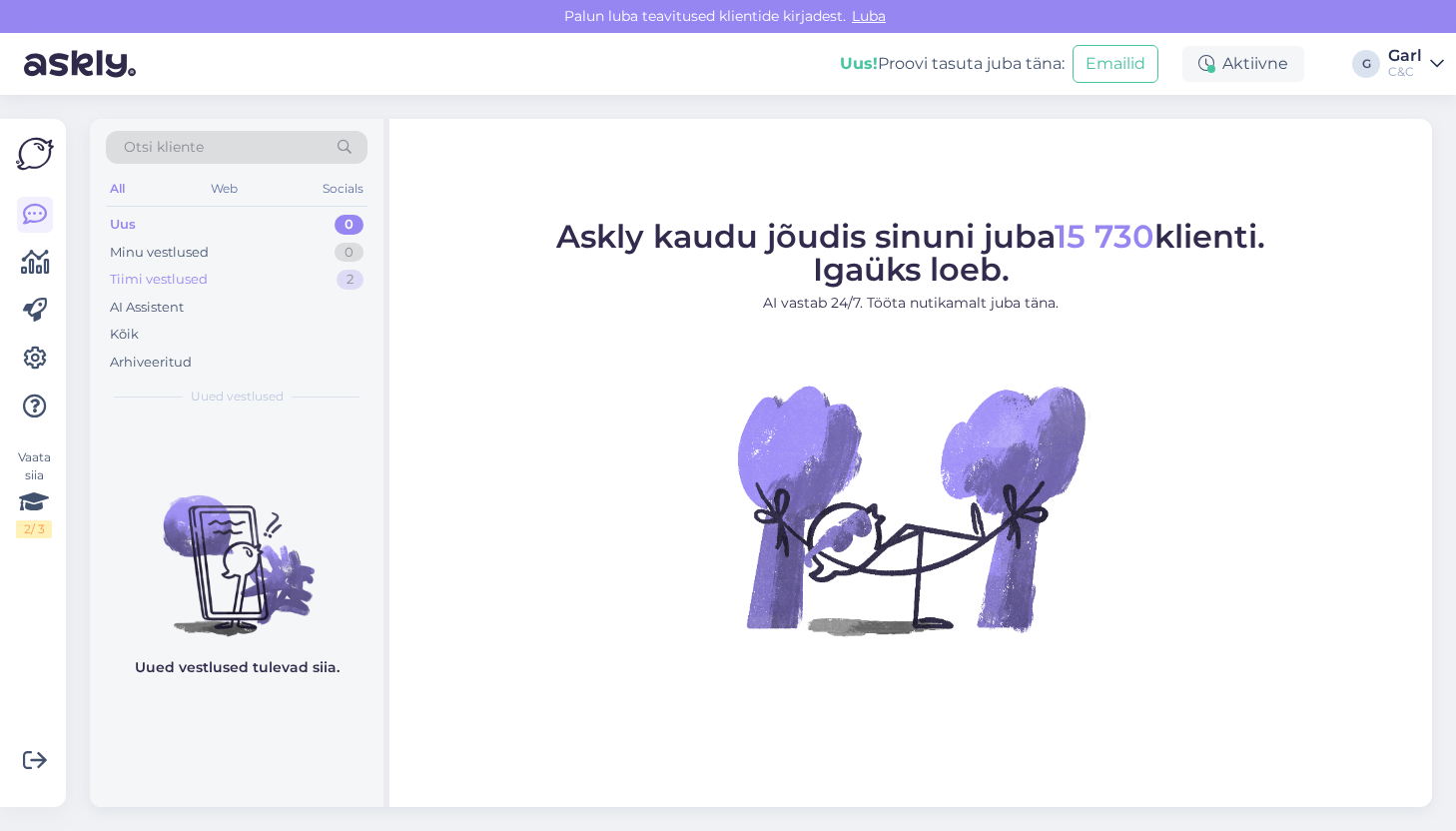 click on "Tiimi vestlused 2" at bounding box center [237, 280] 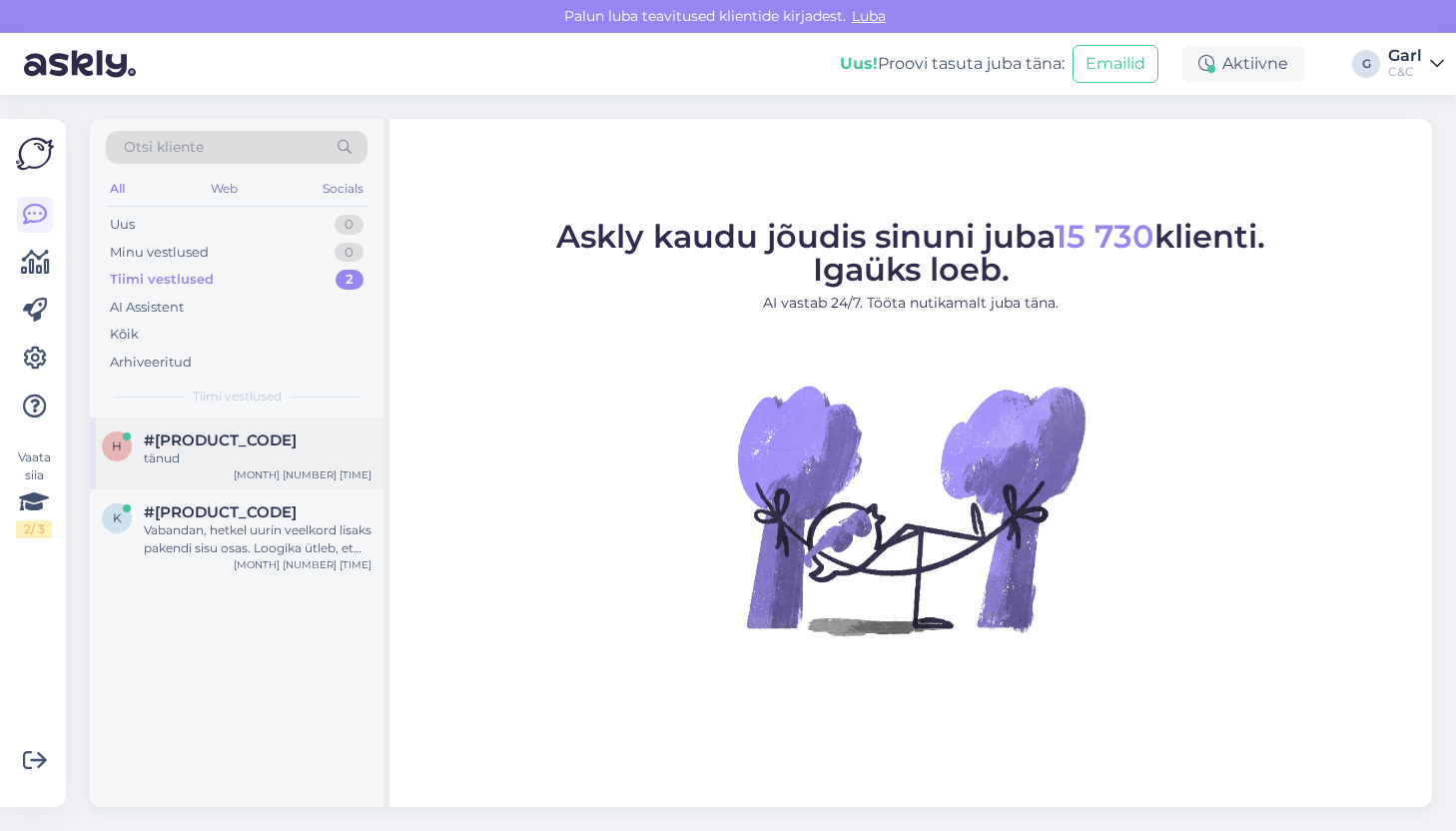click on "h #hv2d8xdr tänud Aug 4 14:34" at bounding box center (237, 453) 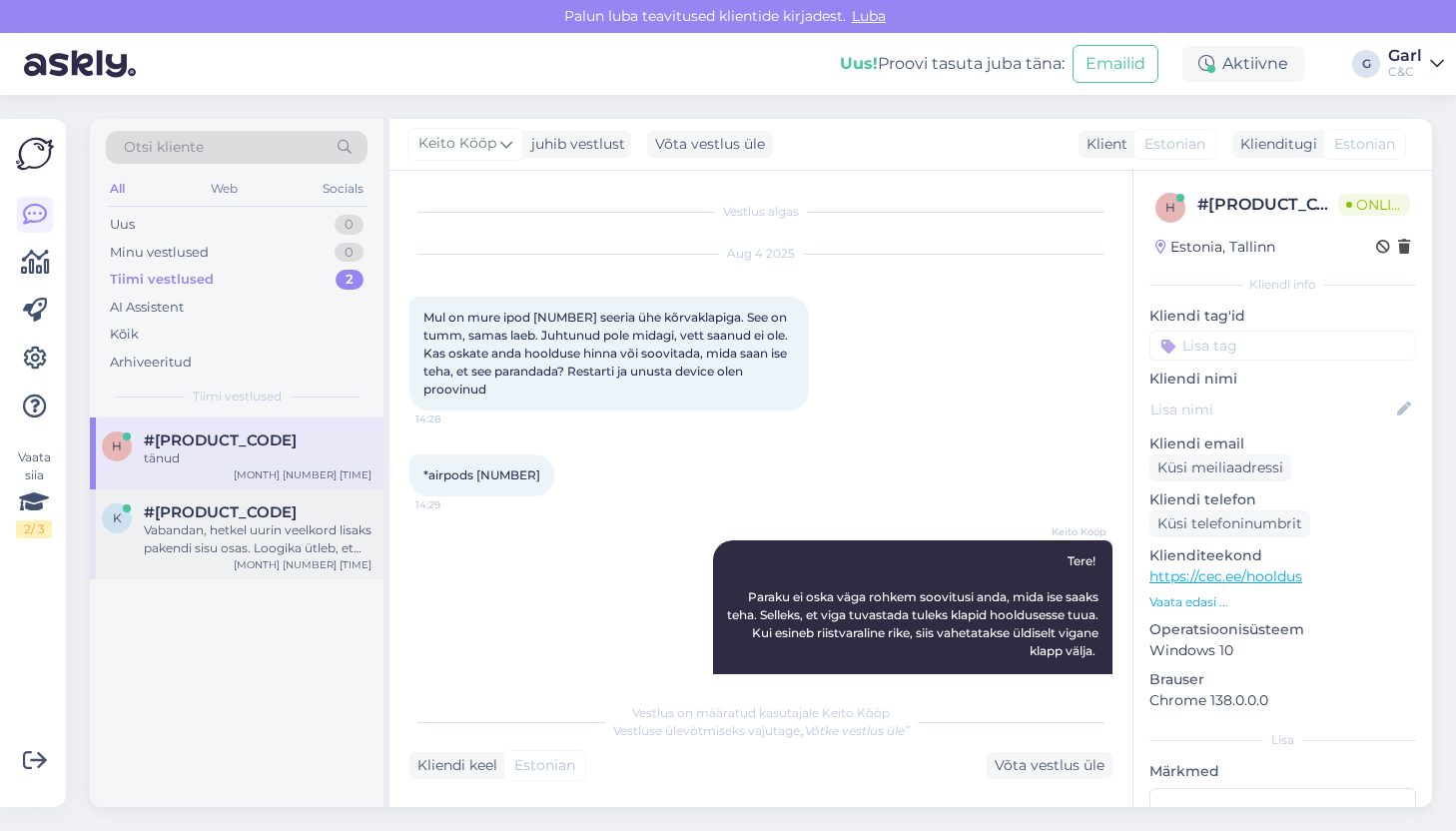 scroll, scrollTop: 142, scrollLeft: 0, axis: vertical 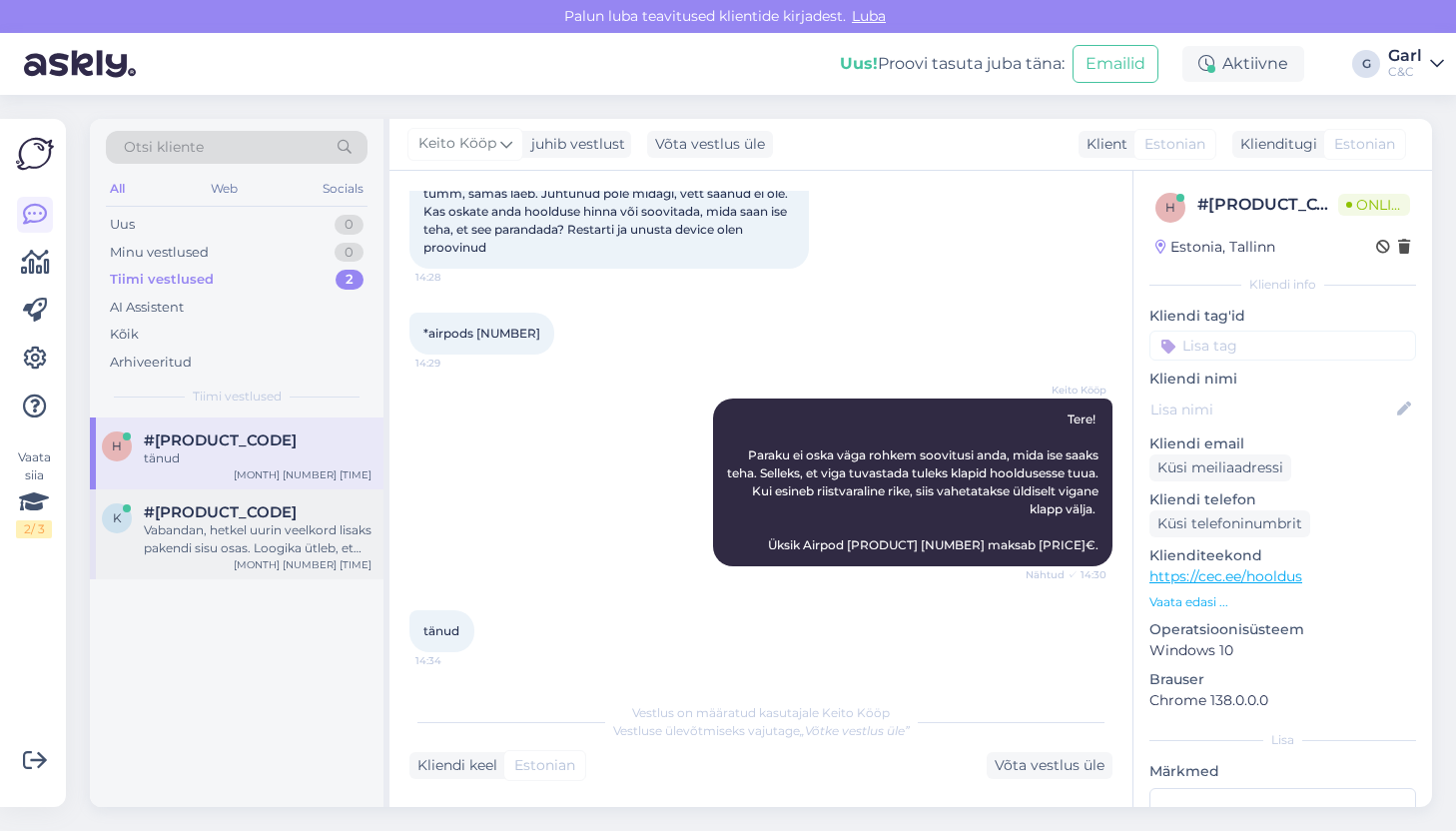 click on "#k9snqdlr" at bounding box center (258, 512) 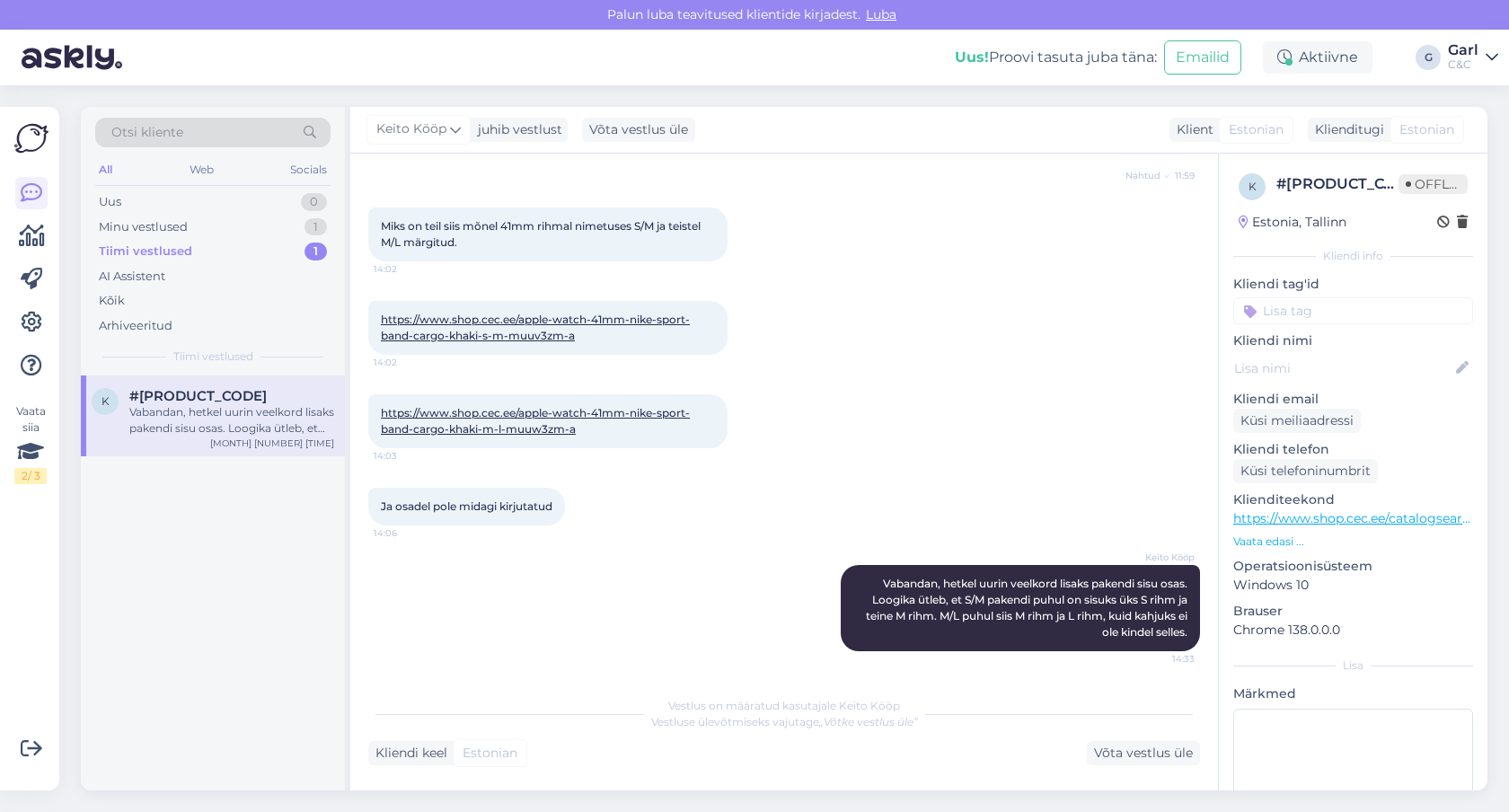 scroll, scrollTop: 1258, scrollLeft: 0, axis: vertical 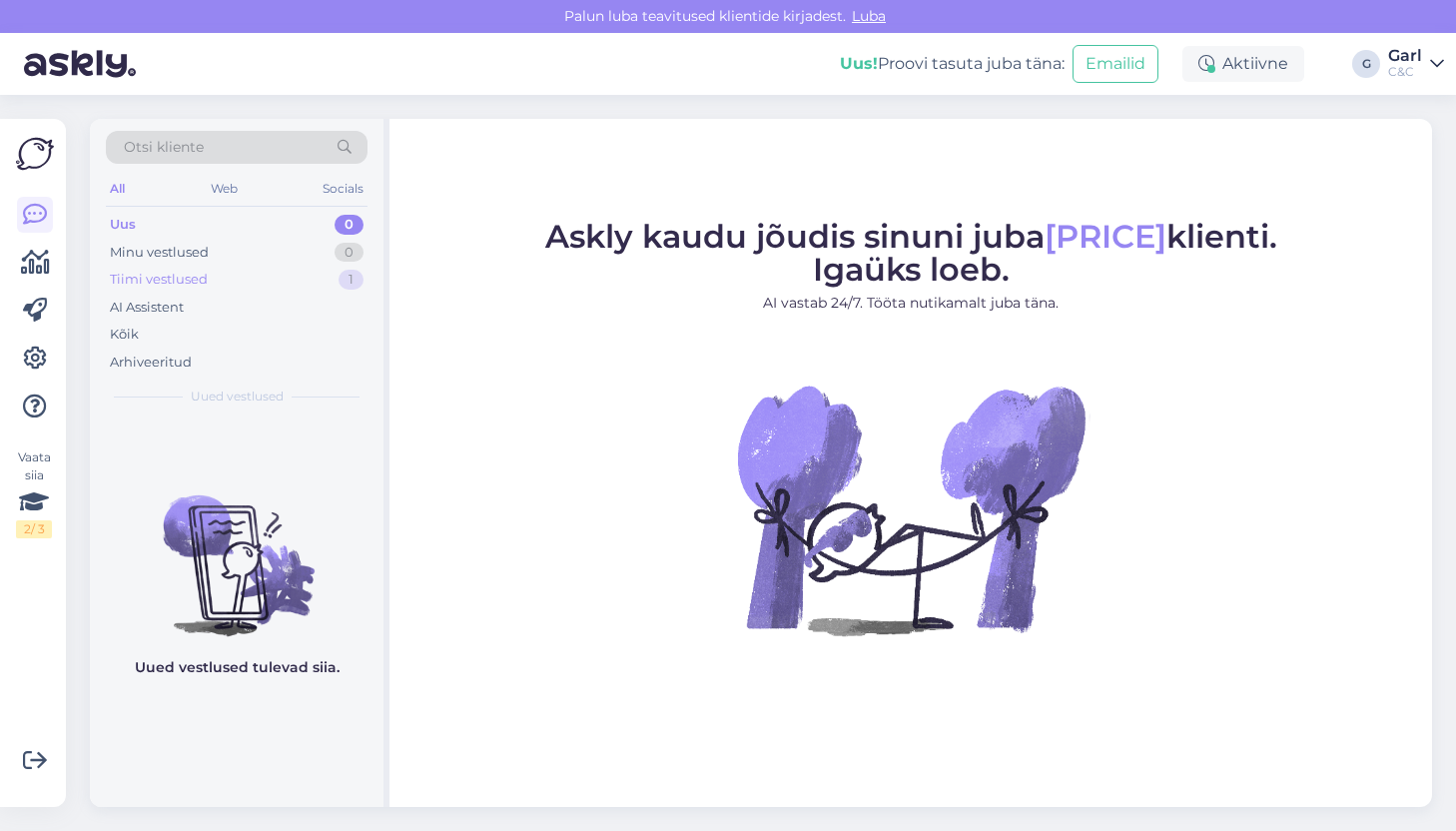 click on "Tiimi vestlused 1" at bounding box center (237, 280) 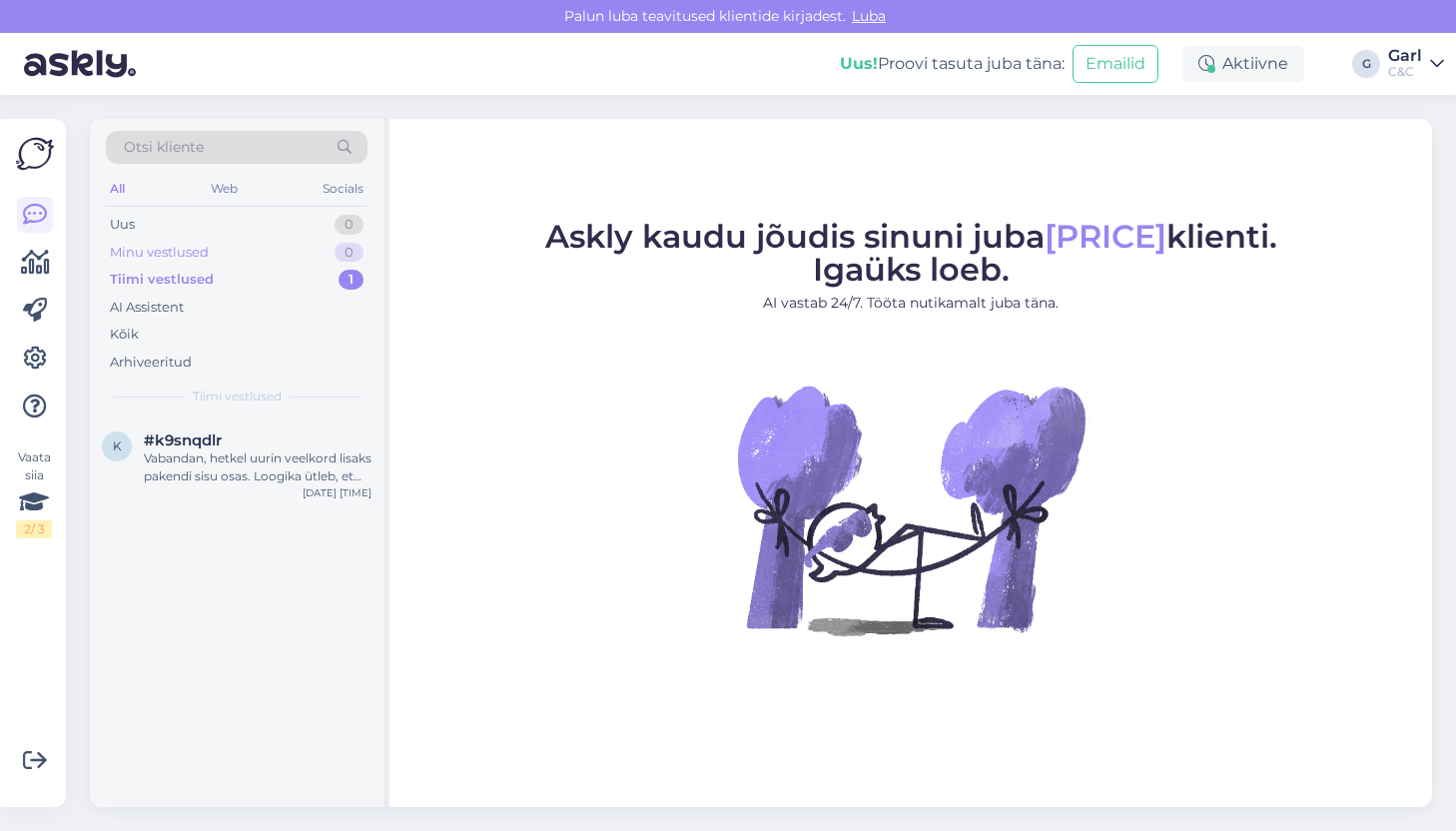 click on "Minu vestlused 0" at bounding box center [237, 253] 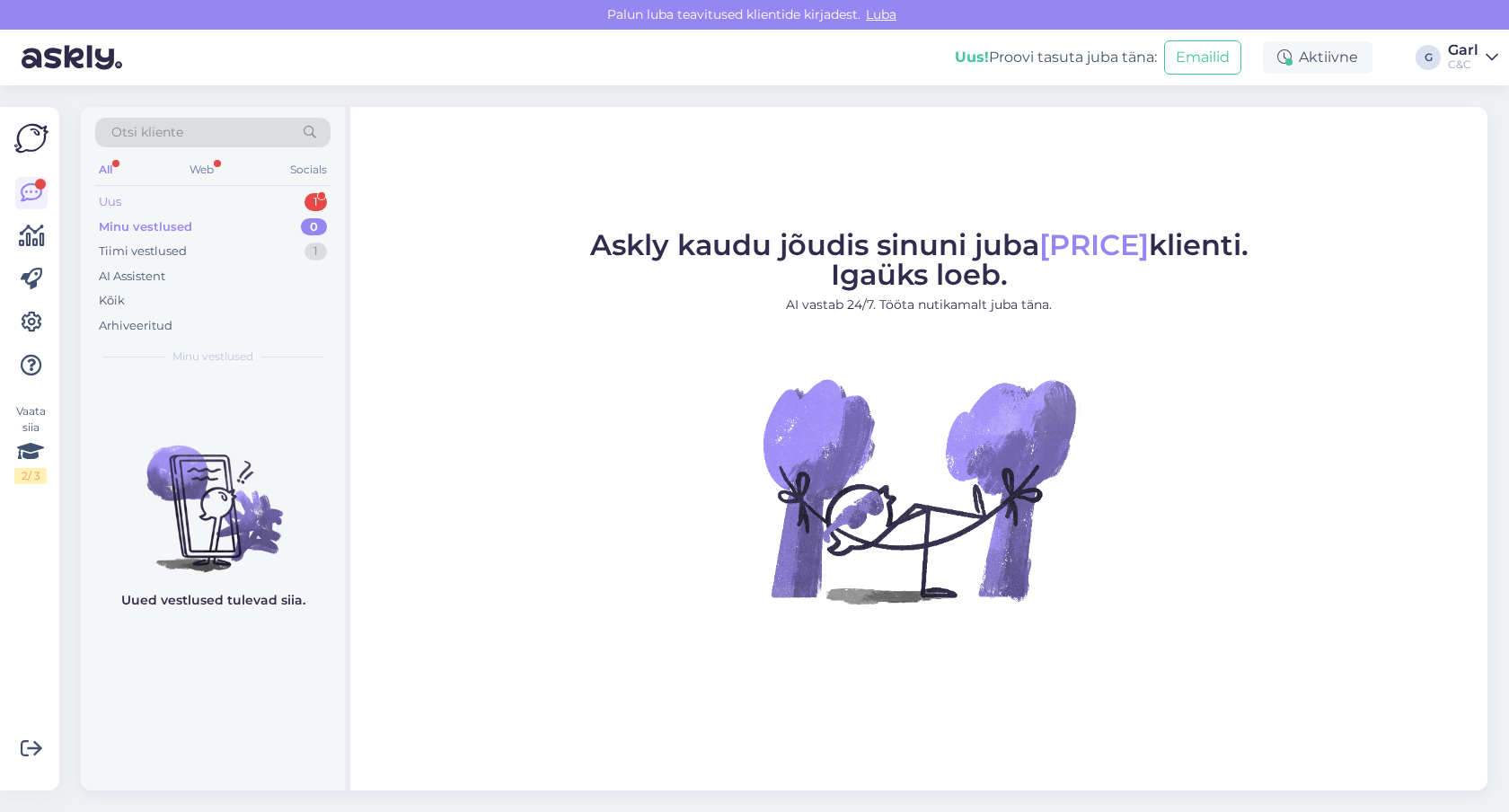 click on "1" at bounding box center (315, 202) 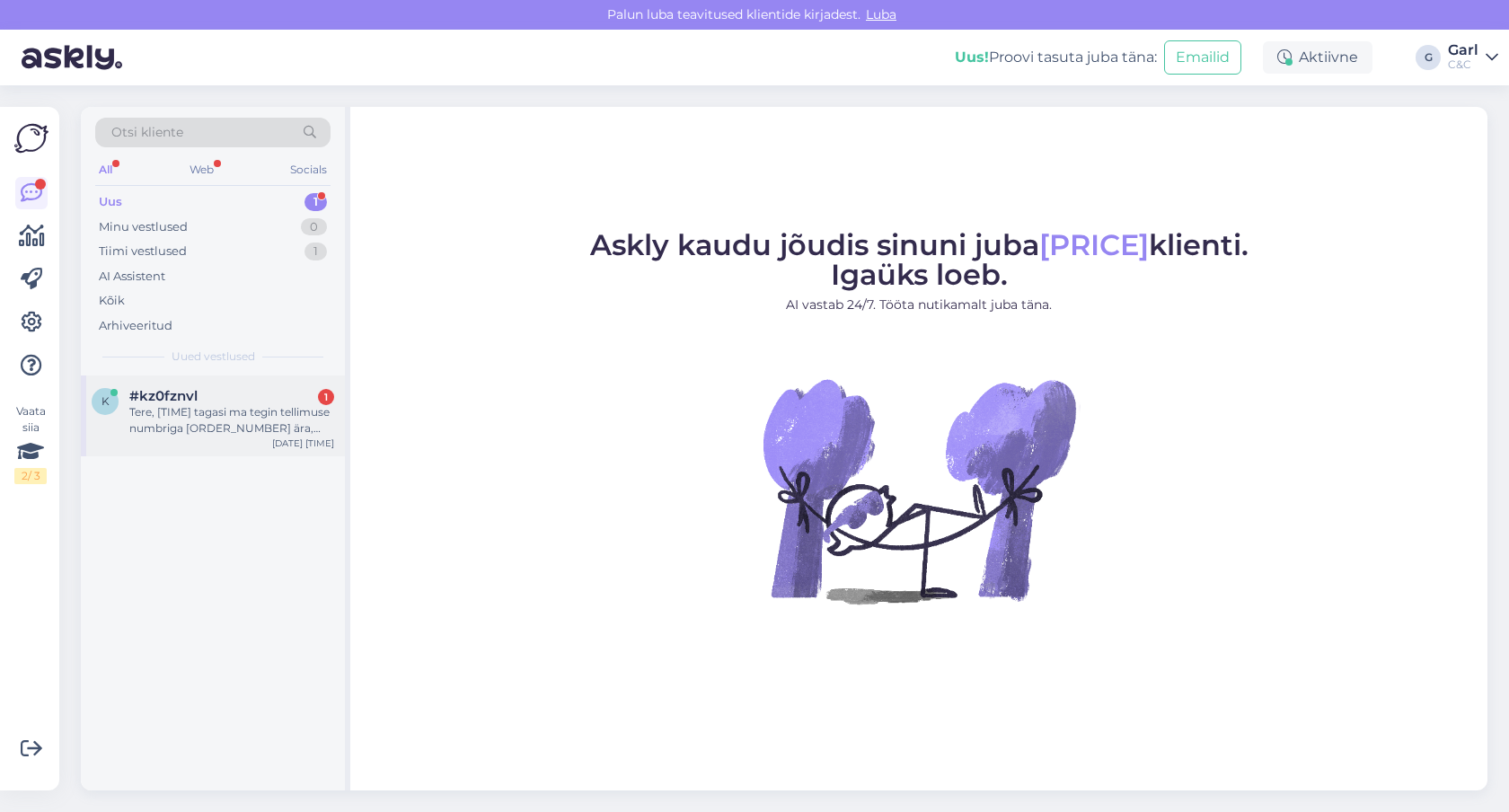 click on "#kz0fznvl 1" at bounding box center (232, 396) 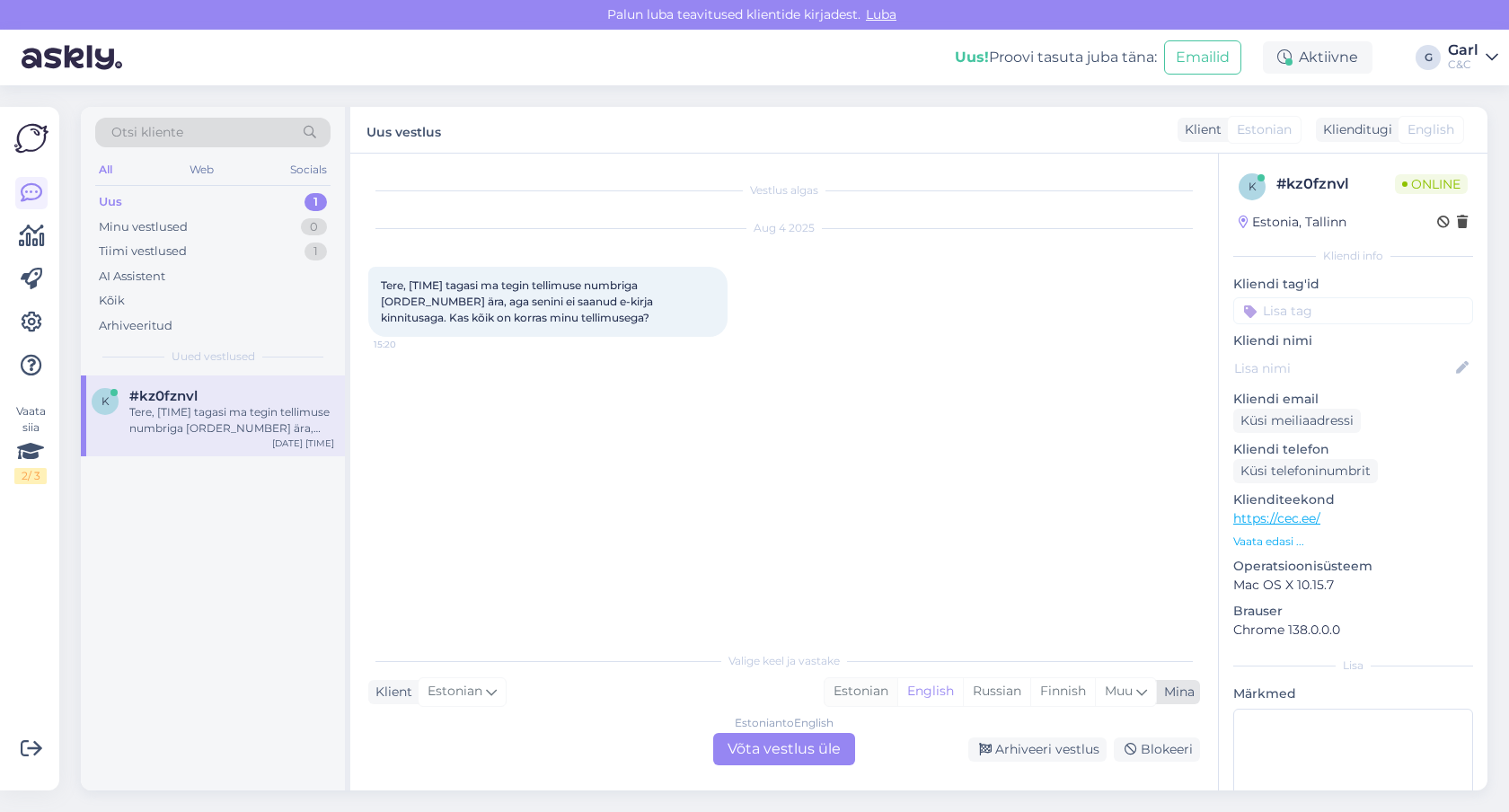 click on "Estonian" at bounding box center (860, 692) 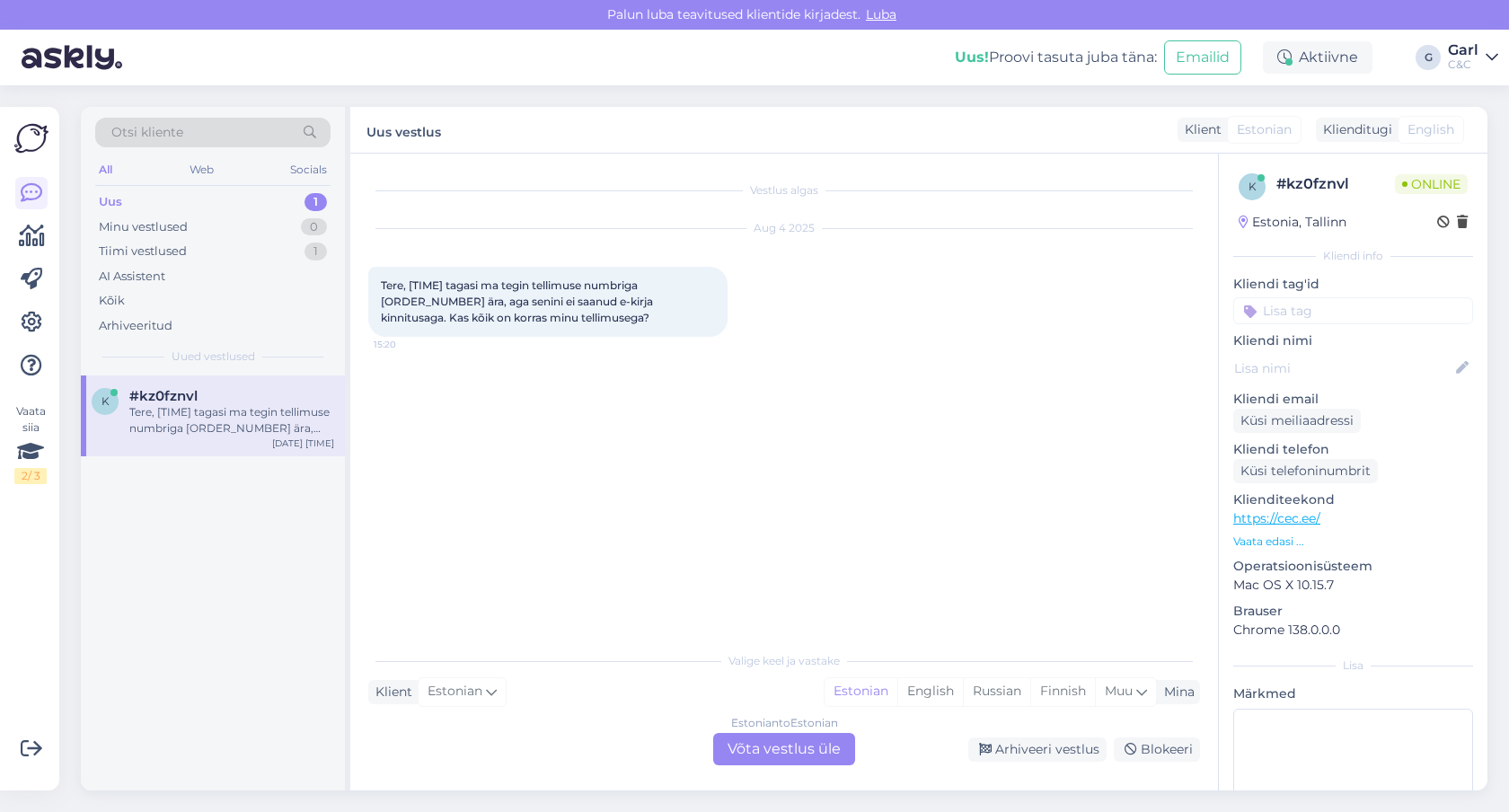 click on "Estonian  to  Estonian Võta vestlus üle" at bounding box center [784, 749] 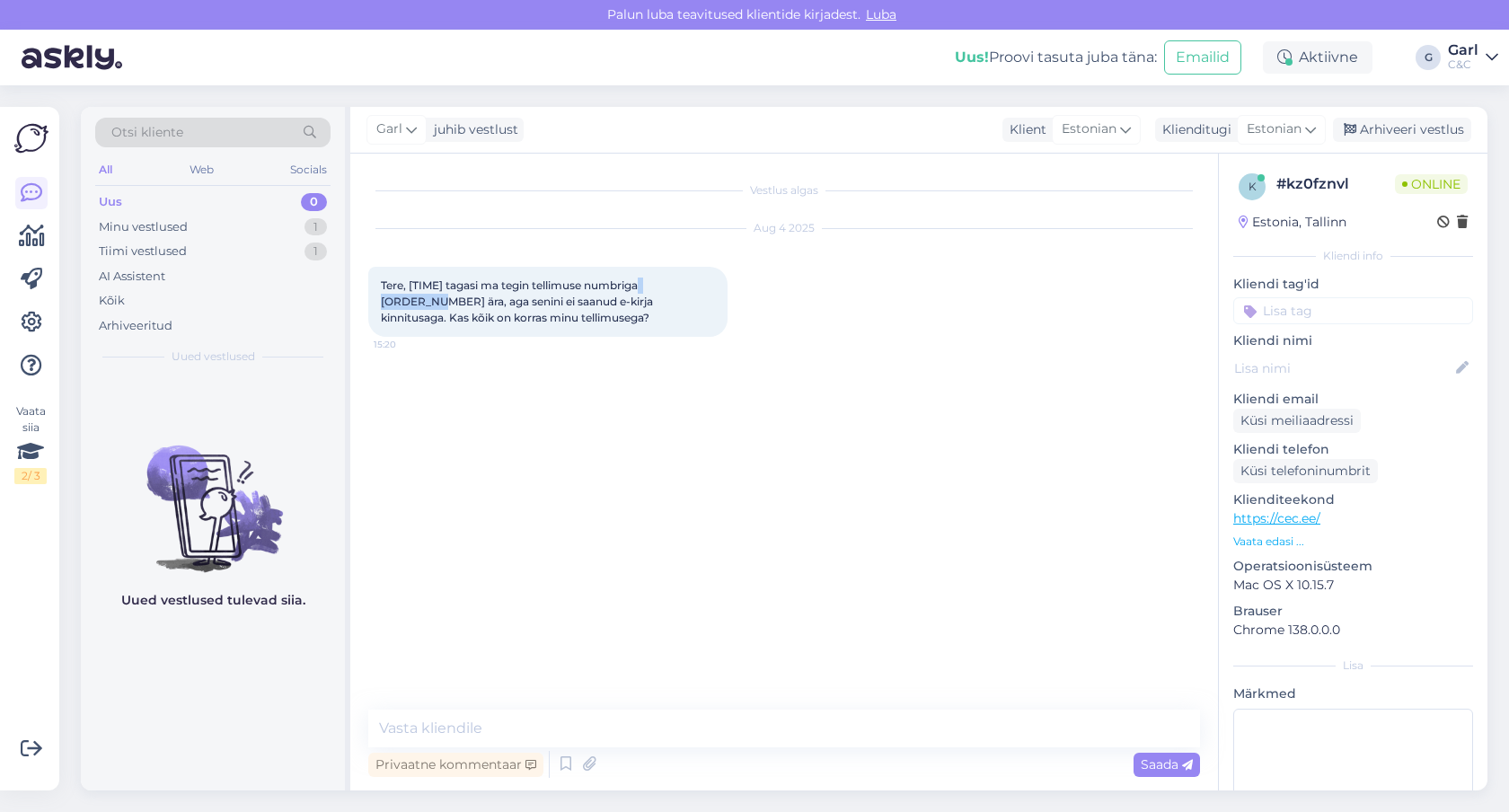 drag, startPoint x: 450, startPoint y: 303, endPoint x: 373, endPoint y: 299, distance: 77.10383 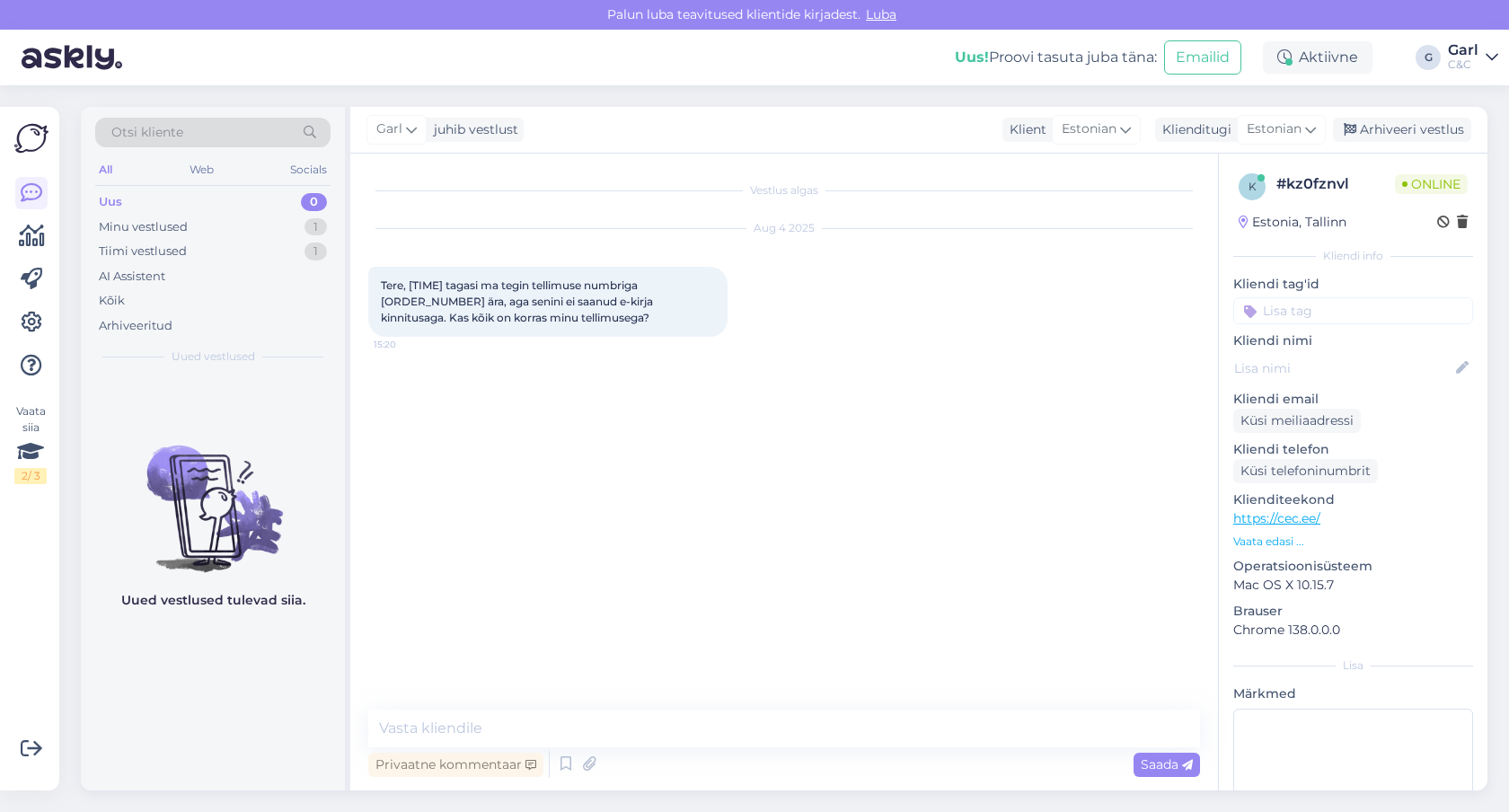 click on "Vestlus algas Aug 4 2025 Tere, 20min tagasi ma tegin tellimuse numbriga 4000084657 ära, aga senini ei saanud e-kirja kinnitusaga. Kas kõik on korras minu tellimusega? 15:20  Privaatne kommentaar Saada" at bounding box center [784, 472] 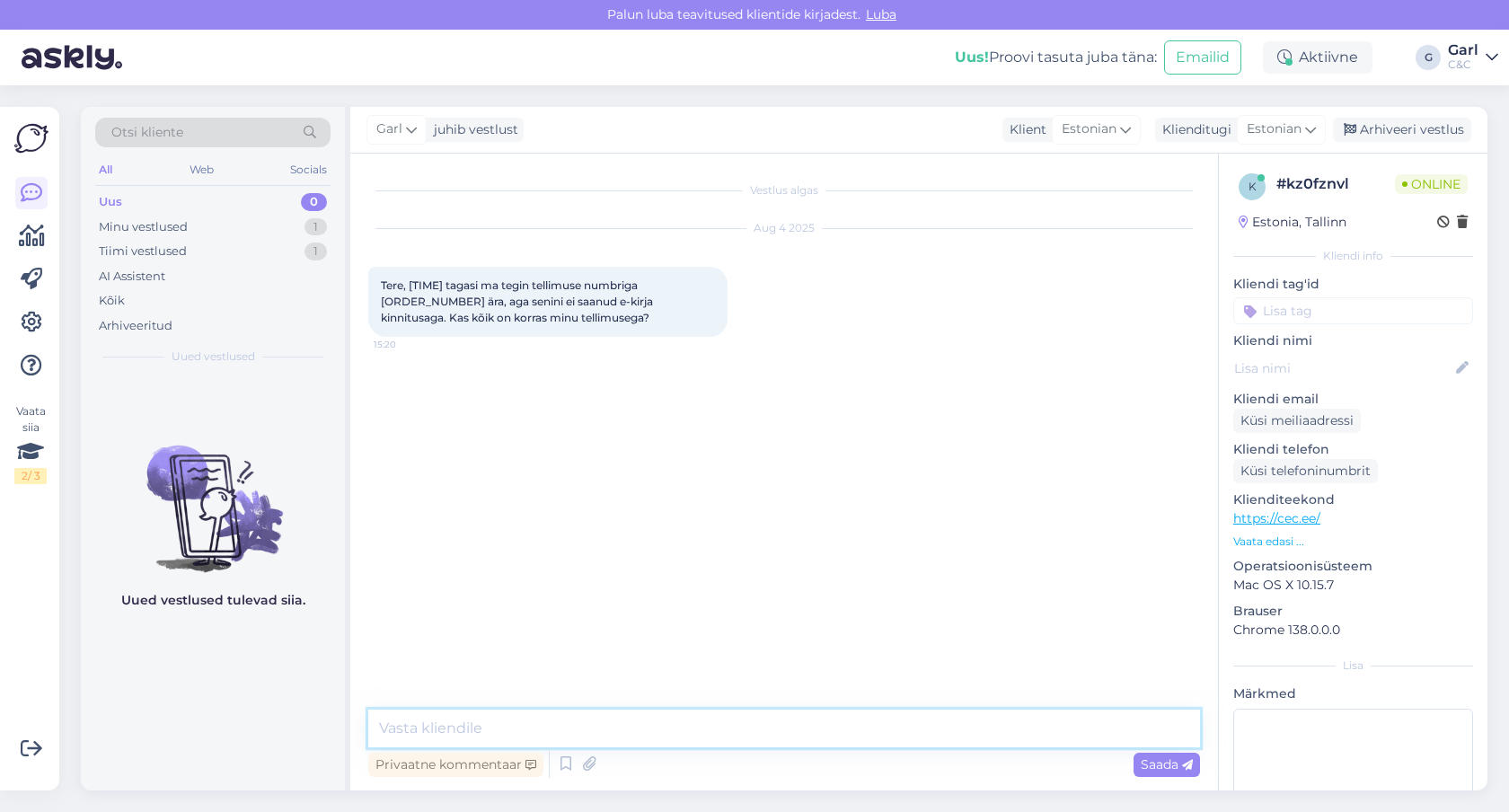 click at bounding box center [784, 728] 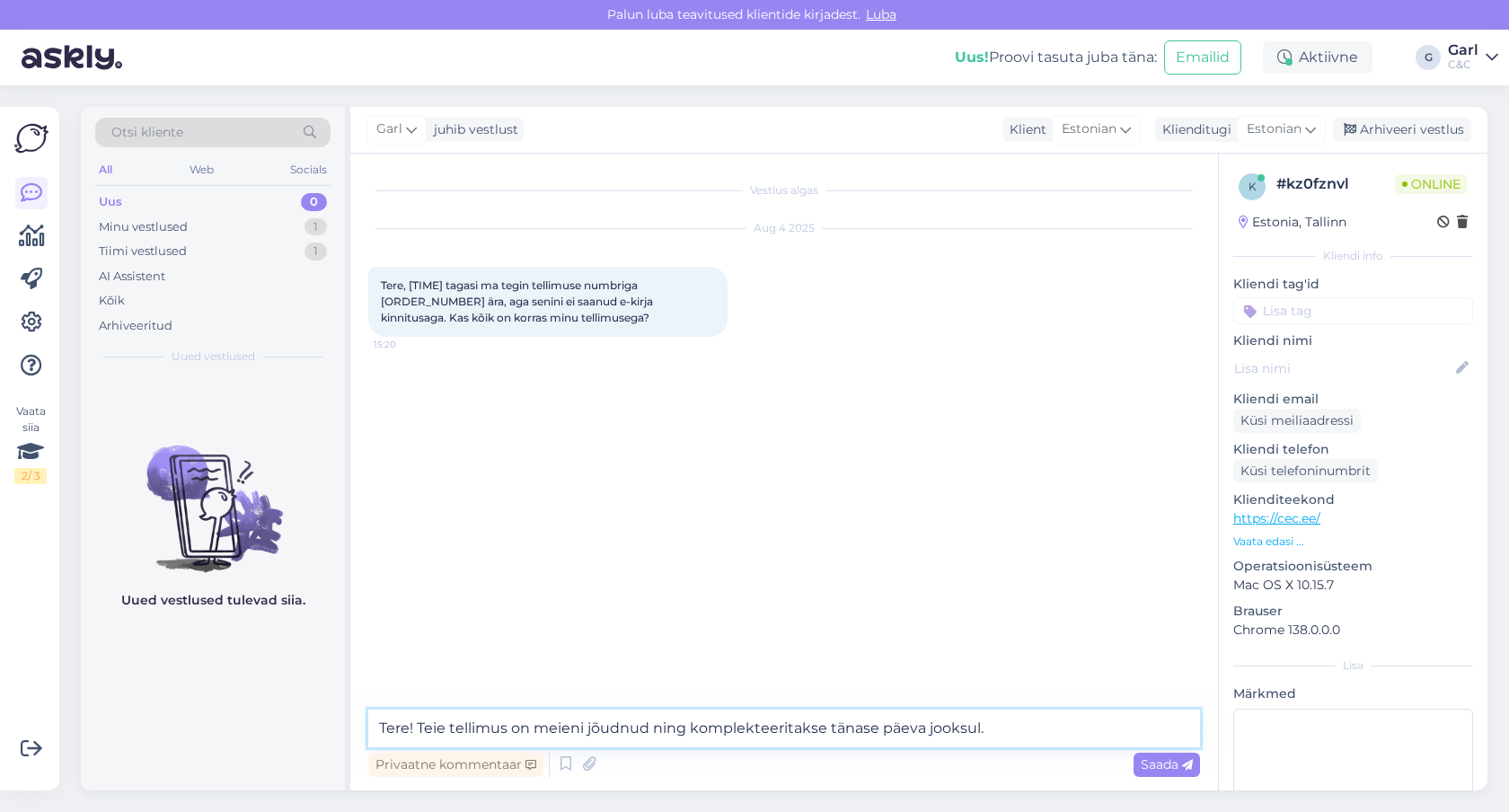 type on "Tere! Teie tellimus on meieni jõudnud ning komplekteeritakse tänase päeva jooksul." 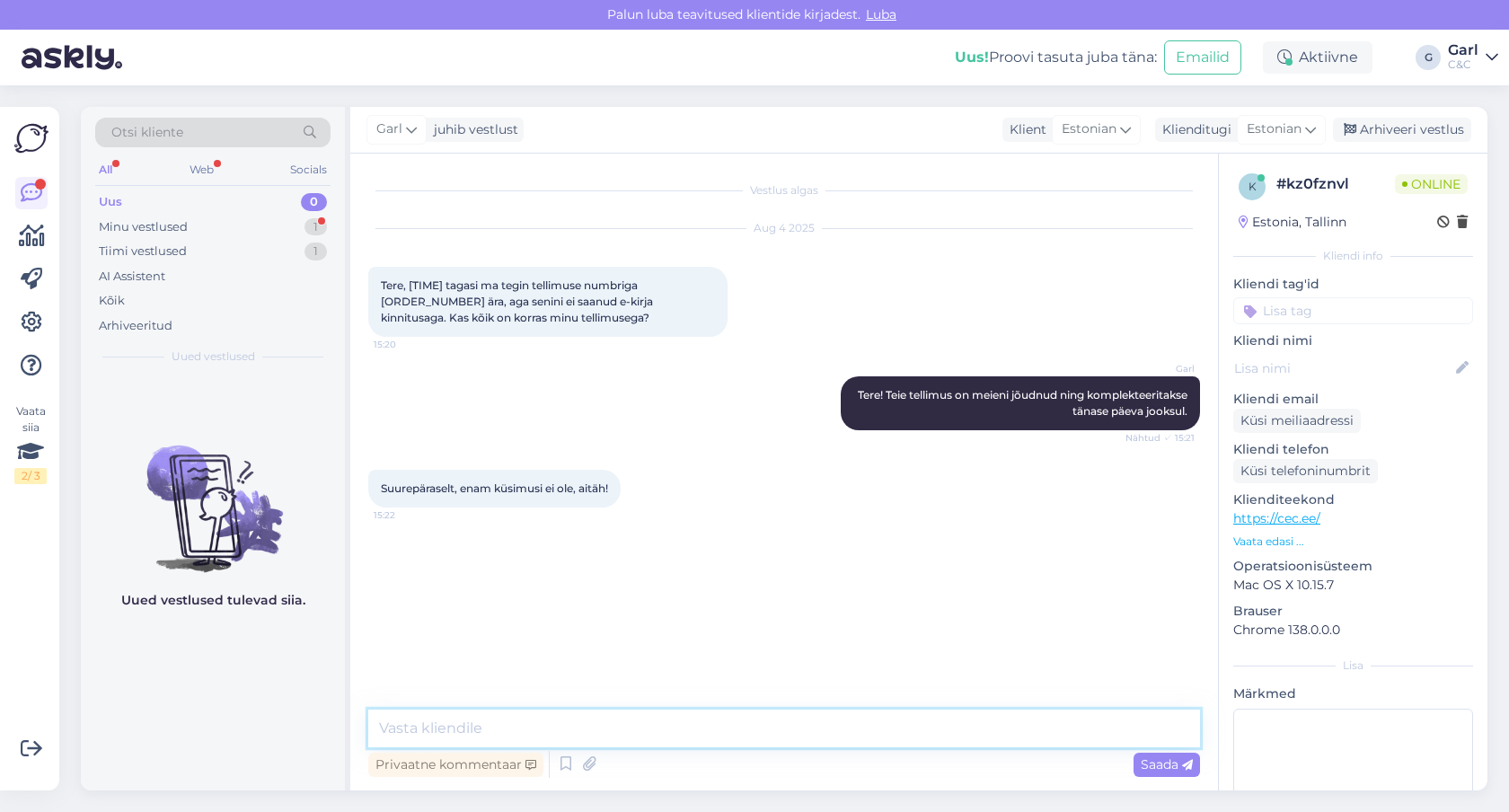 click at bounding box center [784, 728] 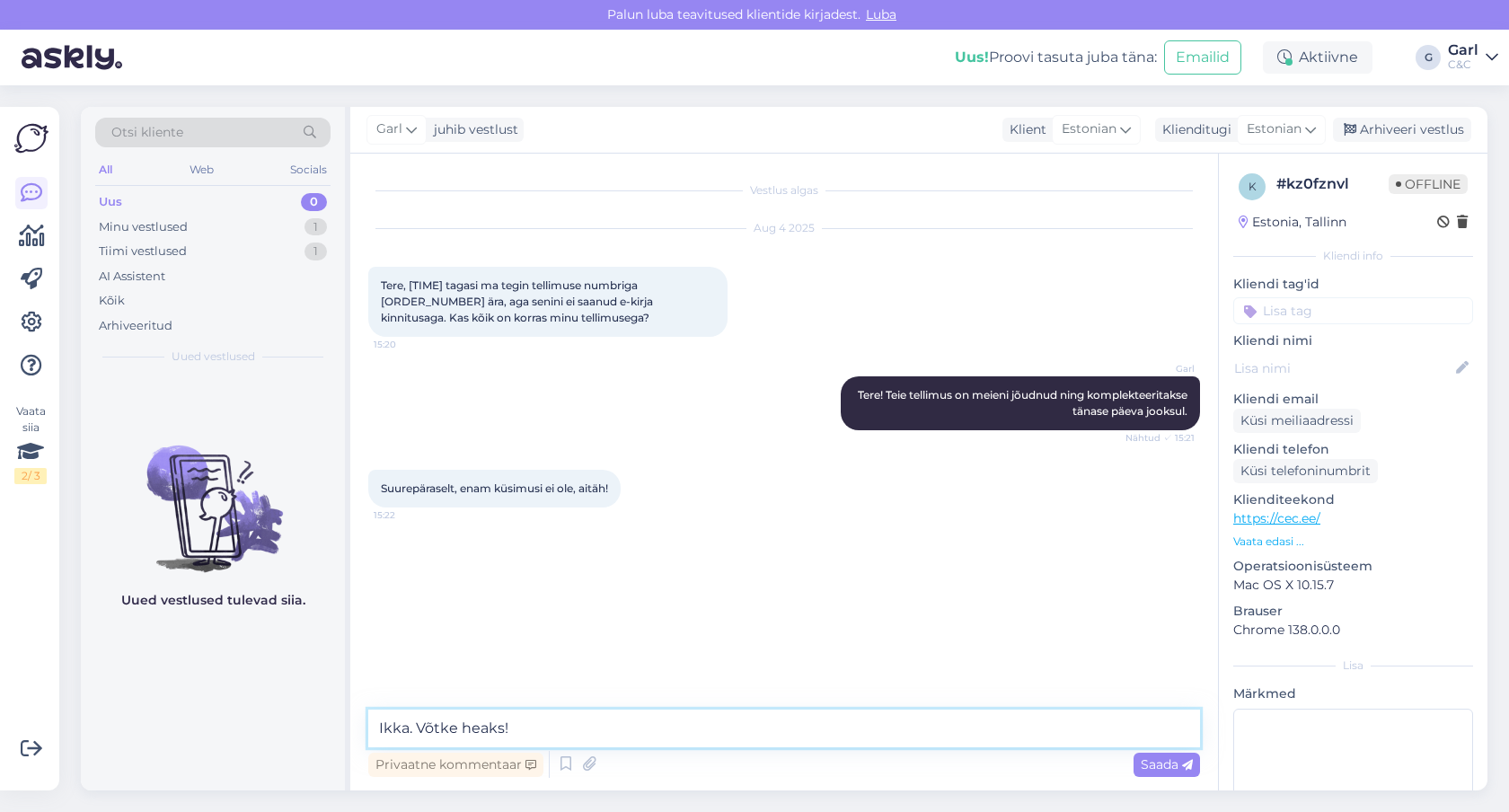 type on "Ikka. Võtke heaks!" 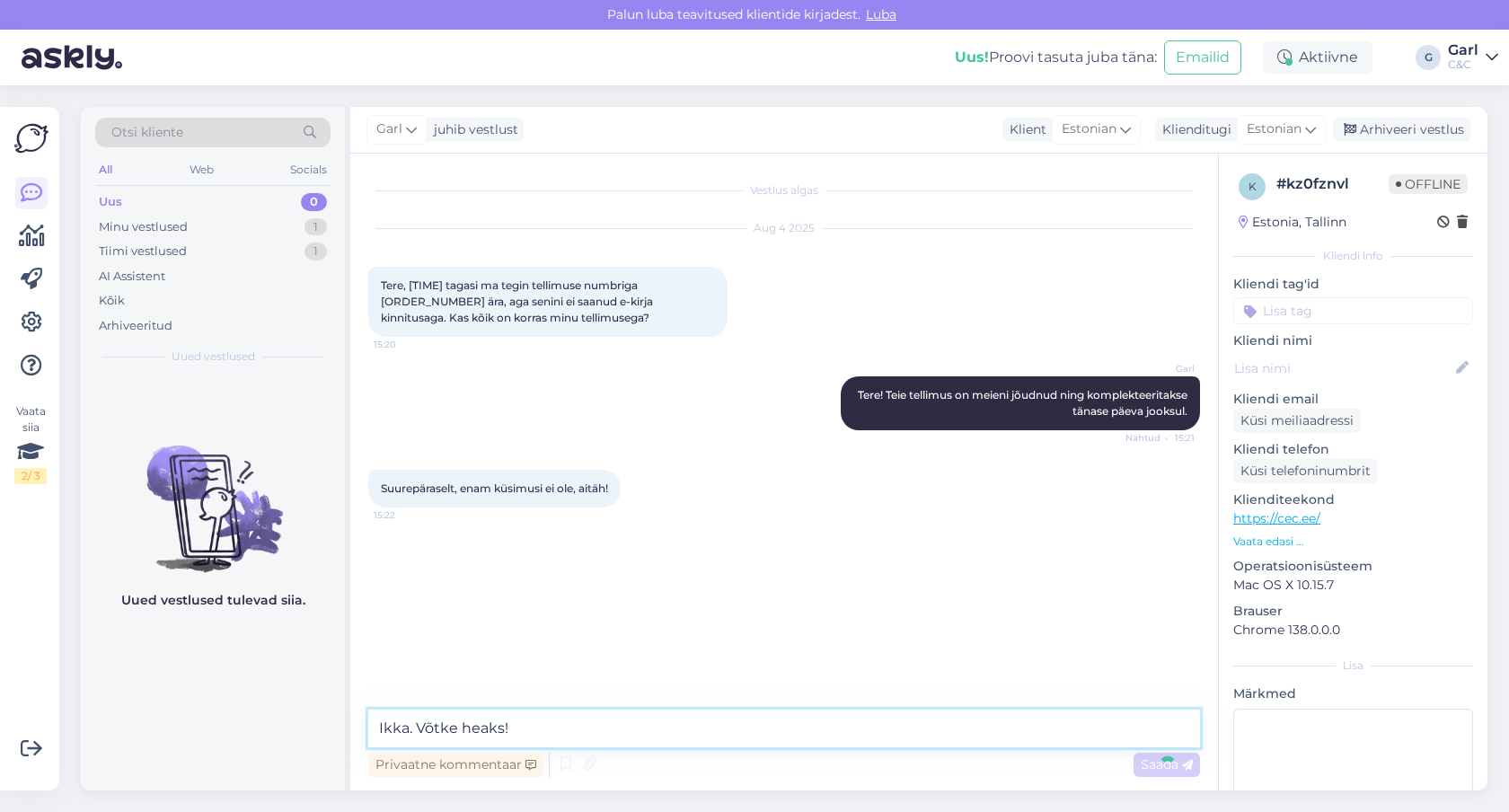 type 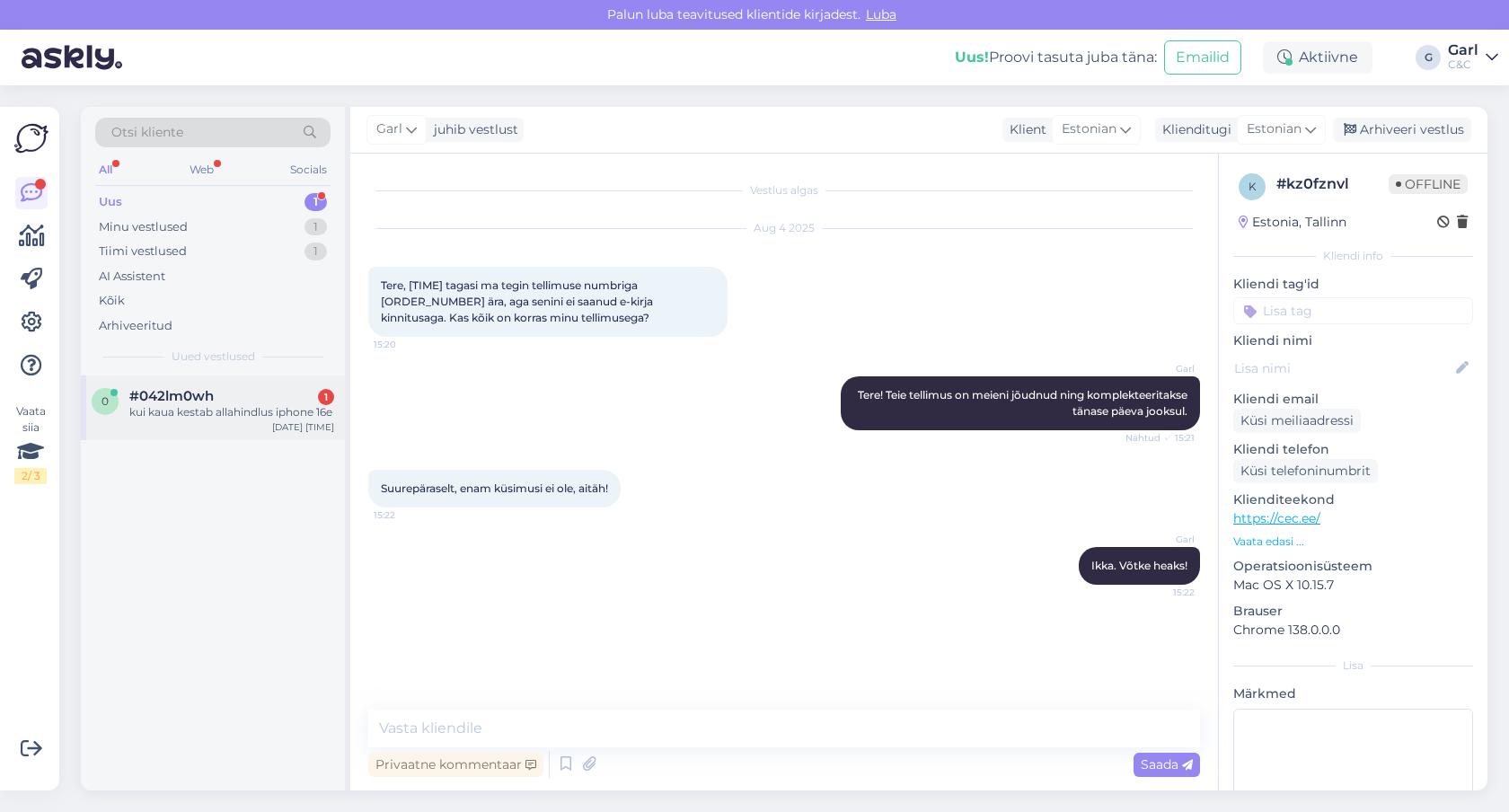 click on "kui kaua kestab allahindlus iphone 16e" at bounding box center (232, 412) 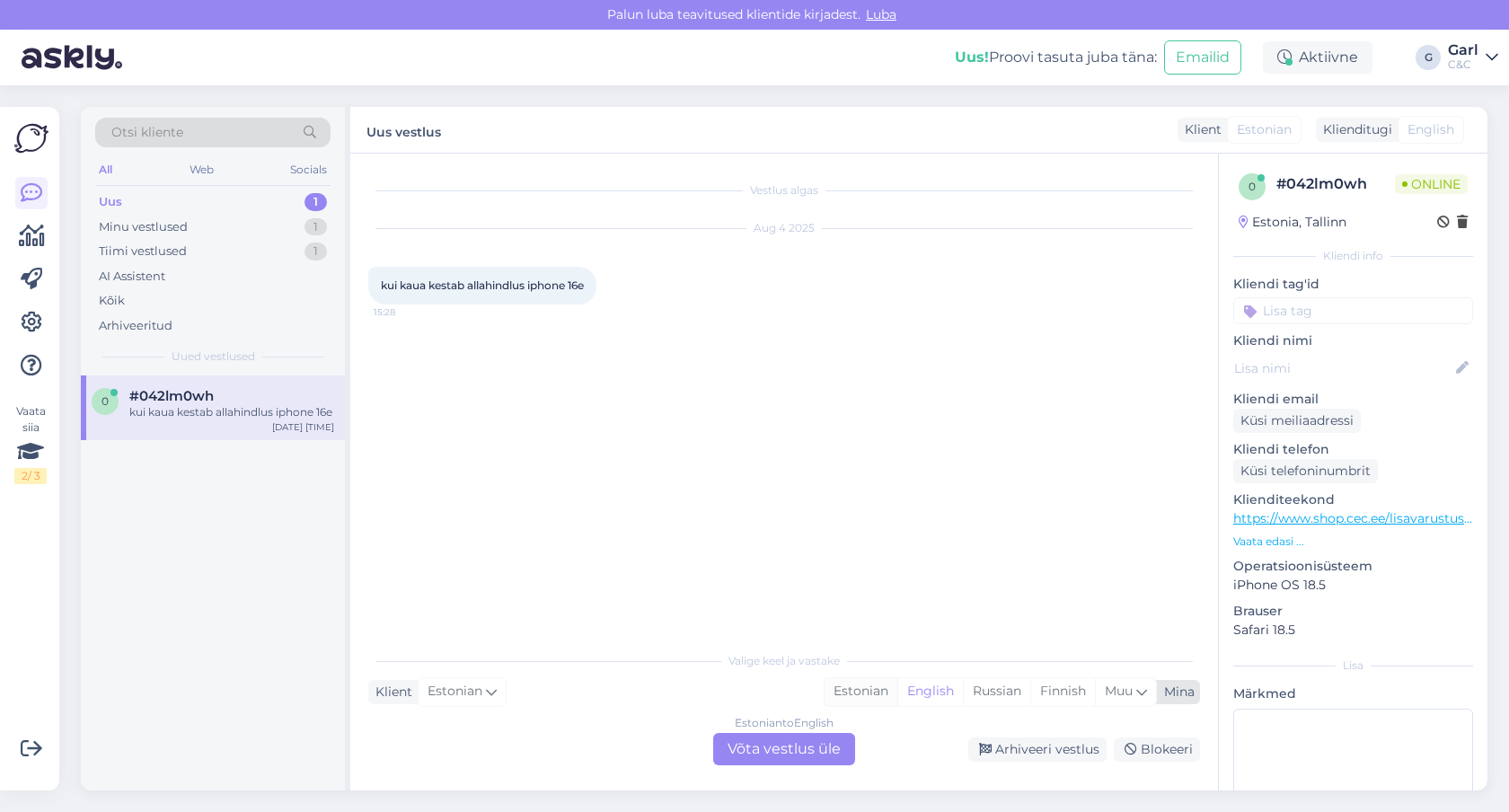 click on "Estonian" at bounding box center (860, 692) 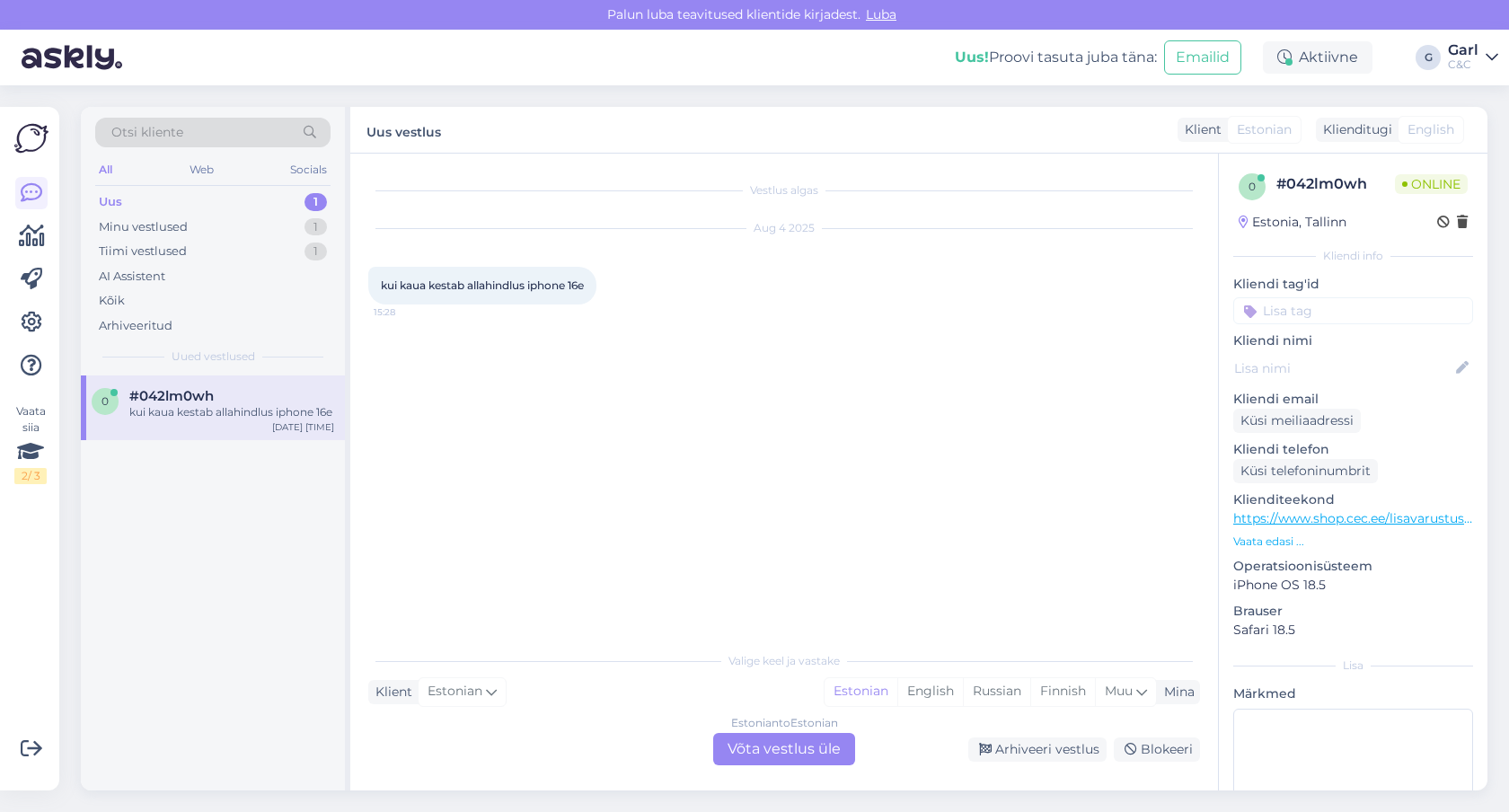 click on "Estonian  to  Estonian Võta vestlus üle" at bounding box center [784, 749] 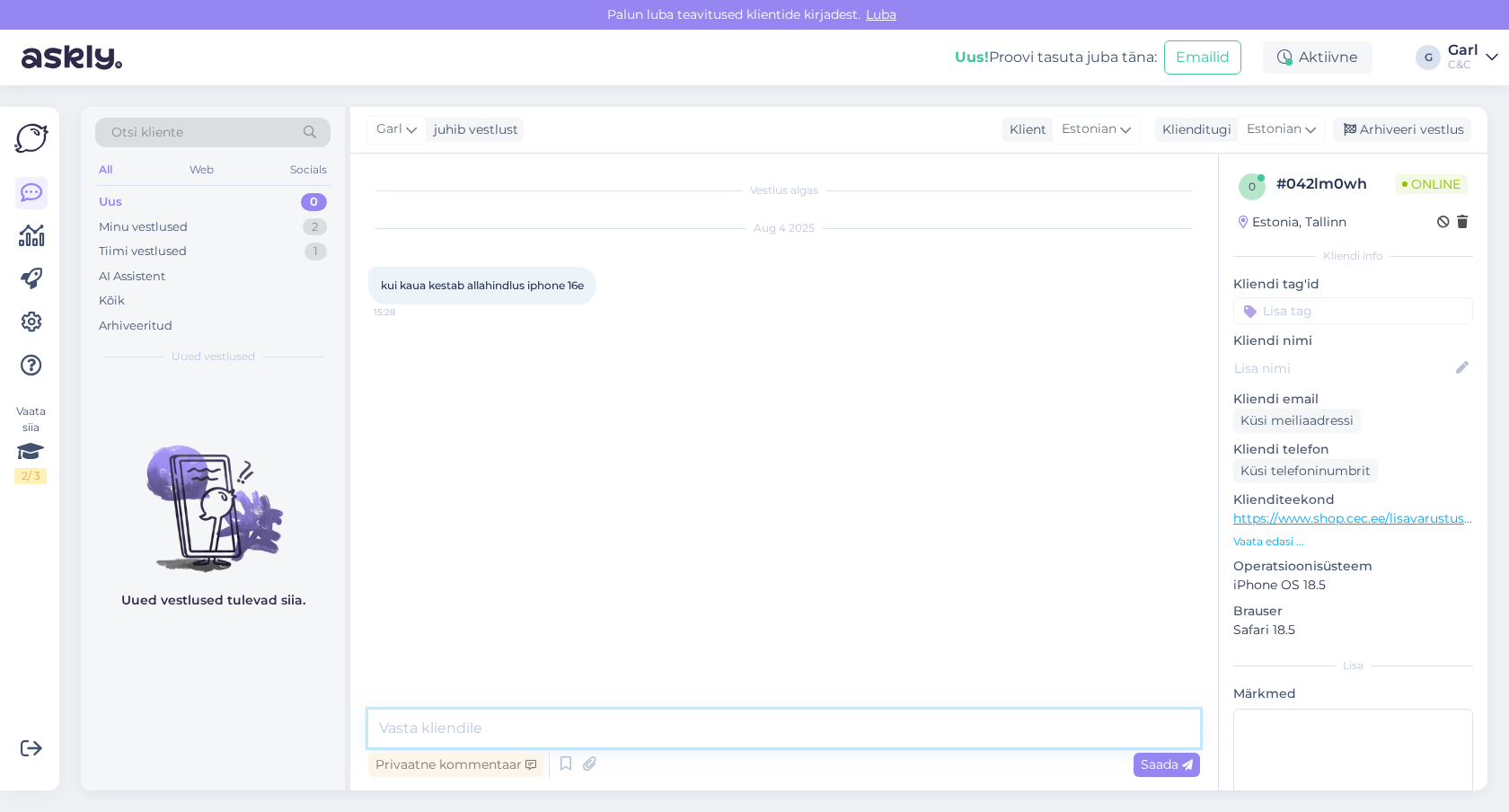 click at bounding box center (784, 728) 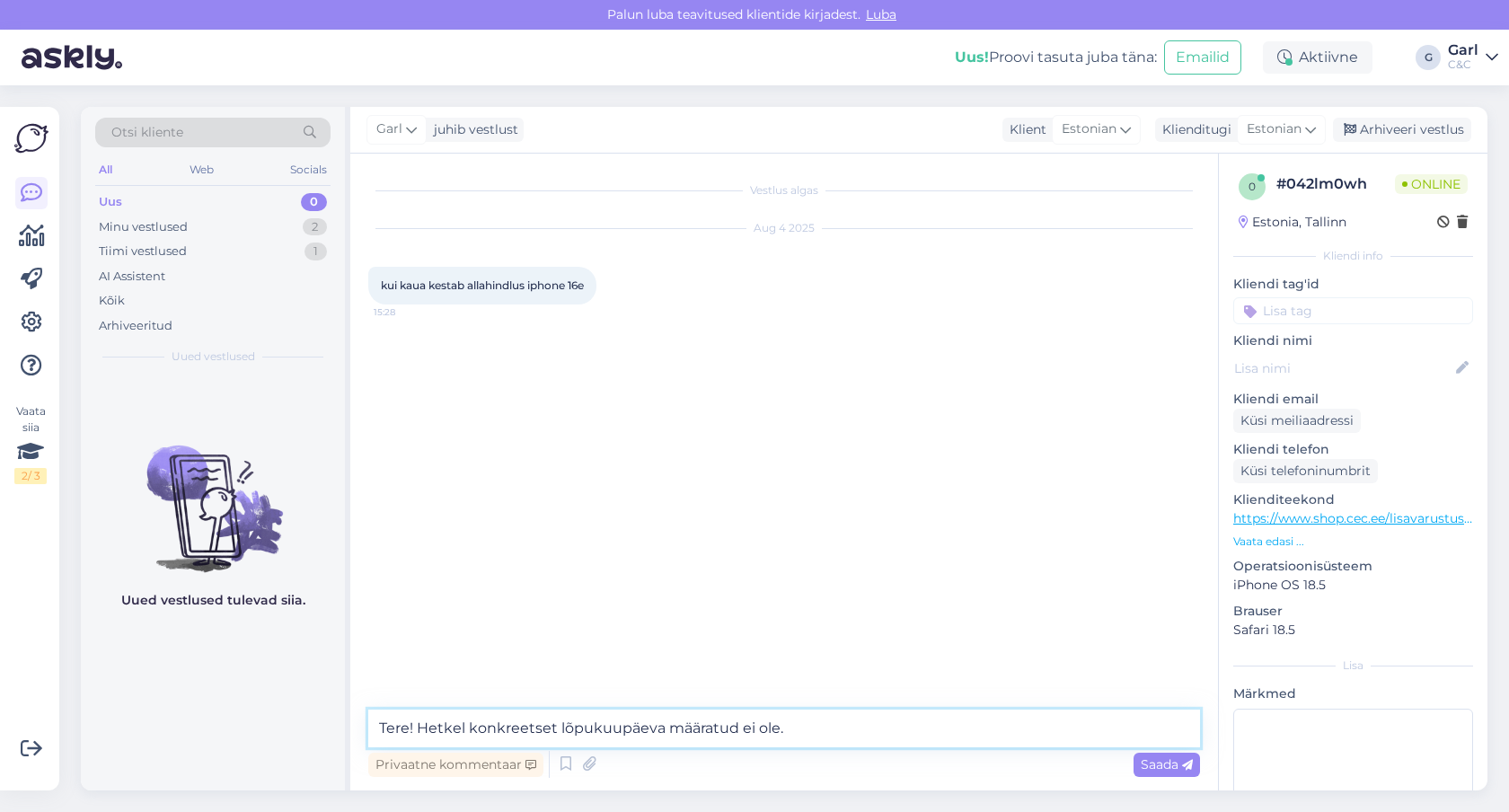 type on "Tere! Hetkel konkreetset lõpukuupäeva määratud ei ole." 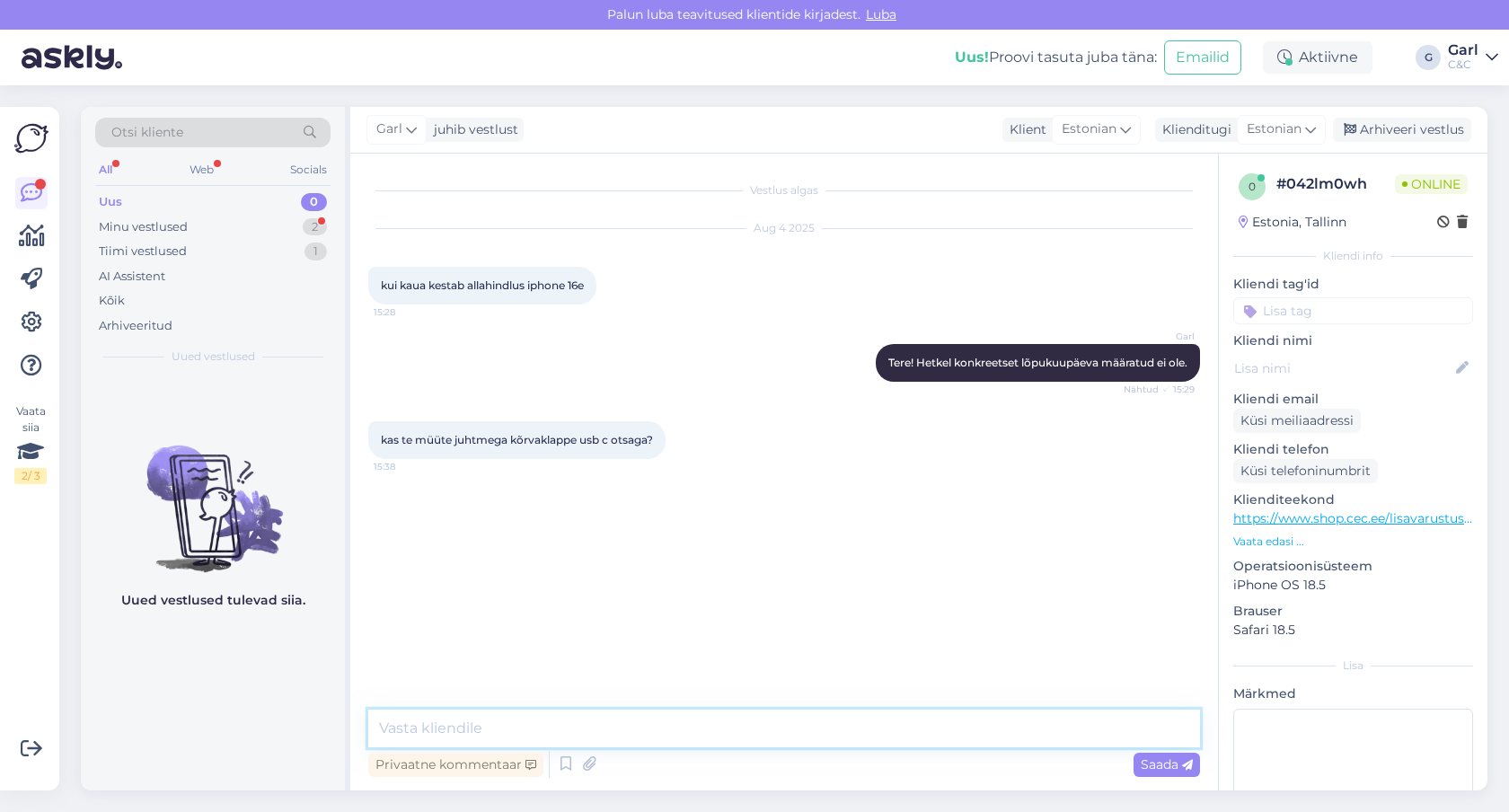 click at bounding box center [784, 728] 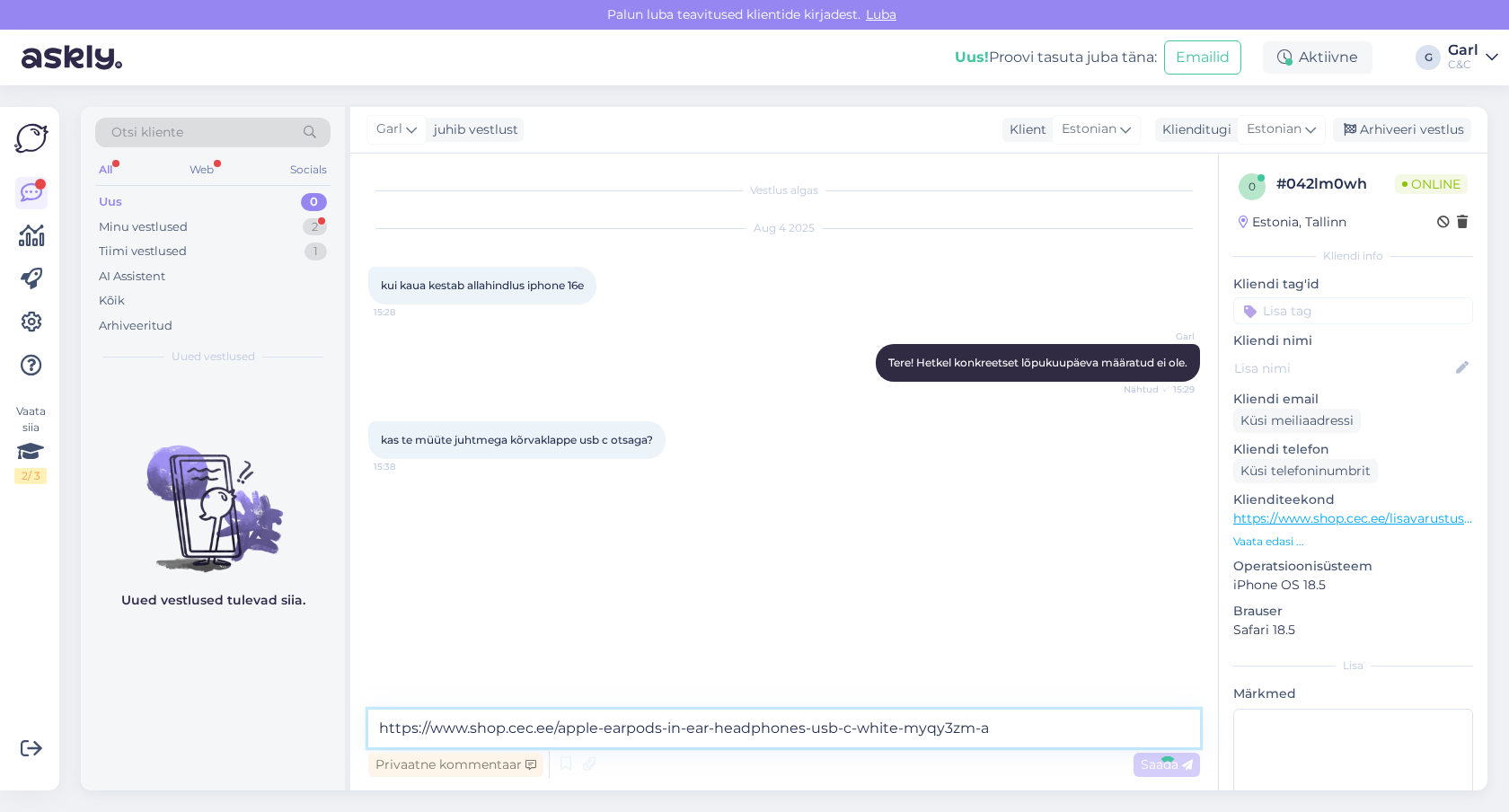 type 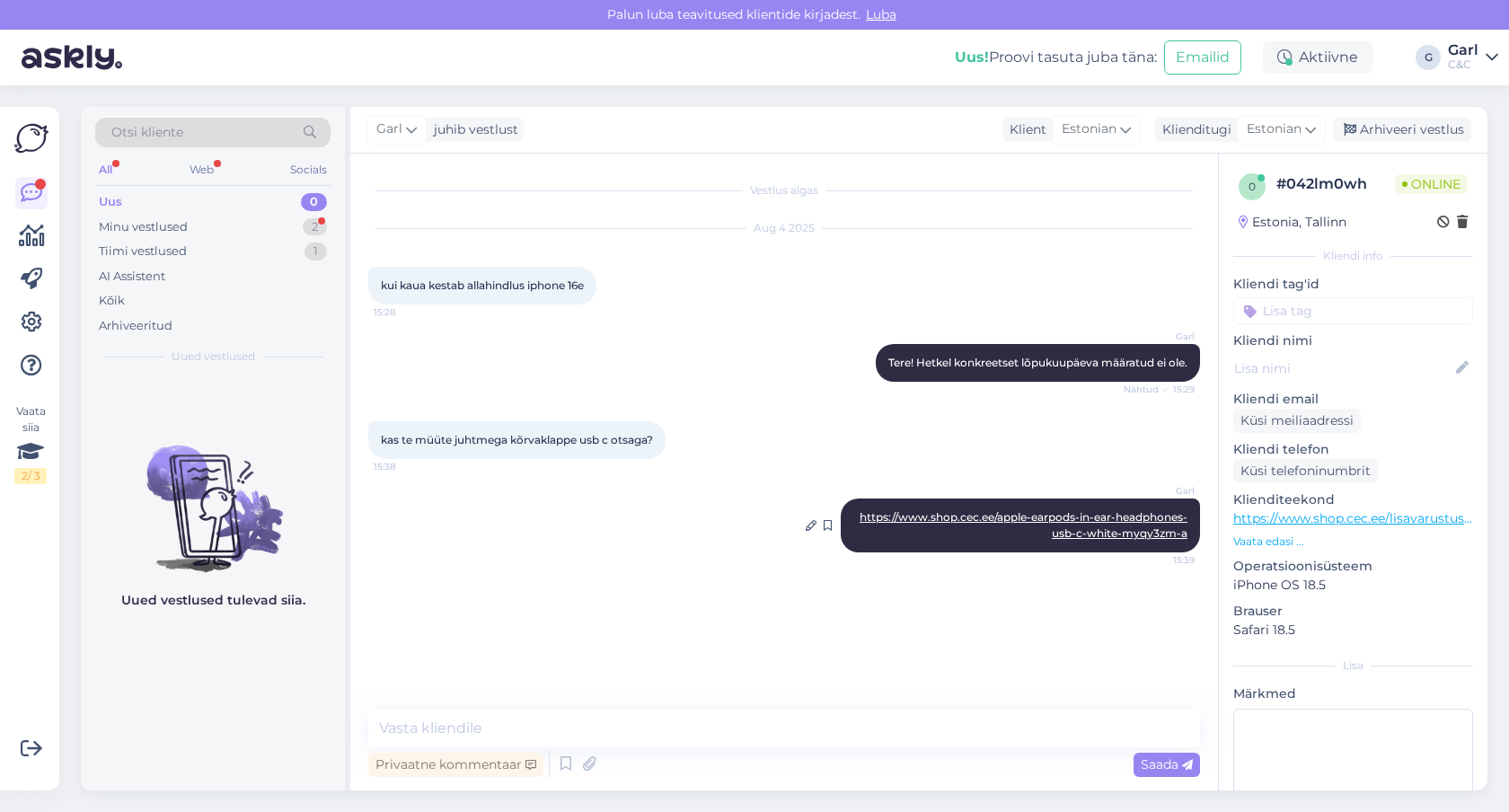 click on "https://www.shop.cec.ee/apple-earpods-in-ear-headphones-usb-c-white-myqy3zm-a" at bounding box center [1023, 525] 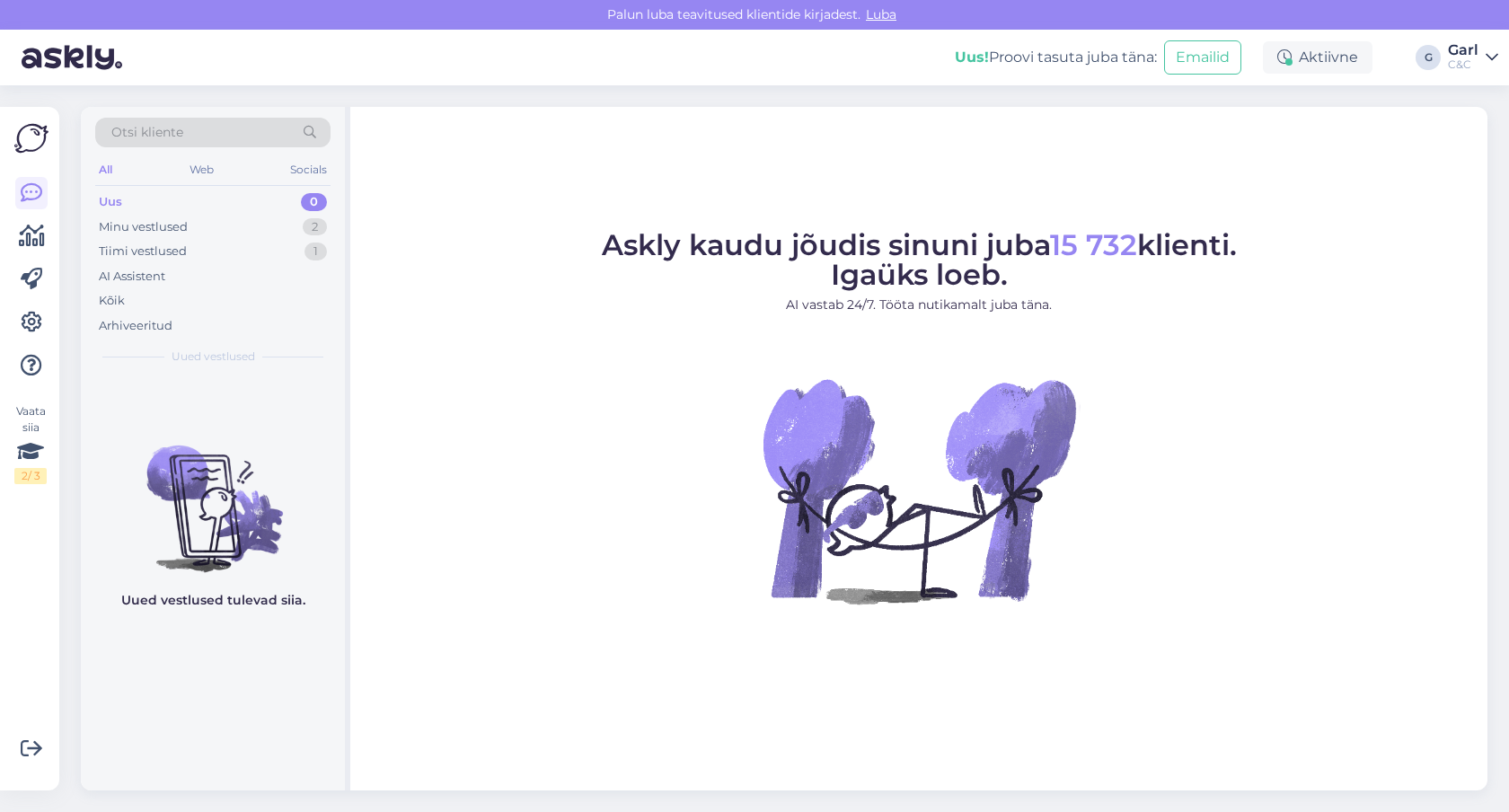 scroll, scrollTop: 0, scrollLeft: 0, axis: both 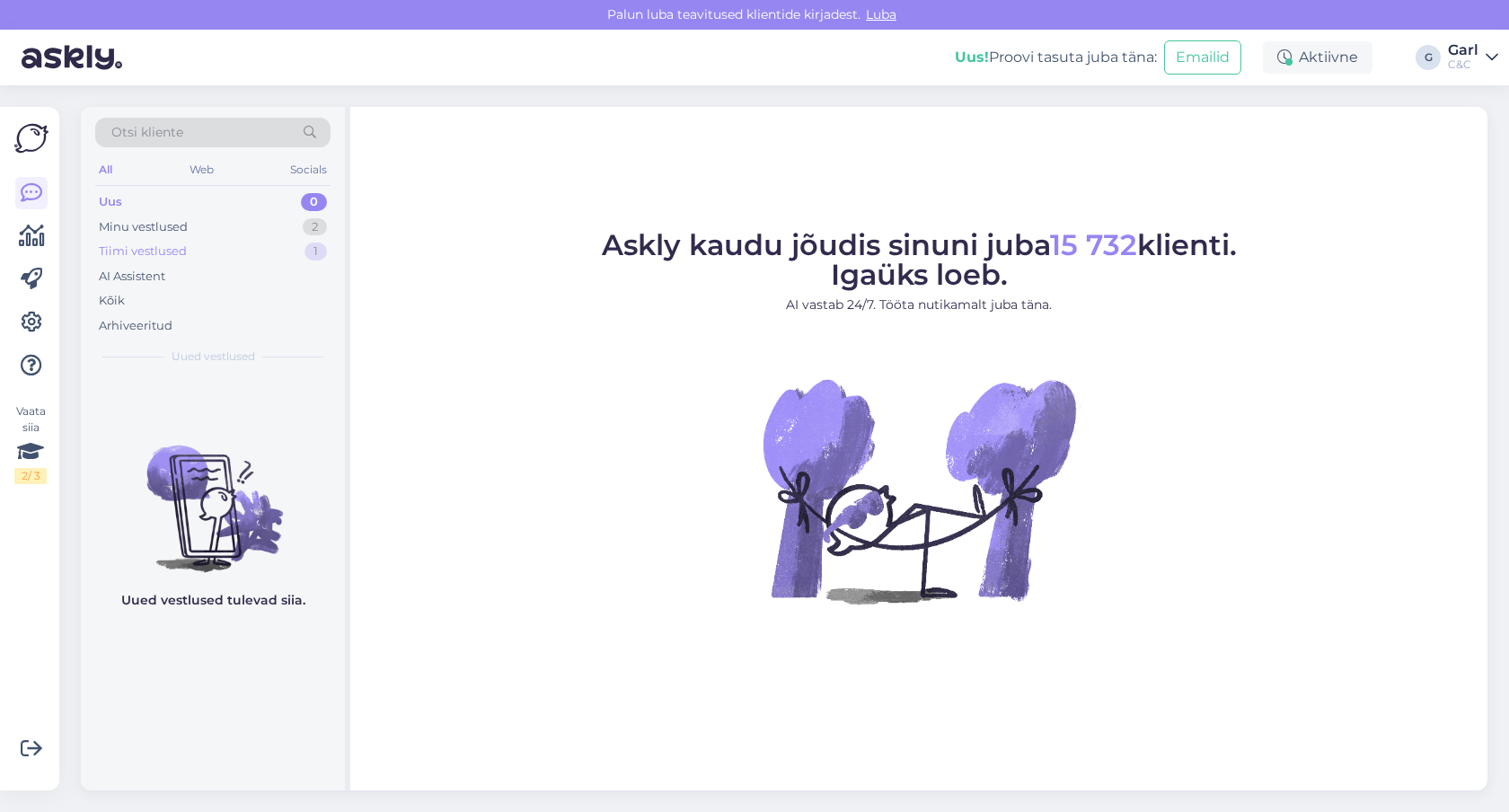 click on "Tiimi vestlused 1" at bounding box center (213, 252) 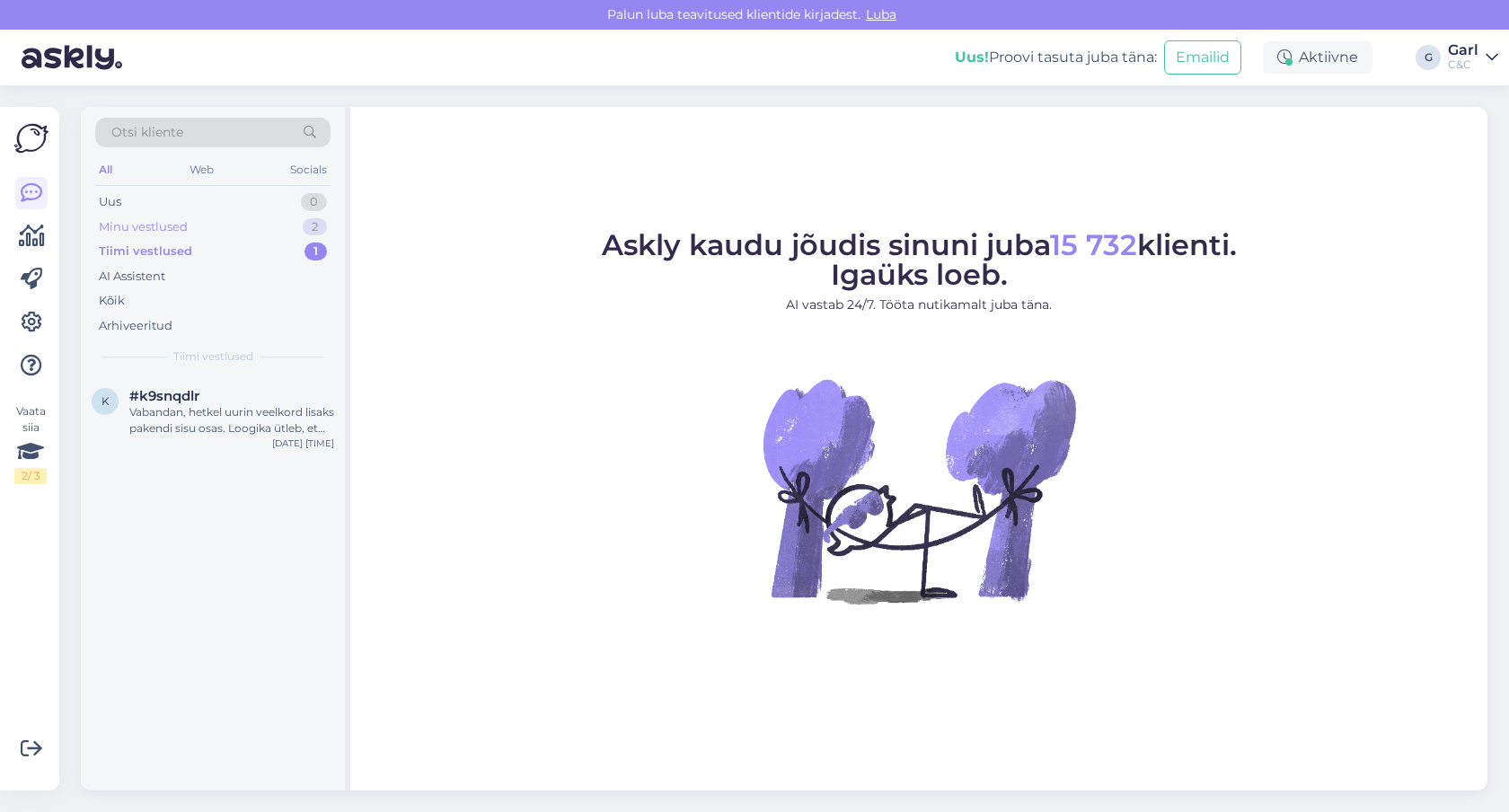 click on "Minu vestlused 2" at bounding box center [213, 227] 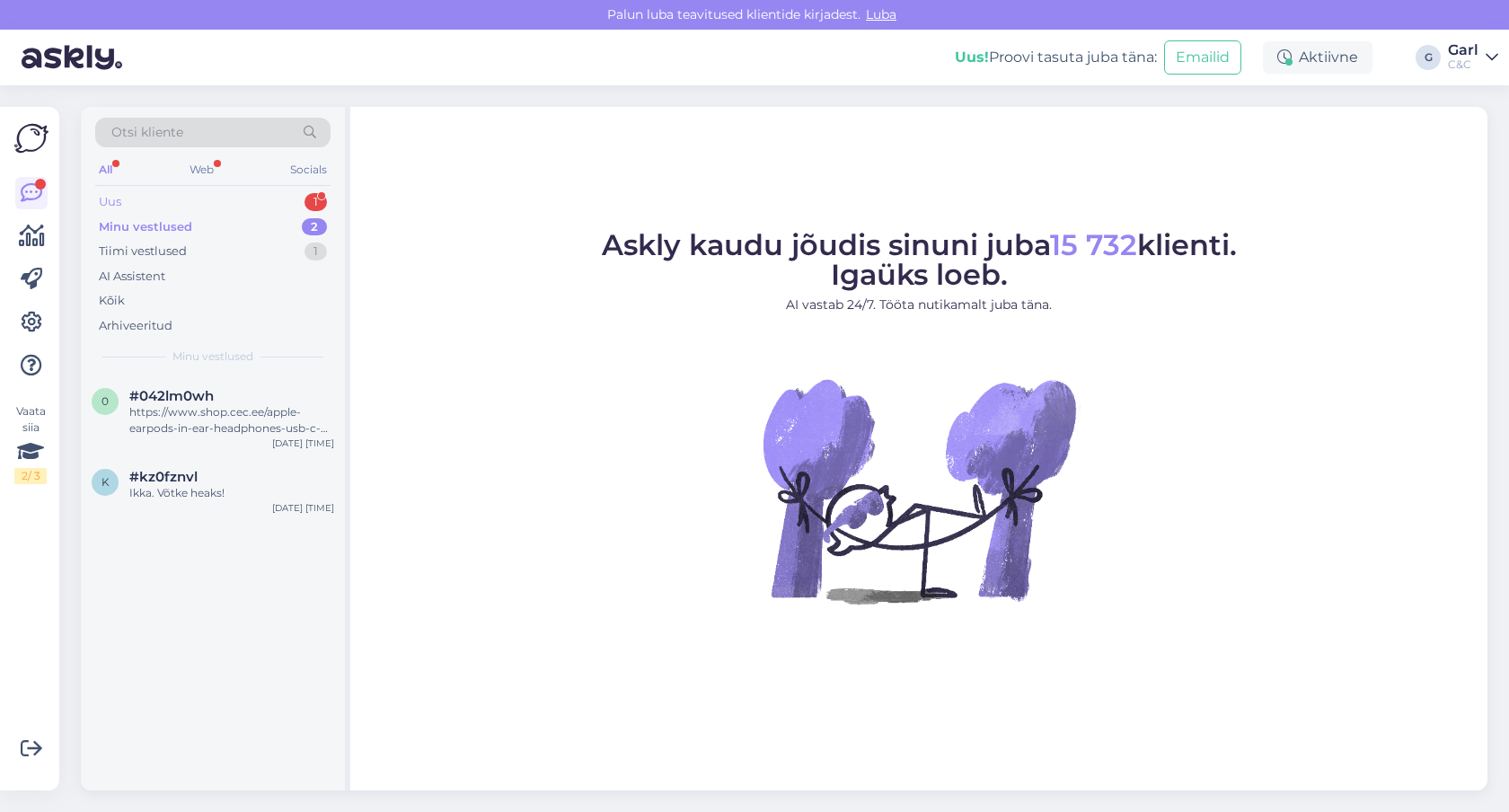 click on "Uus 1" at bounding box center (213, 202) 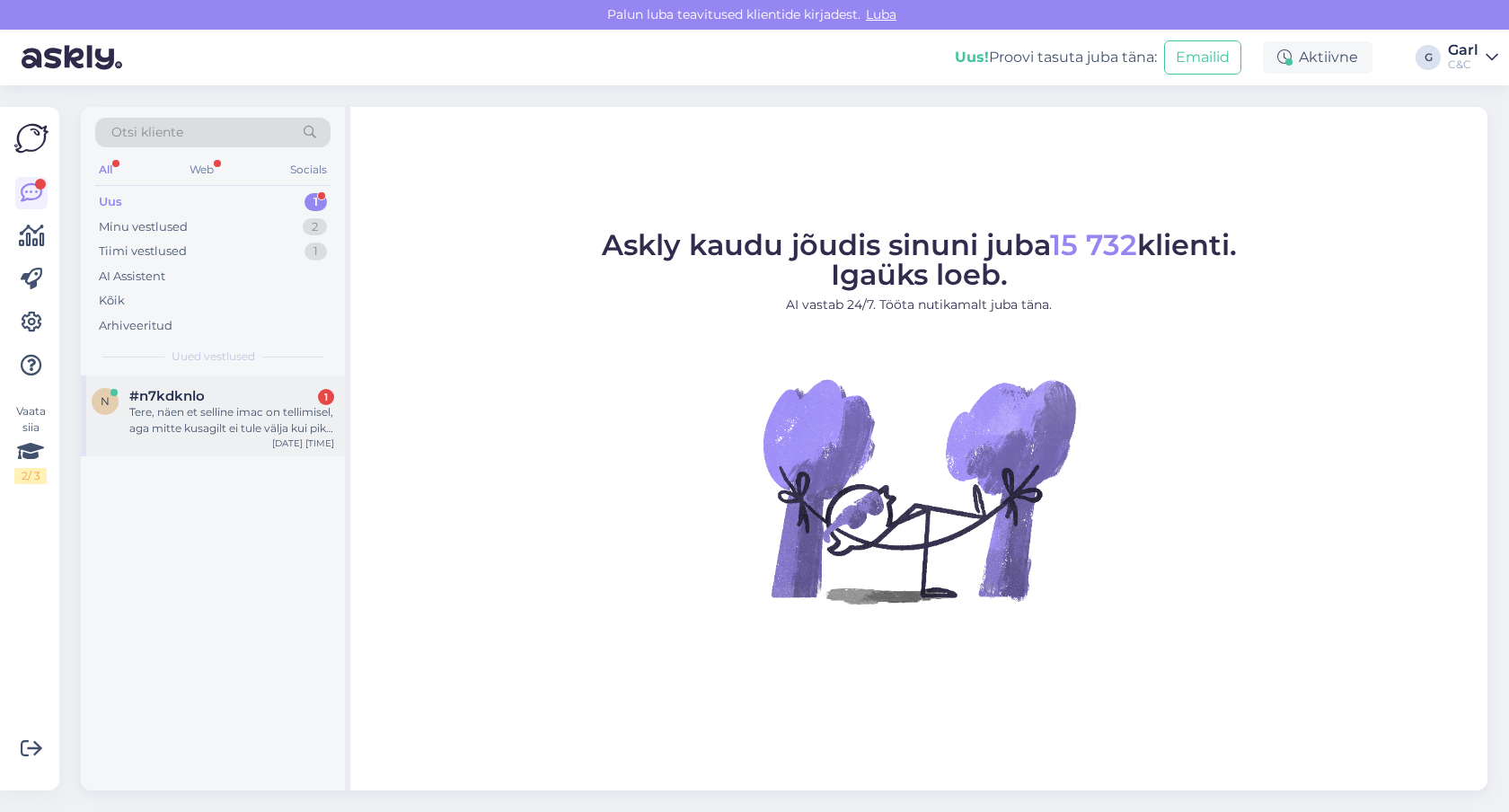 click on "n #n7kdknlo 1 Tere, näen et selline imac on tellimisel, aga mitte kusagilt ei tule välja kui pikk tarneaeg on: https://www.shop.cec.ee/imac-24-2024-apple-m4?color=54&erply_storage=53&erply_language=60&erply_processor=225&erply_ram=455 Aug 4 15:55" at bounding box center (213, 416) 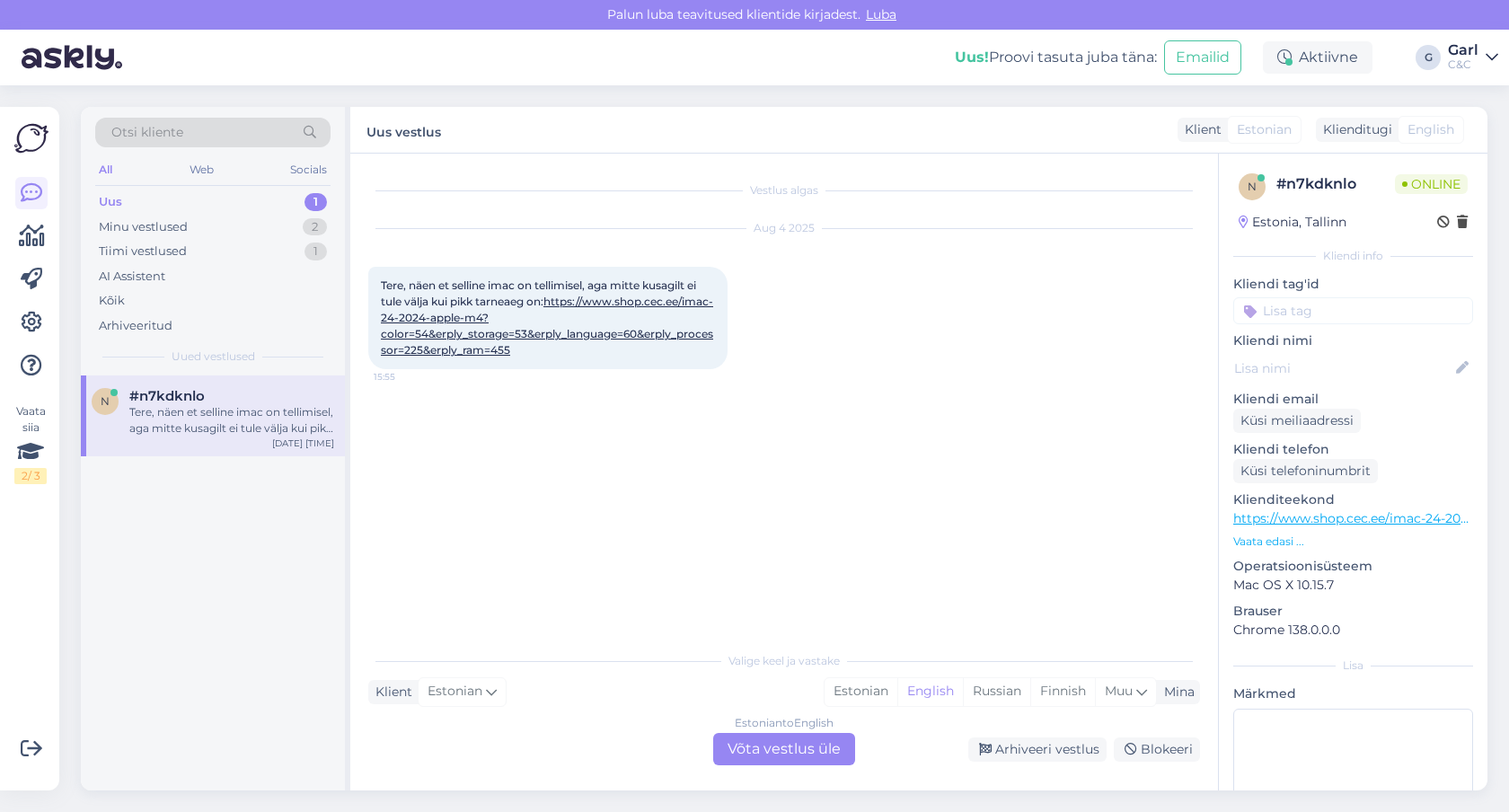 click on "https://www.shop.cec.ee/imac-24-2024-apple-m4?color=54&erply_storage=53&erply_language=60&erply_processor=225&erply_ram=455" at bounding box center [547, 325] 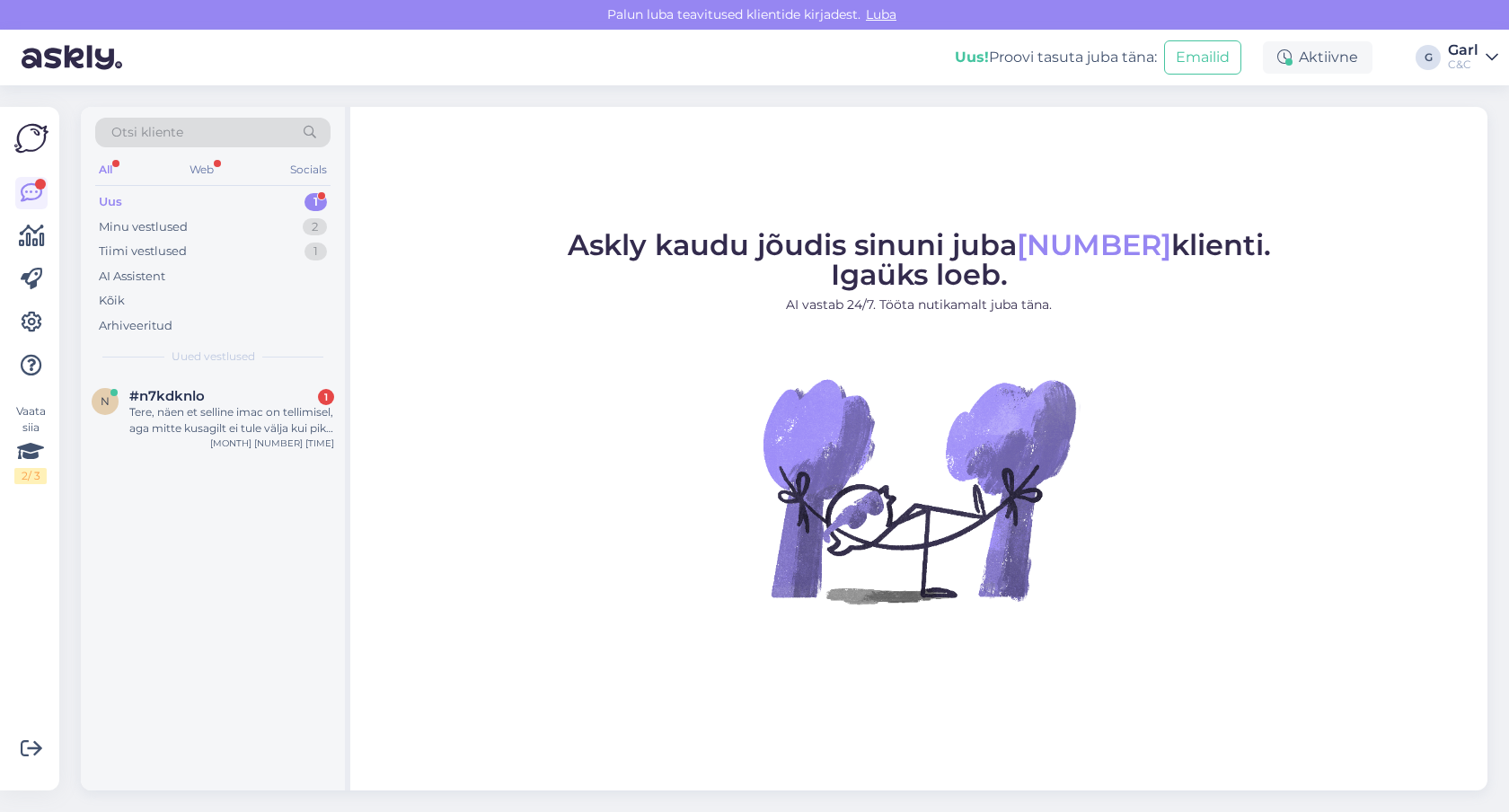 scroll, scrollTop: 0, scrollLeft: 0, axis: both 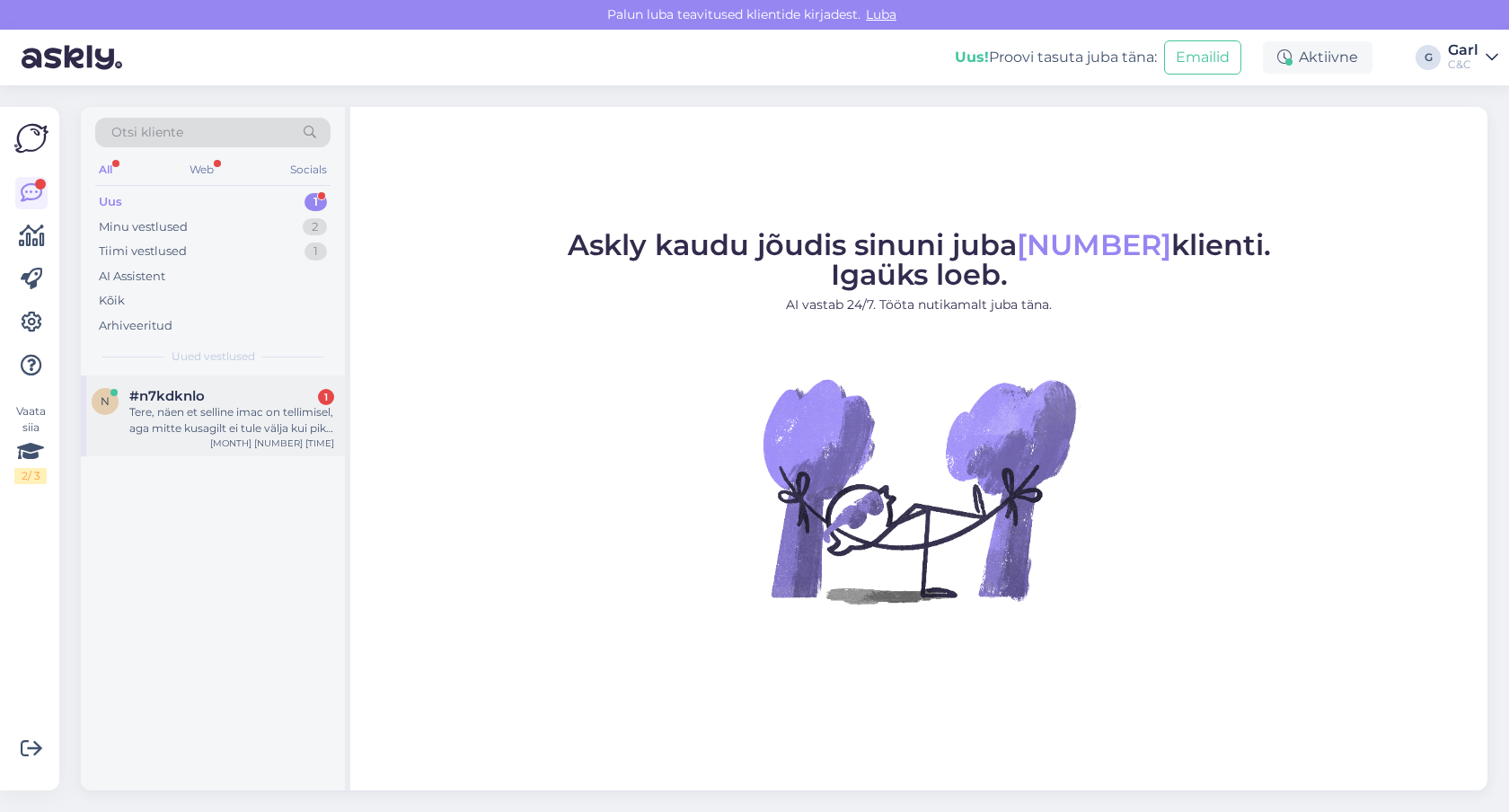click on "Tere, näen et selline imac on tellimisel, aga mitte kusagilt ei tule välja kui pikk tarneaeg on: https://www.shop.cec.ee/imac-24-2024-apple-m4?color=54&erply_storage=53&erply_language=60&erply_processor=225&erply_ram=455" at bounding box center [232, 420] 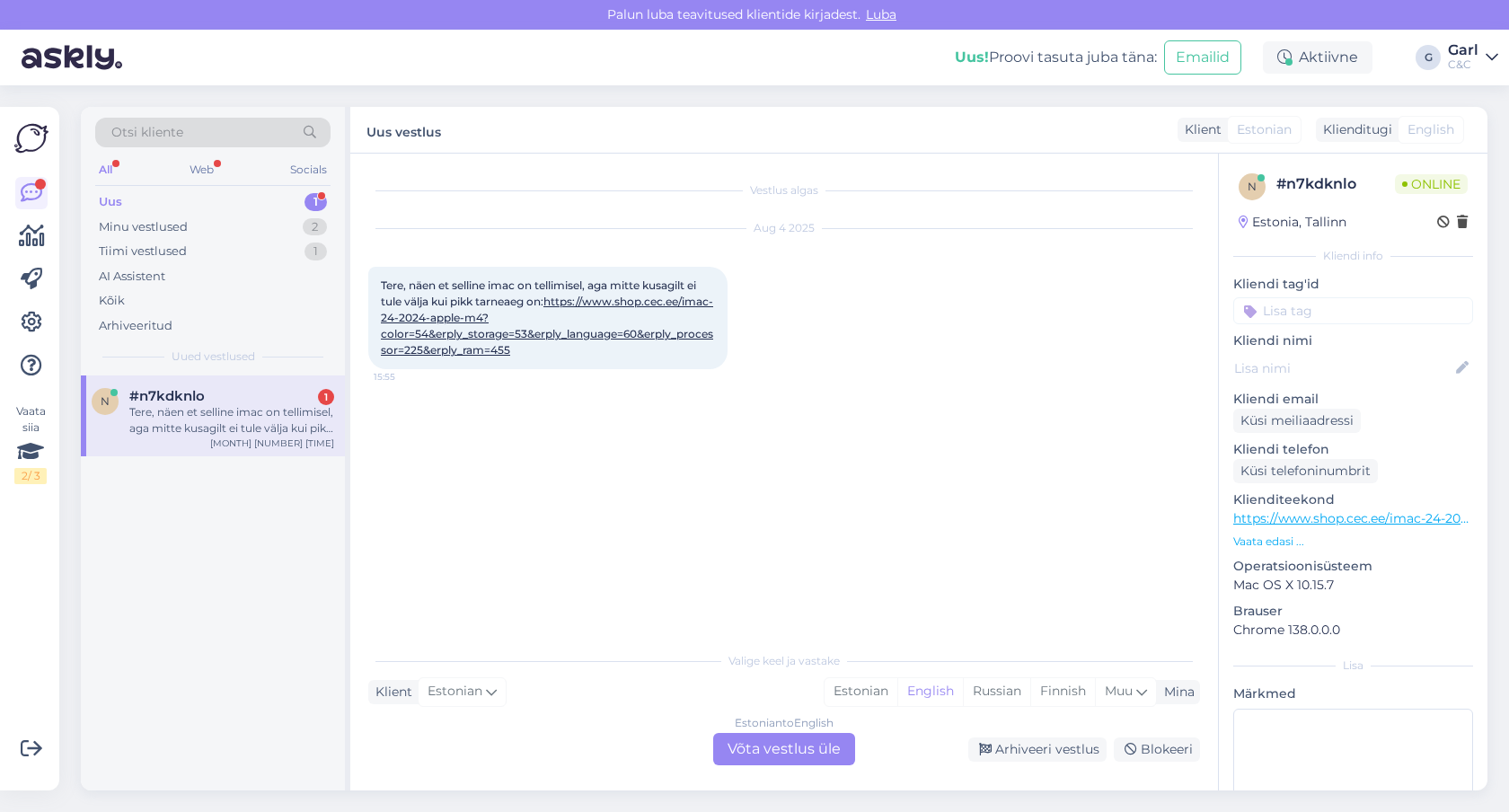 click on "Valige keel ja vastake Klient Estonian Mina Estonian English Russian Finnish Muu Estonian  to  English Võta vestlus üle Arhiveeri vestlus Blokeeri" at bounding box center [784, 703] 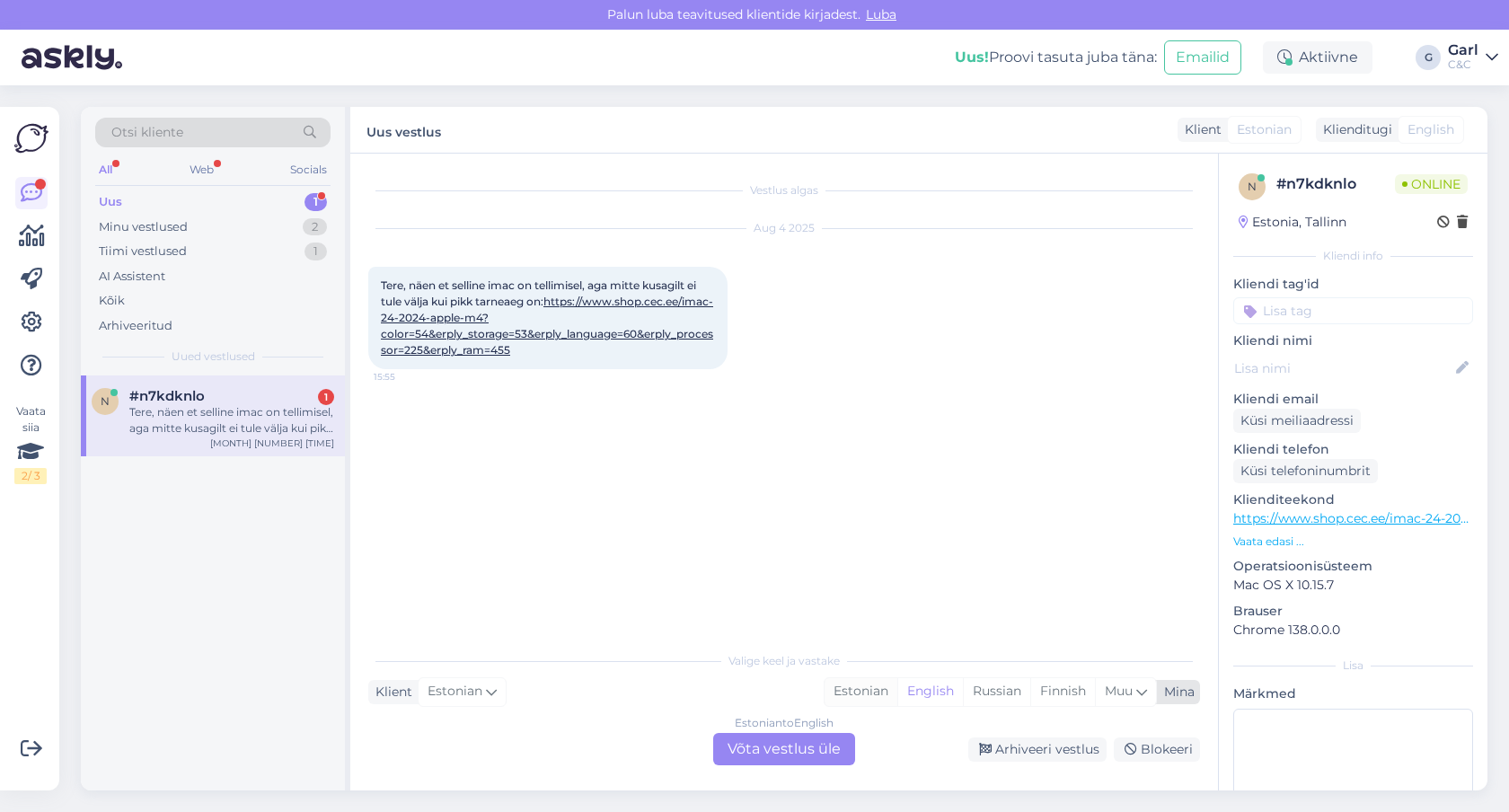 click on "Estonian" at bounding box center [860, 692] 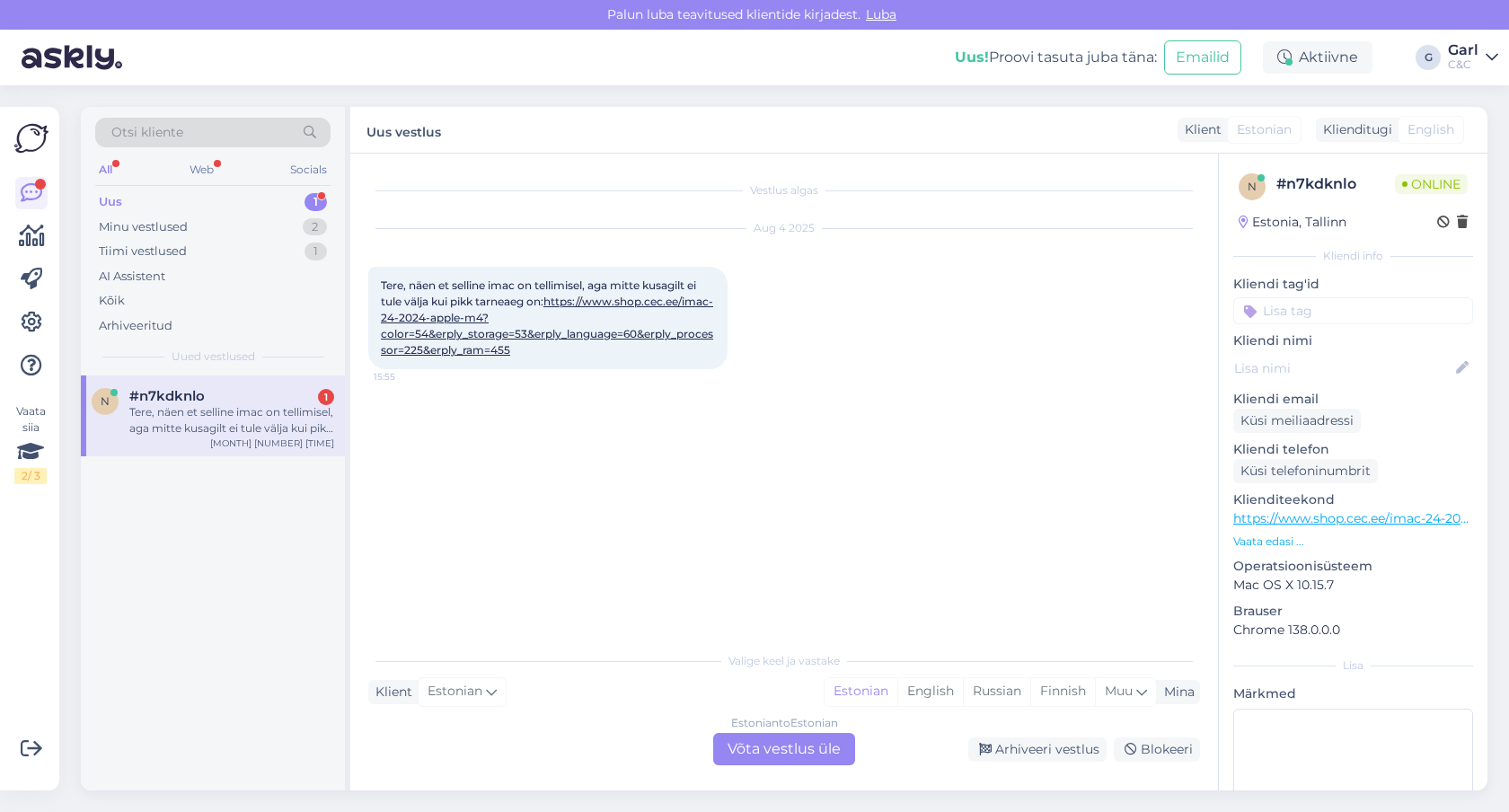 click on "Estonian  to  Estonian Võta vestlus üle" at bounding box center [784, 749] 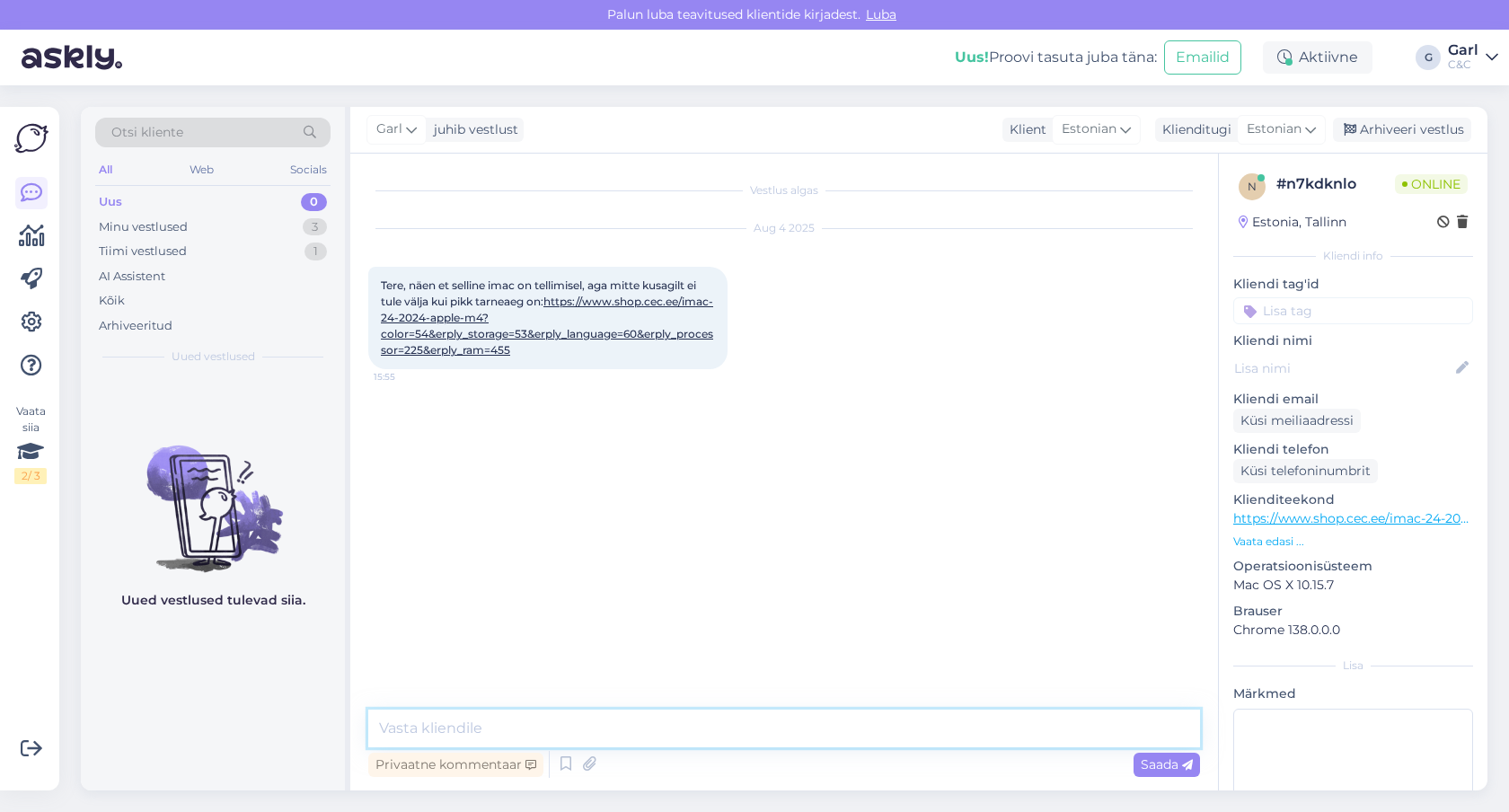 click at bounding box center (784, 728) 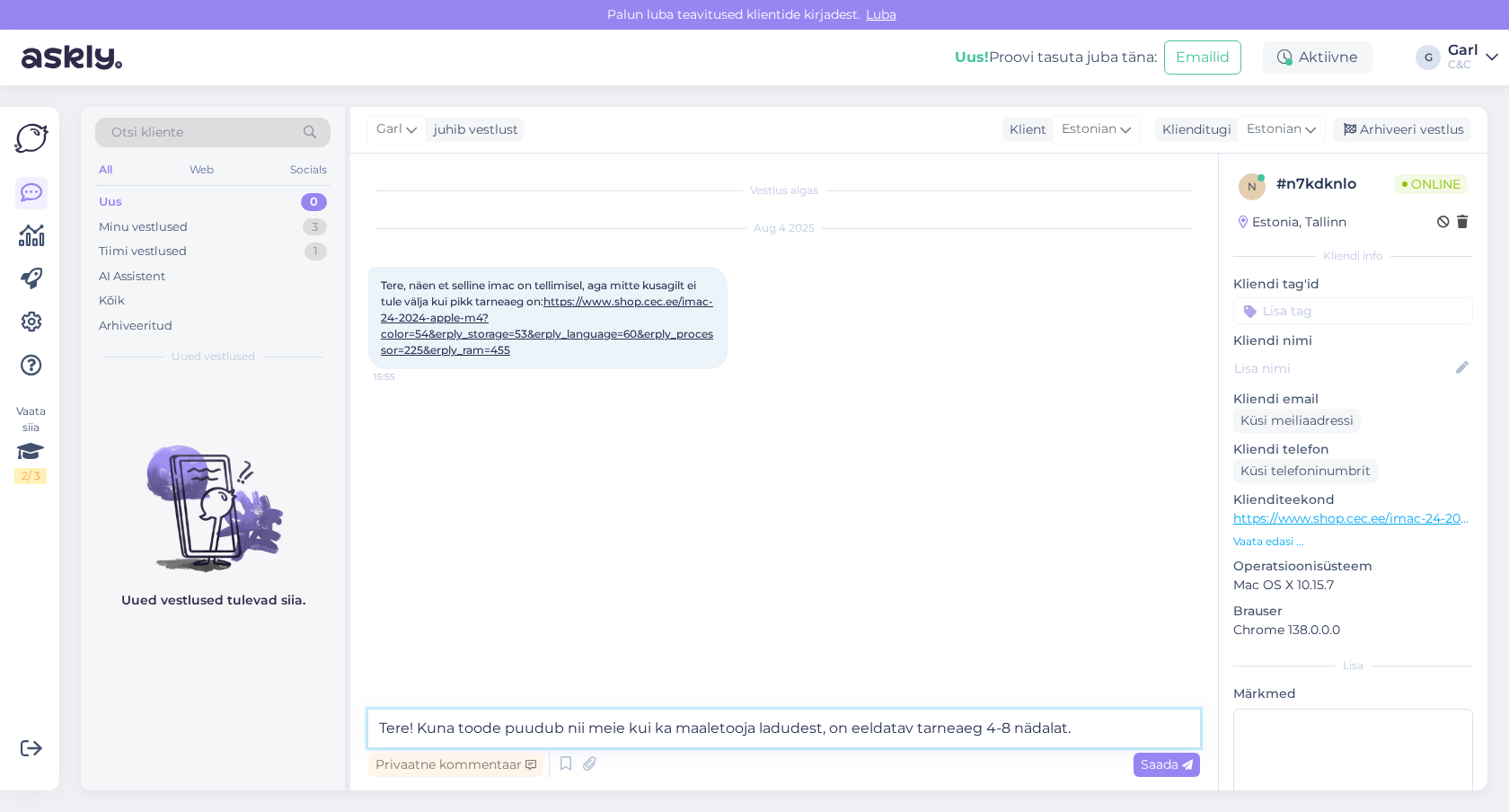 type on "Tere! Kuna toode puudub nii meie kui ka maaletooja ladudest, on eeldatav tarneaeg 4-8 nädalat." 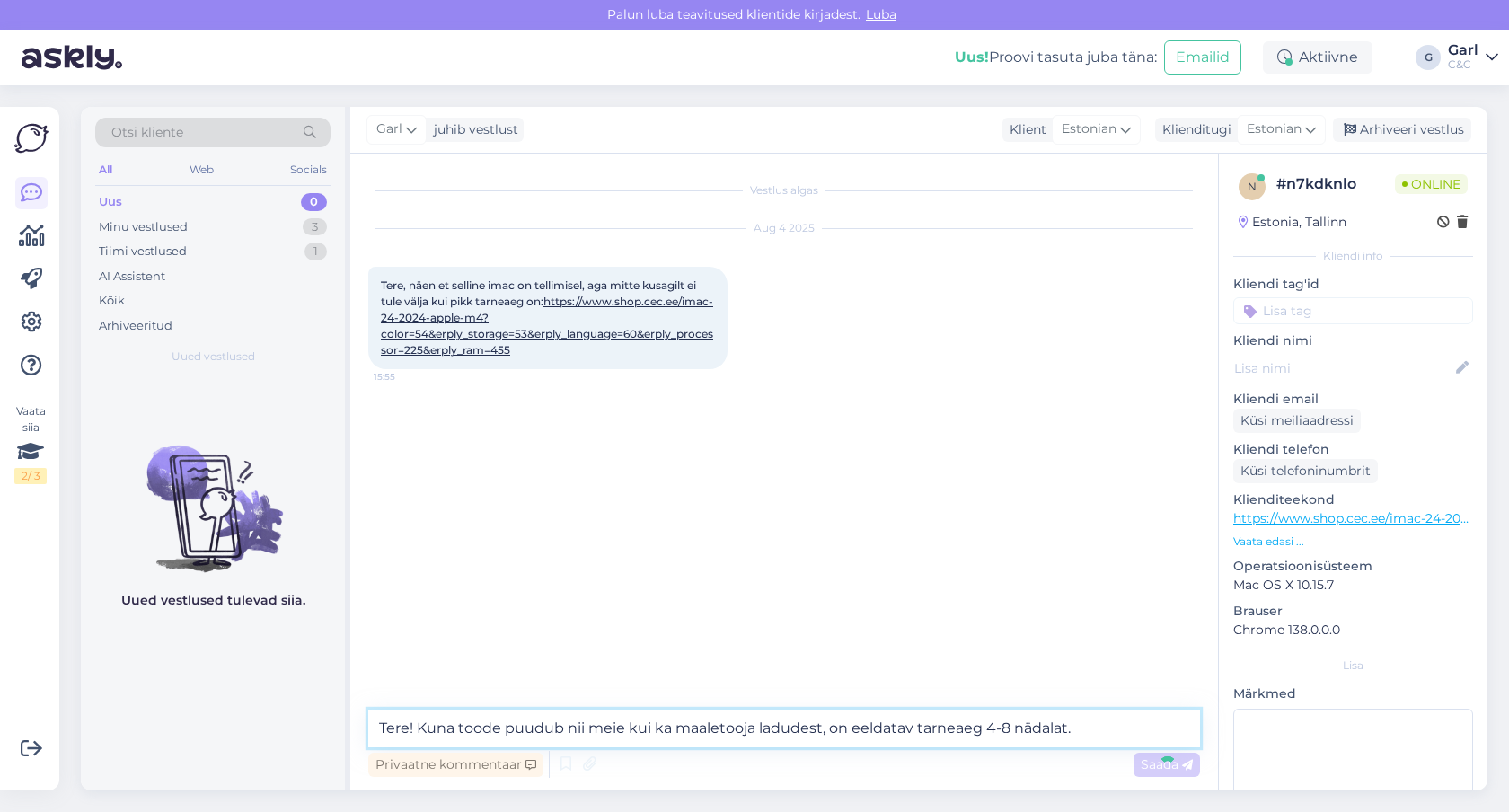 type 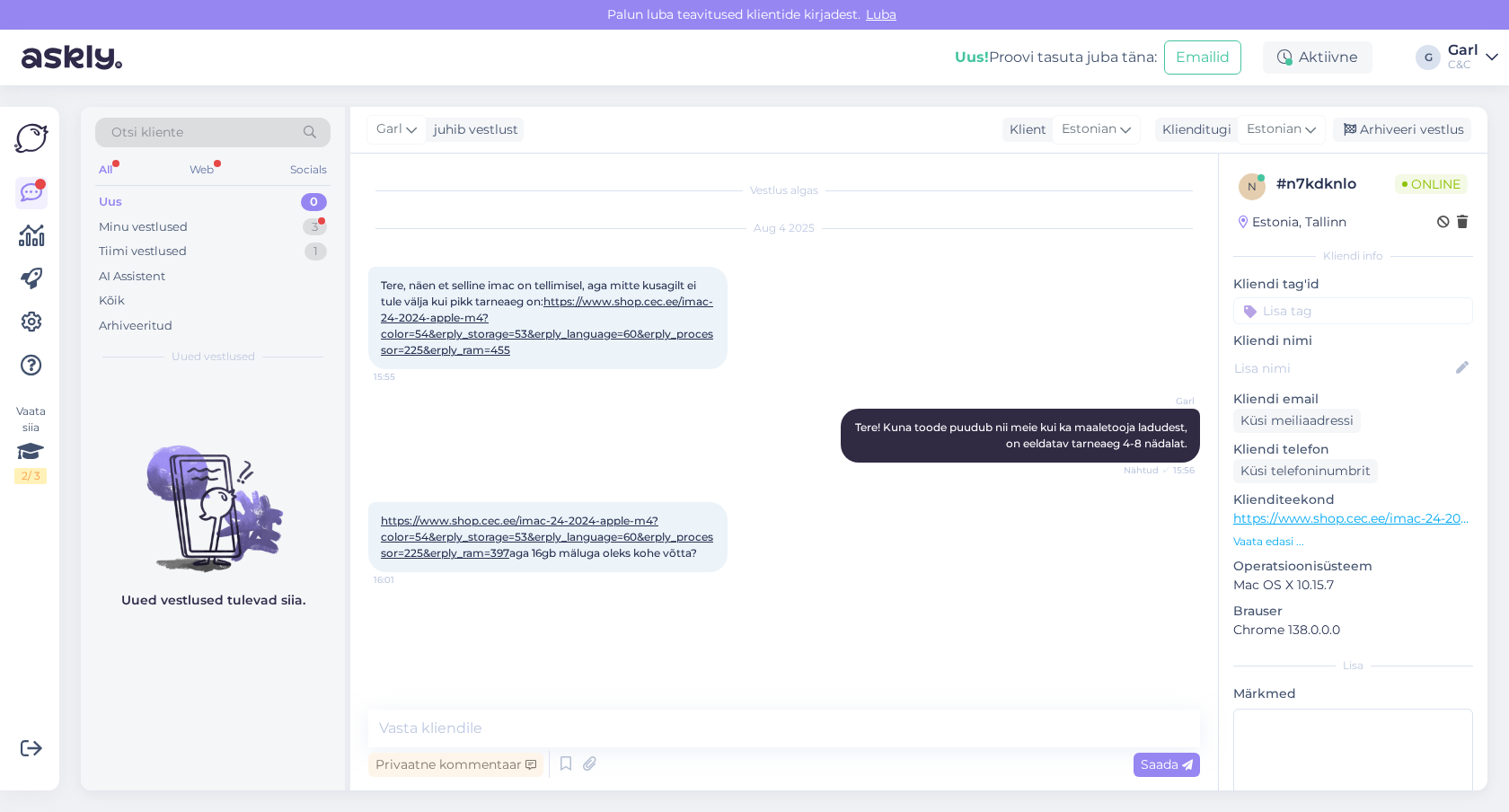 click on "https://www.shop.cec.ee/imac-24-2024-apple-m4?color=54&erply_storage=53&erply_language=60&erply_processor=225&erply_ram=397" at bounding box center (547, 536) 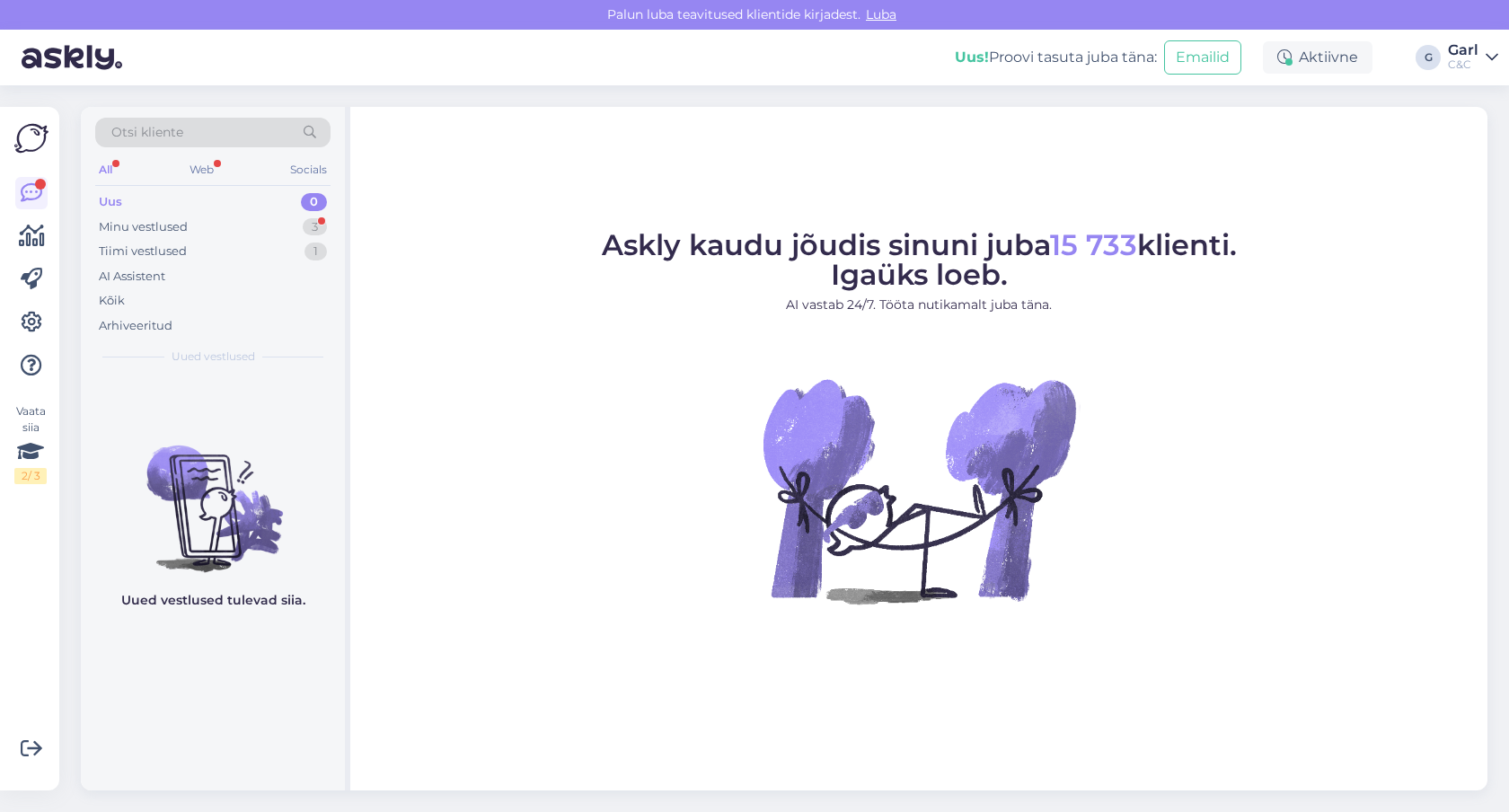 scroll, scrollTop: 0, scrollLeft: 0, axis: both 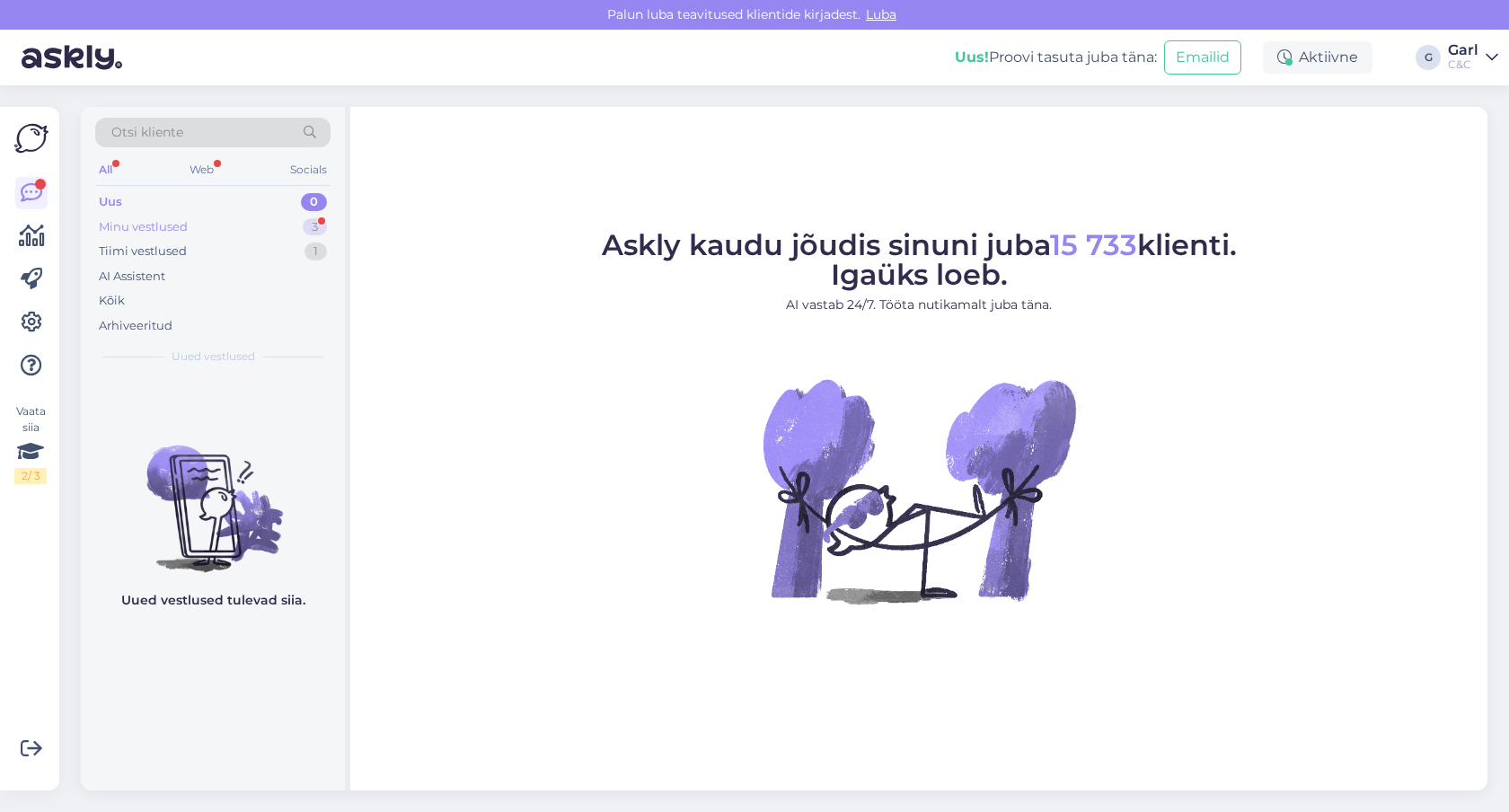 click on "Minu vestlused 3" at bounding box center [213, 227] 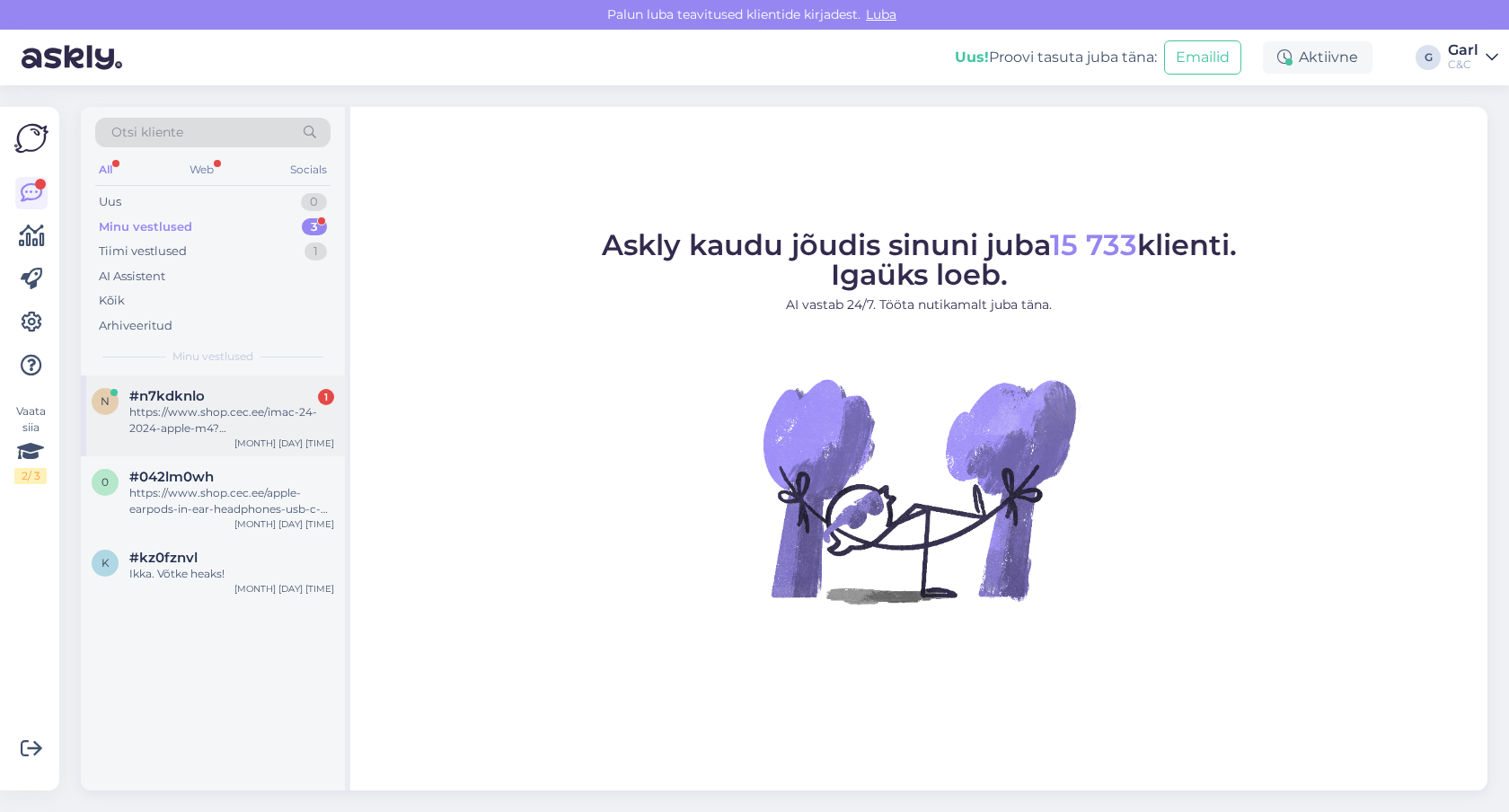 click on "#n7kdknlo 1" at bounding box center (232, 396) 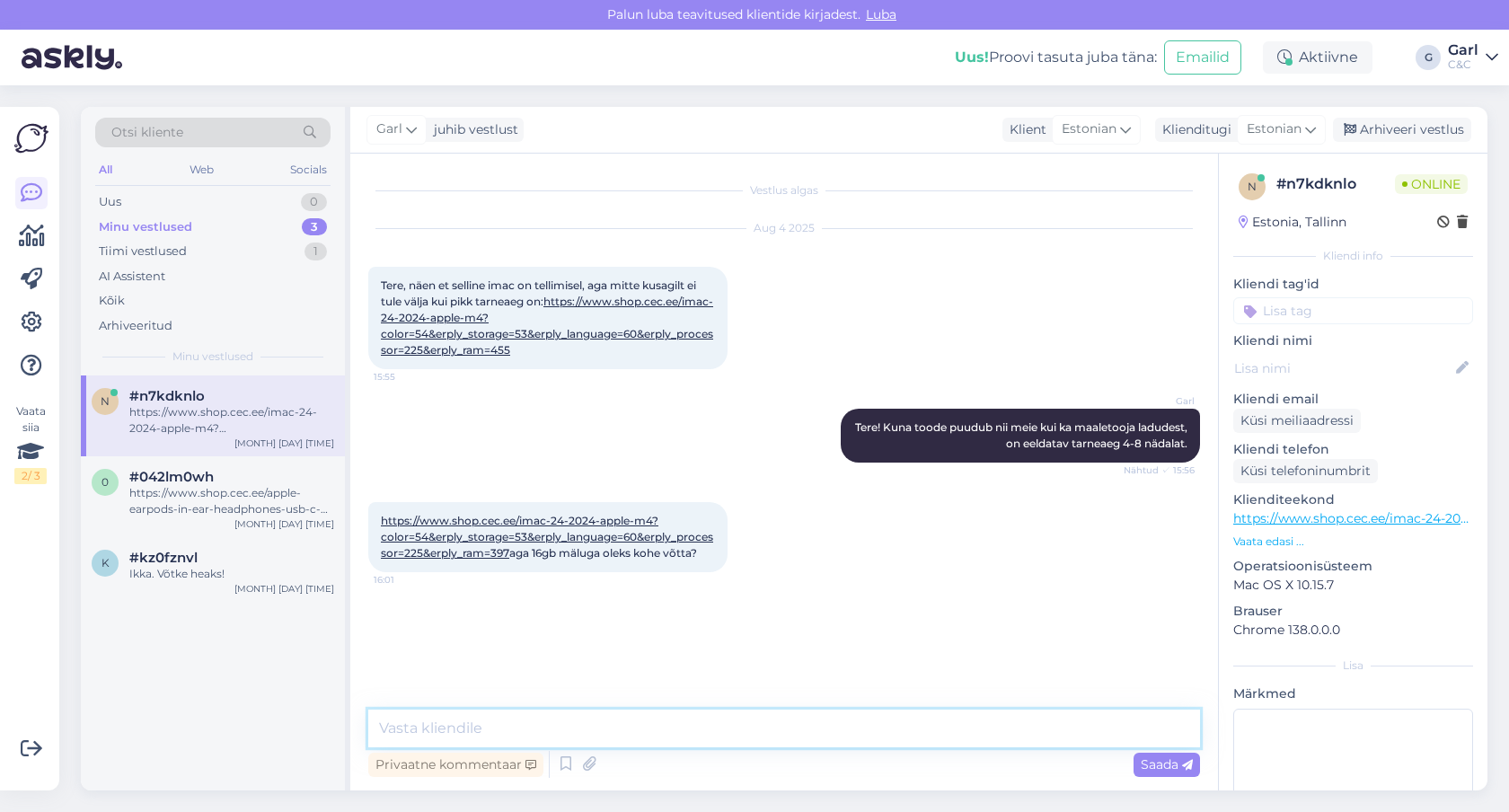 click at bounding box center [784, 728] 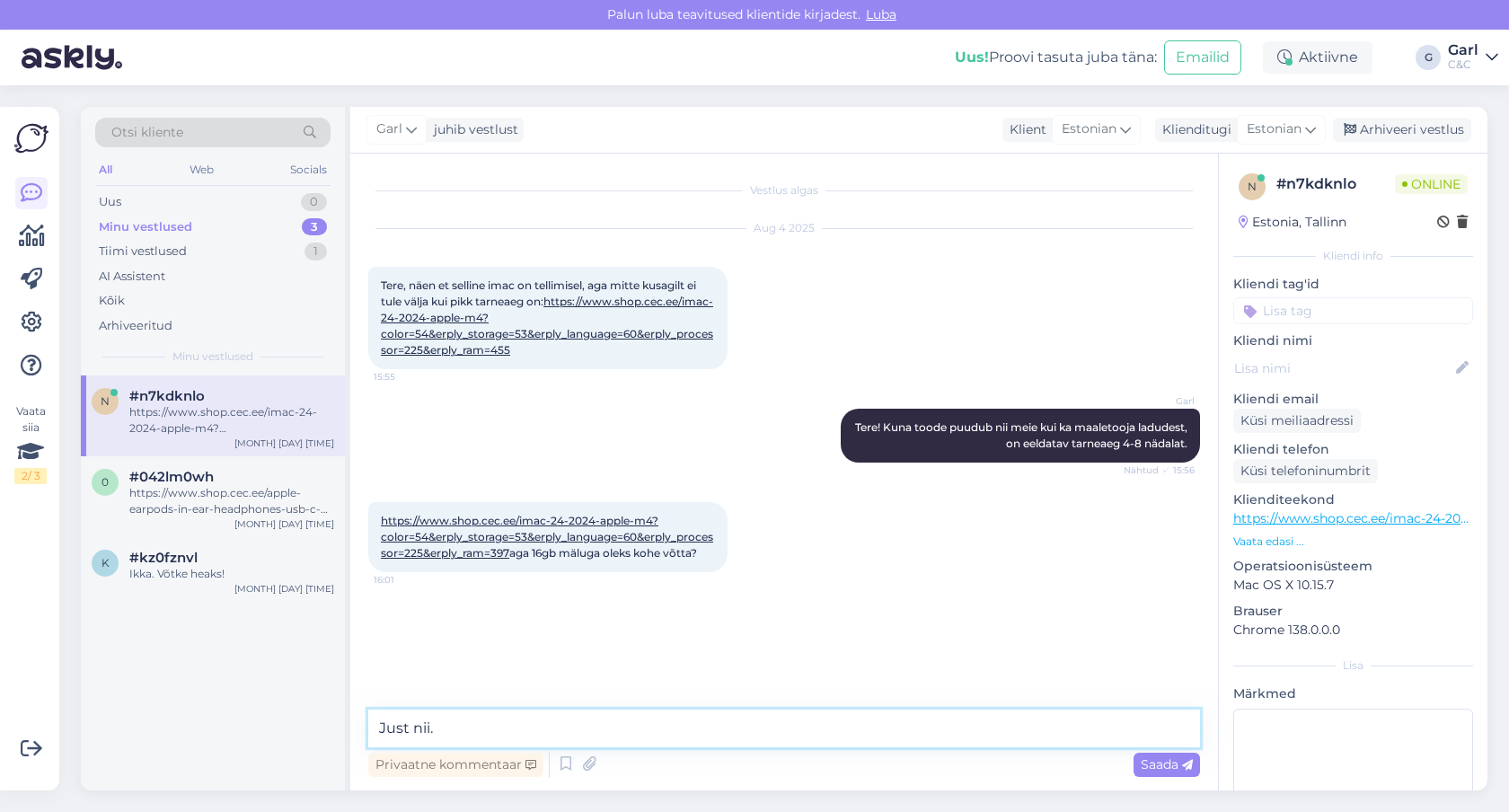 type on "Just nii." 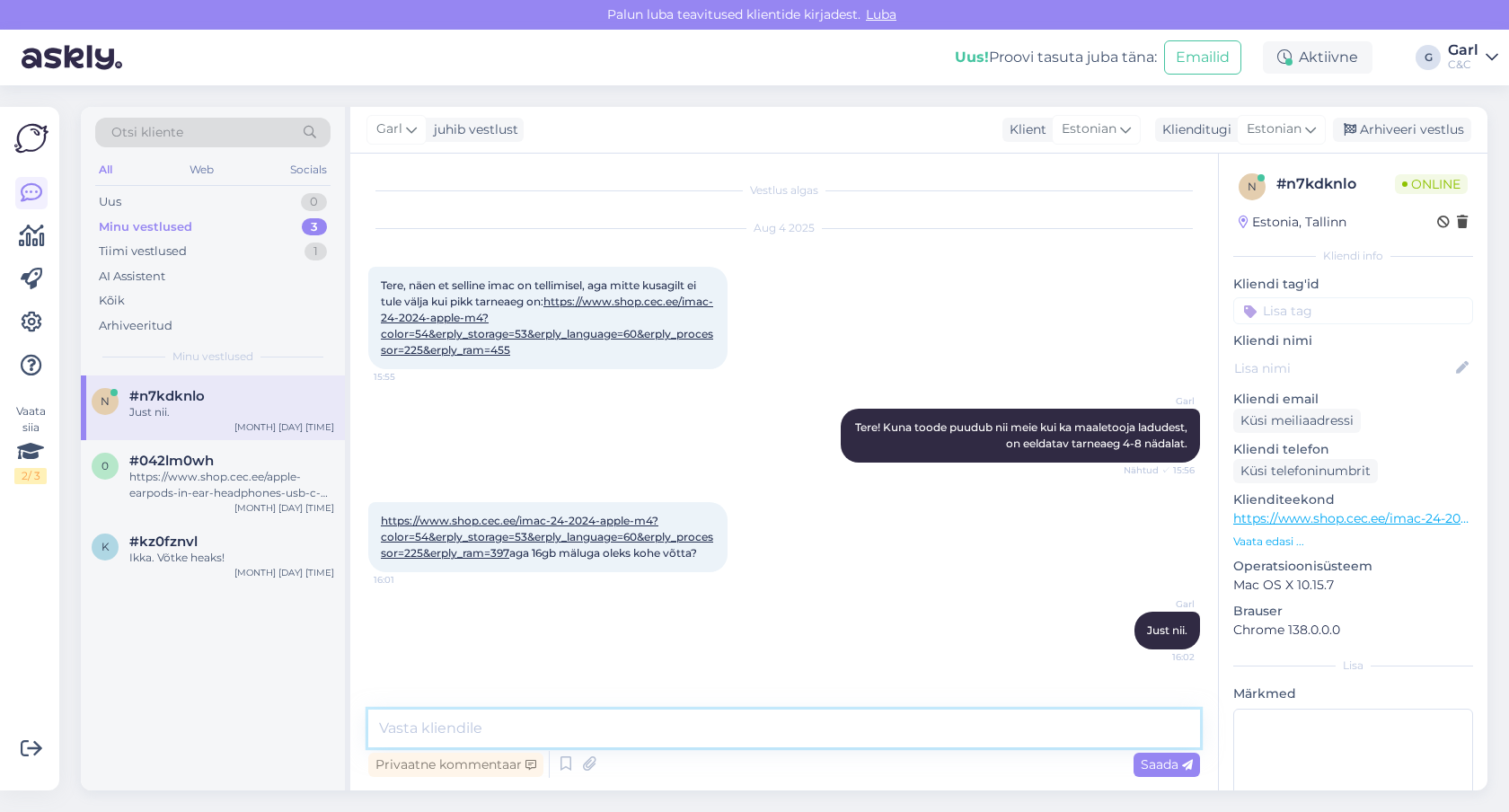 scroll, scrollTop: 8, scrollLeft: 0, axis: vertical 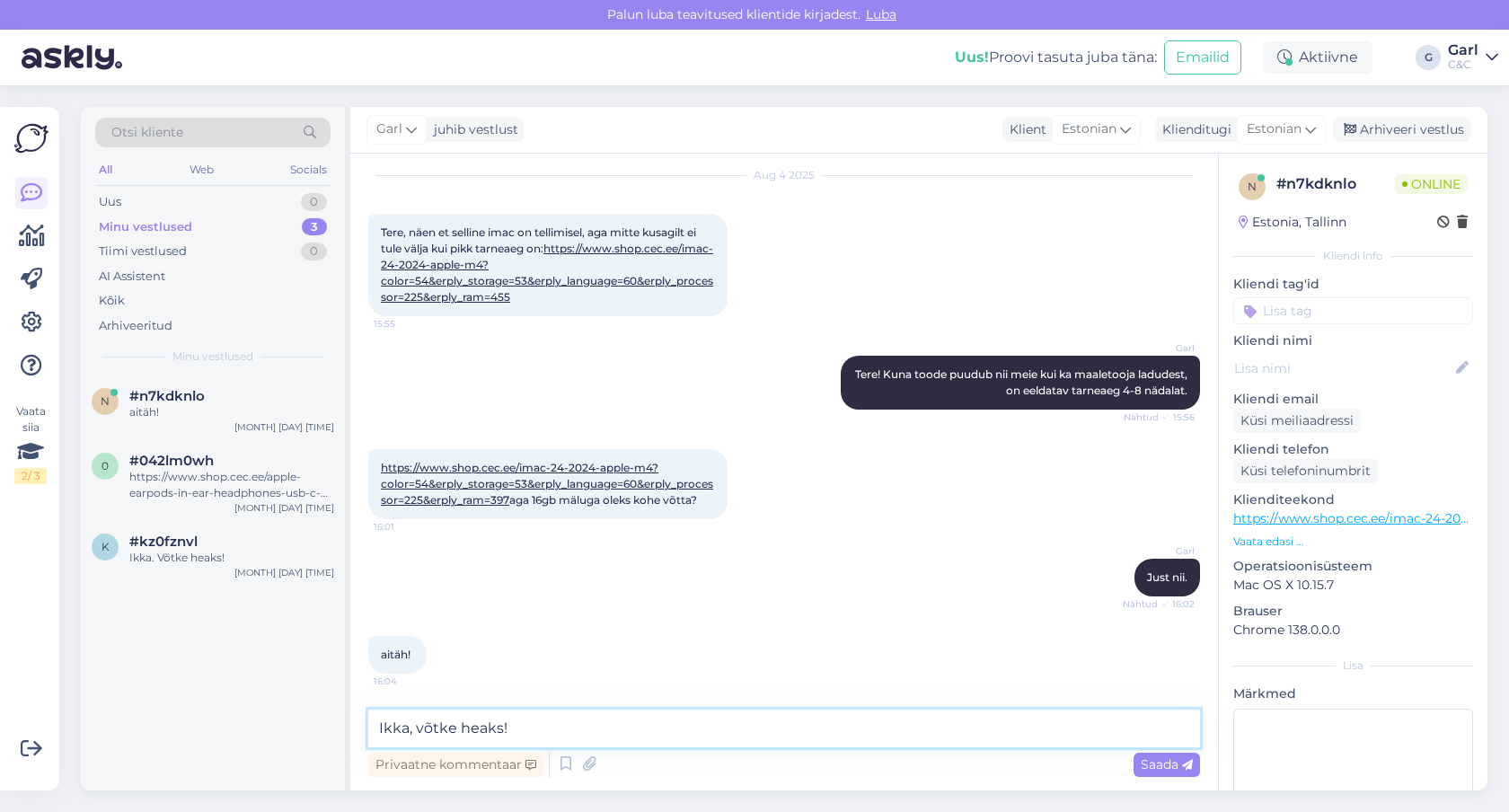 type on "Ikka, võtke heaks!" 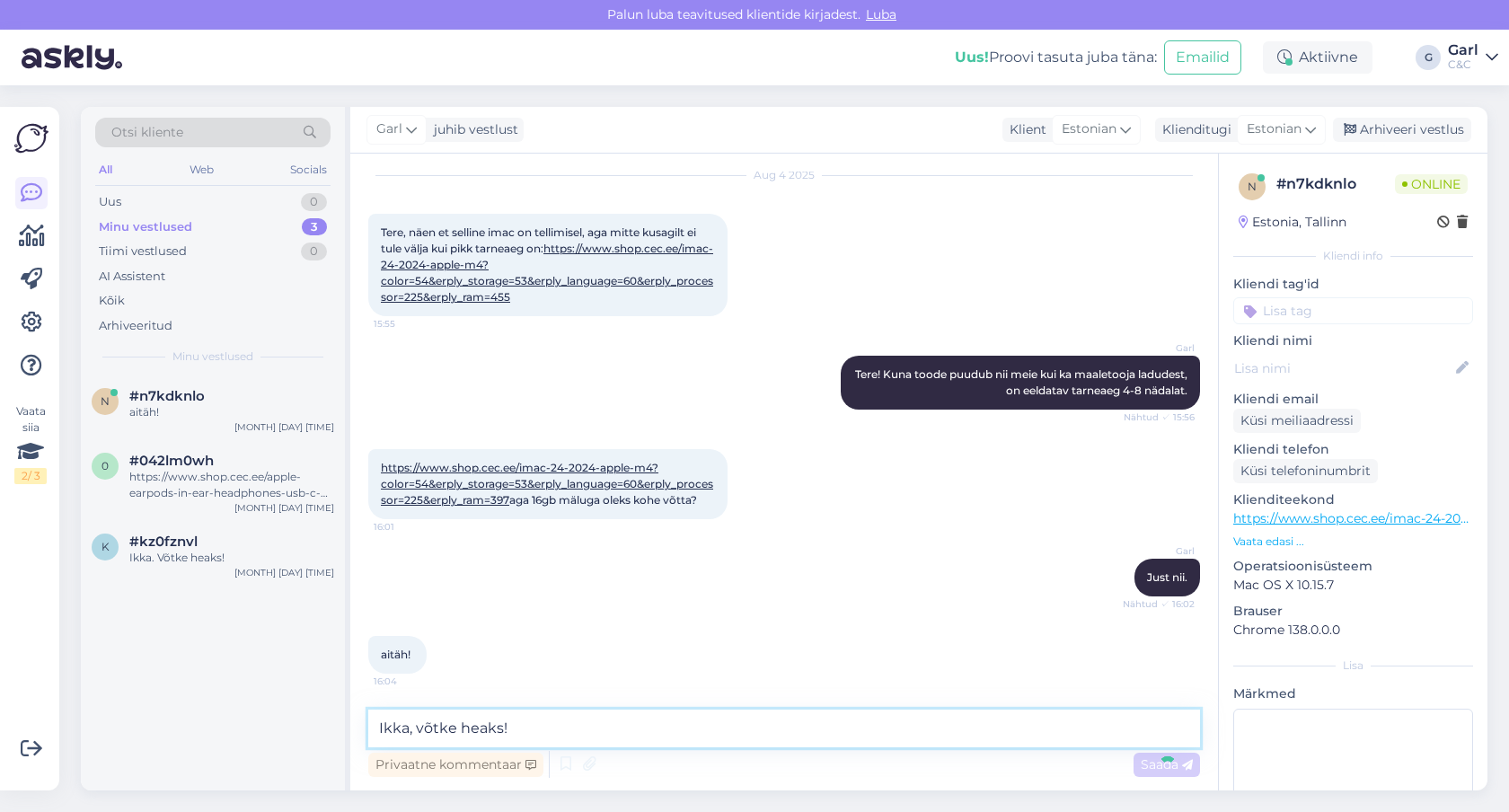 type 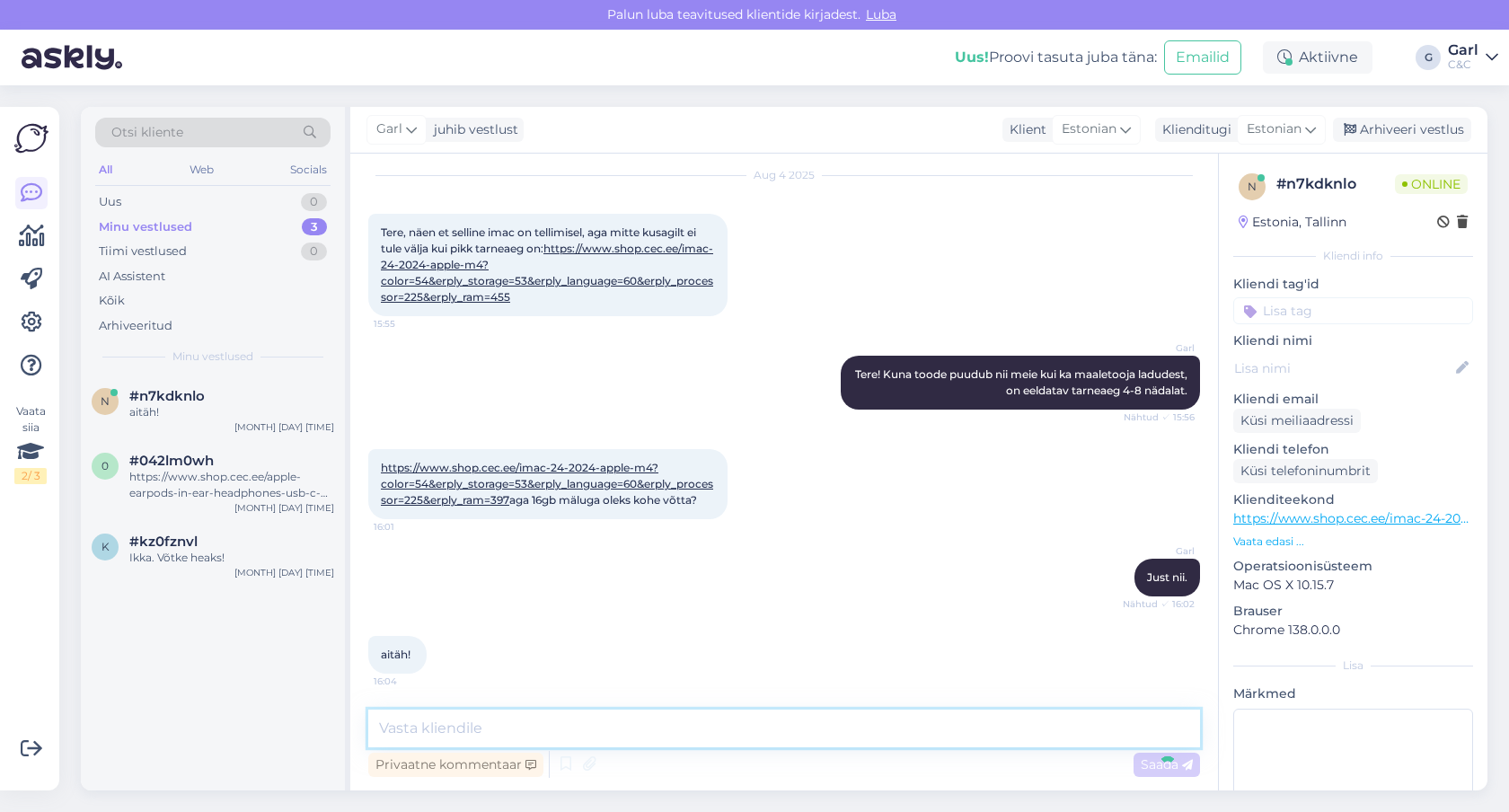 scroll, scrollTop: 163, scrollLeft: 0, axis: vertical 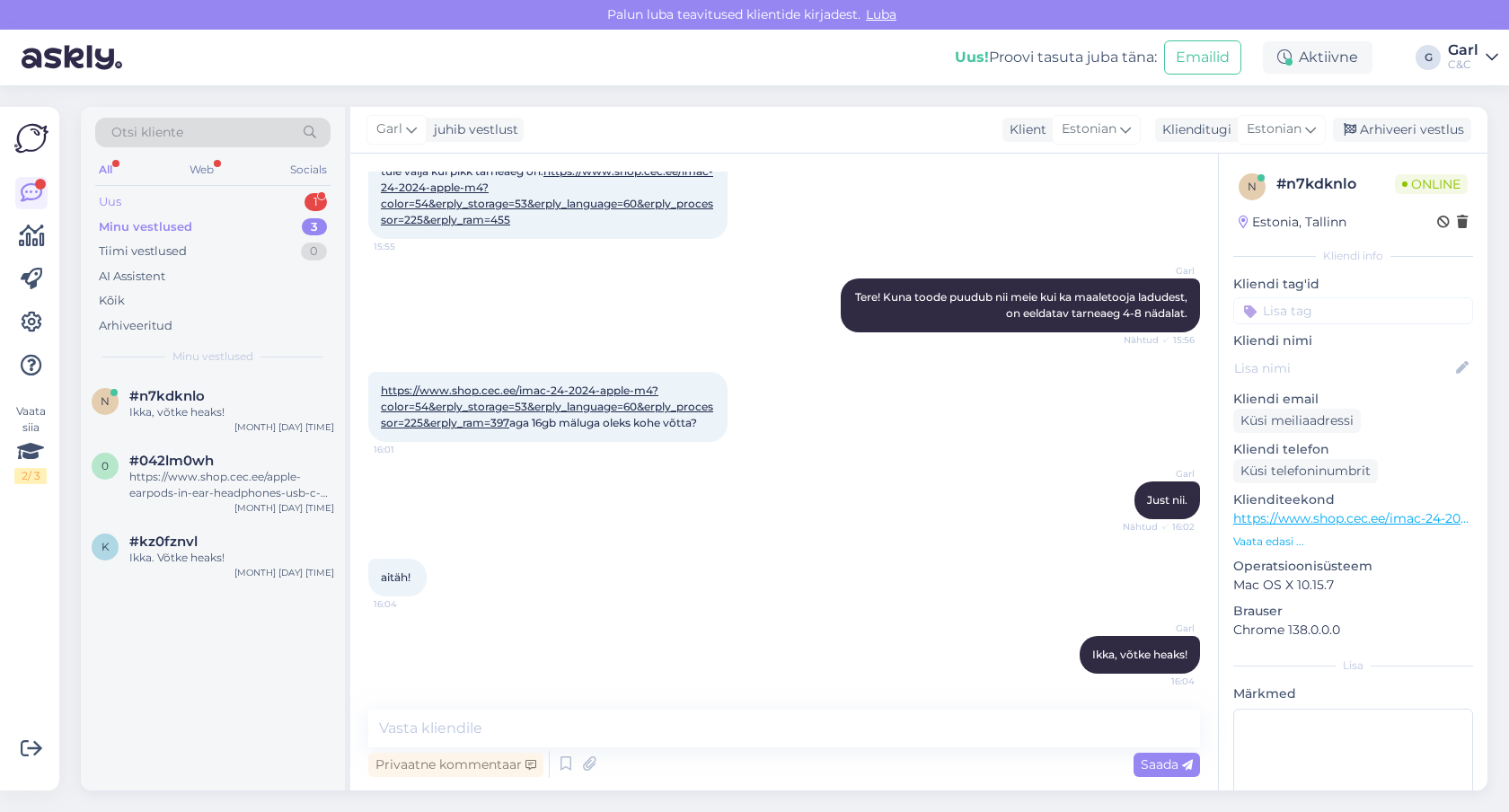 click on "Uus 1" at bounding box center [213, 202] 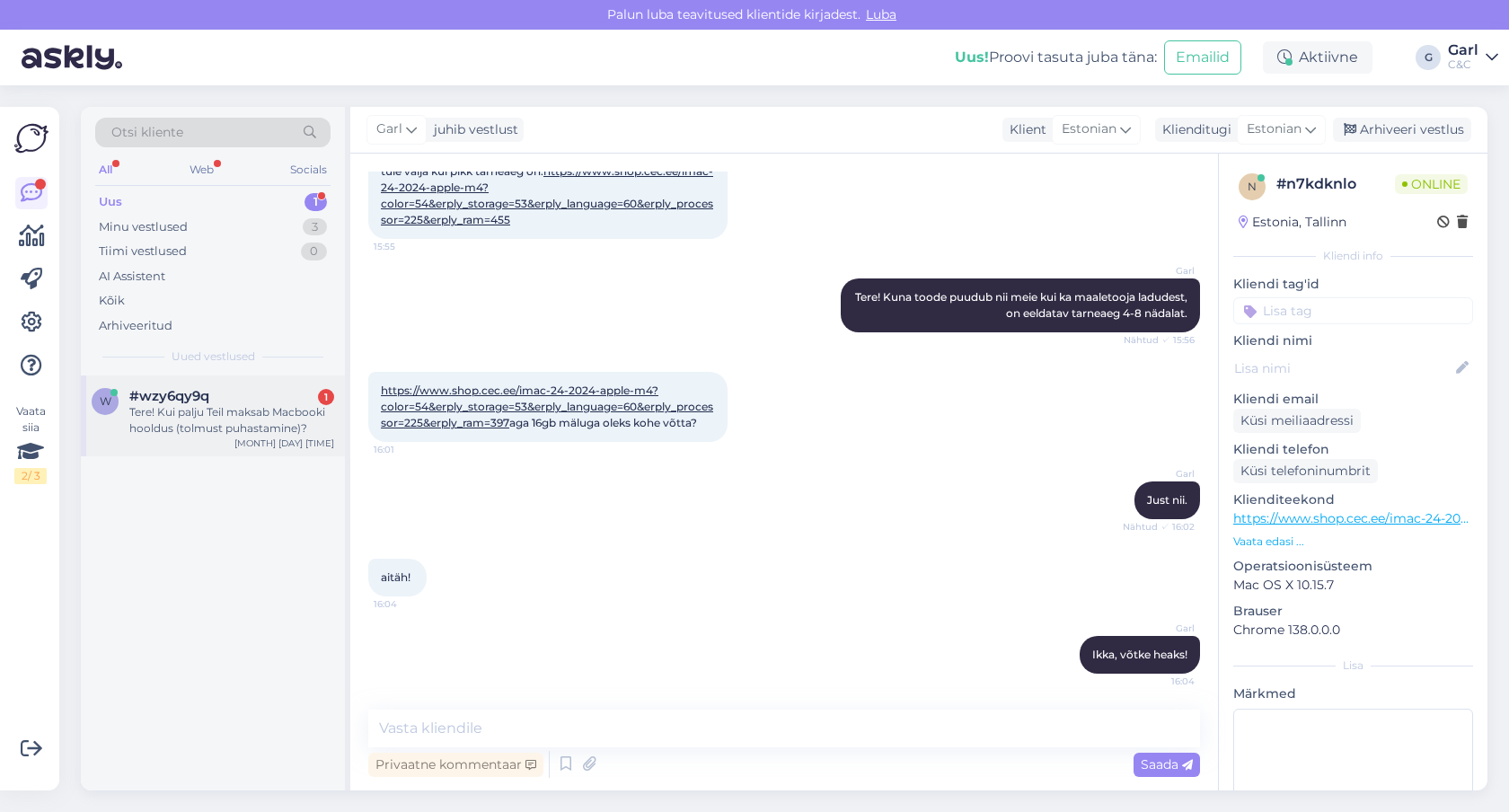 click on "Tere! Kui palju Teil maksab Macbooki hooldus (tolmust puhastamine)?" at bounding box center (232, 420) 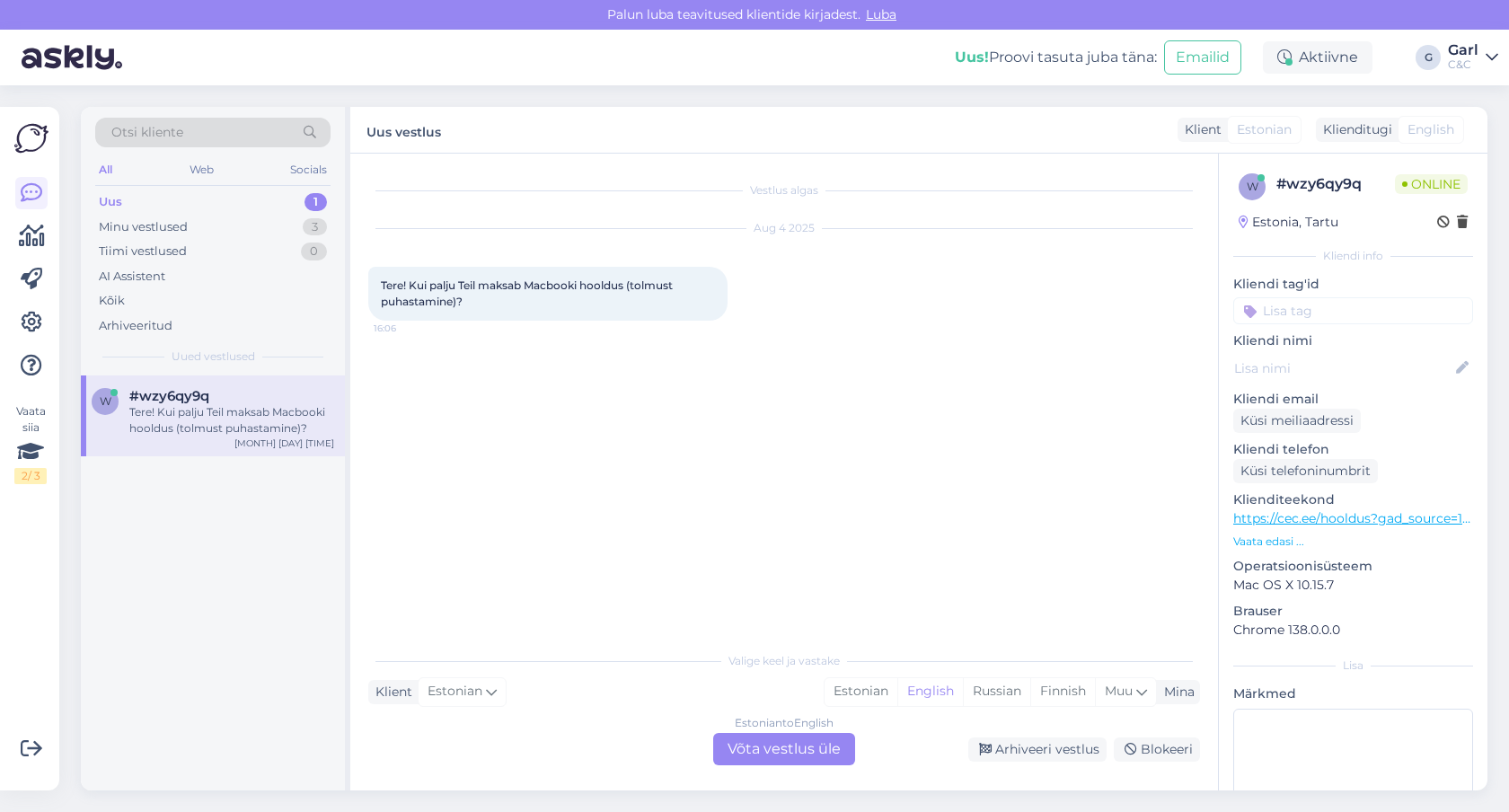 scroll, scrollTop: 0, scrollLeft: 0, axis: both 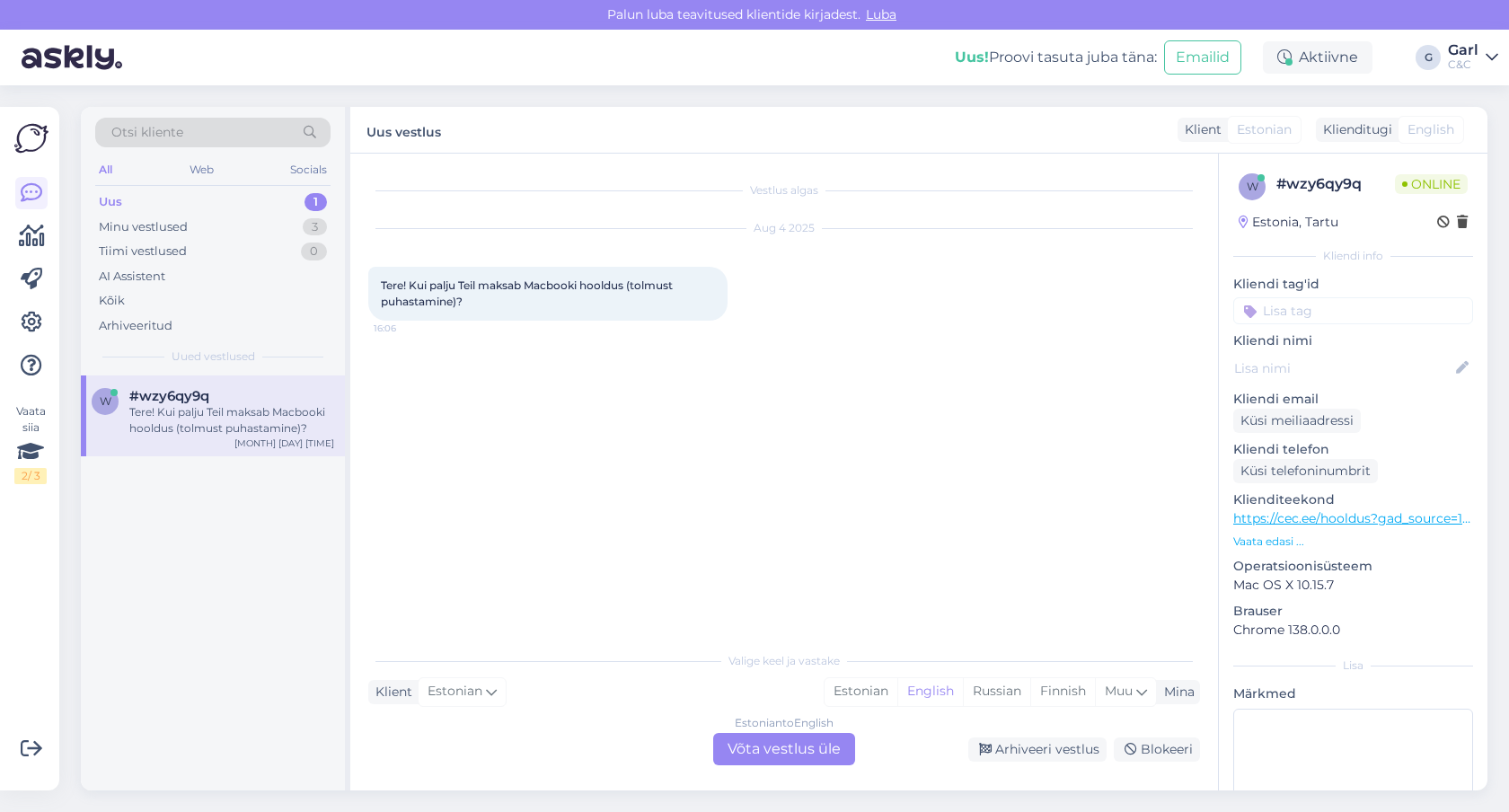 click on "https://cec.ee/hooldus?gad_source=1&gad_campaignid=20157211600&gbraid=0AAAAADk9567tIHT4ZpofXI1H9s1nkDfAK&gclid=Cj0KCQjwtMHEBhC-ARIsABua5iQy0d5rUtpTqTeloQIp5Kitd2bTI4A67b1Z92HzAXFjo7Ce-SZzkpoaAvH8EALw_wcB" at bounding box center [1973, 518] 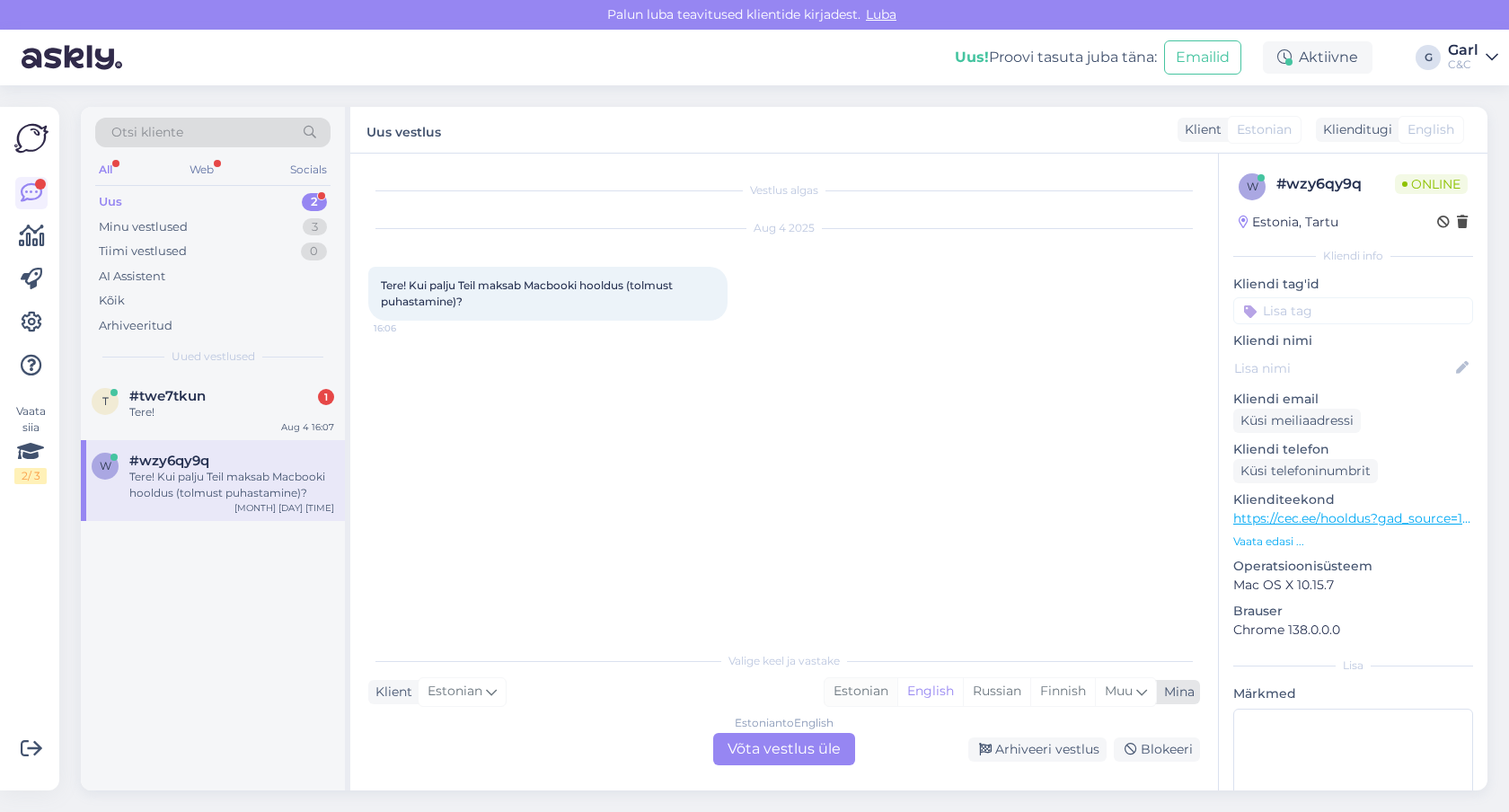 click on "Estonian" at bounding box center (860, 692) 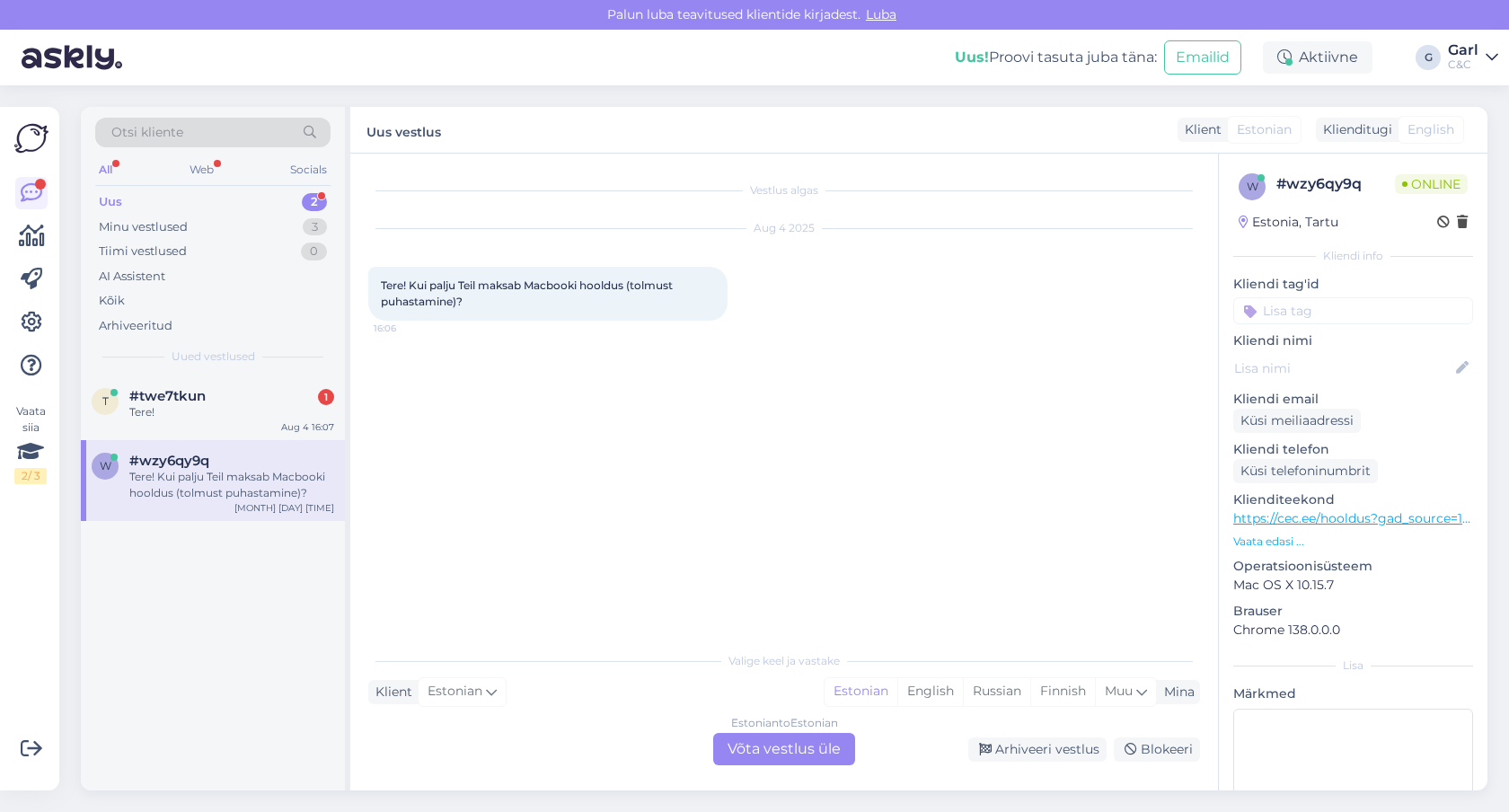 click on "Estonian  to  Estonian Võta vestlus üle" at bounding box center [784, 749] 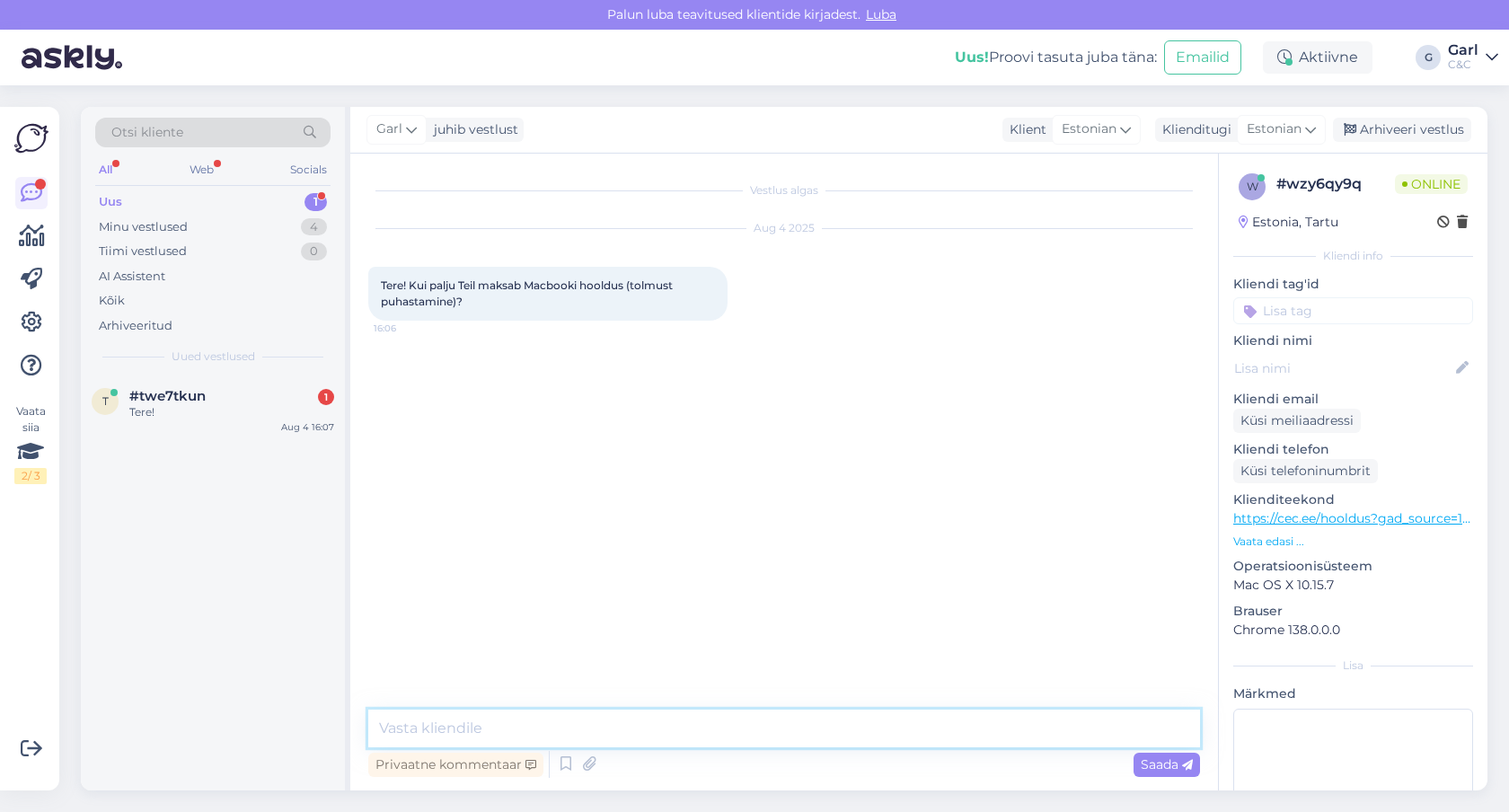 click at bounding box center [784, 728] 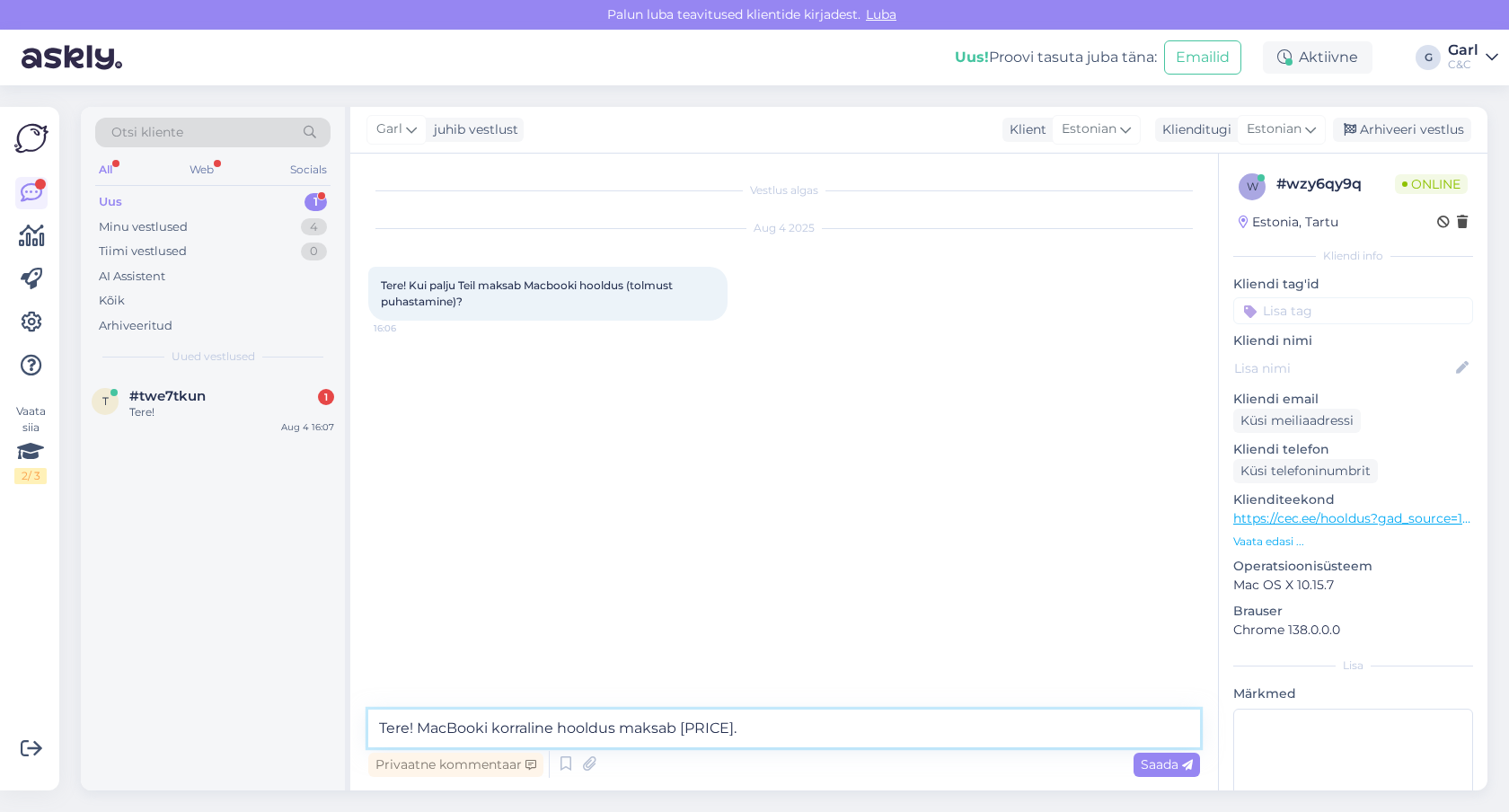 type on "Tere! MacBooki korraline hooldus maksab 59€." 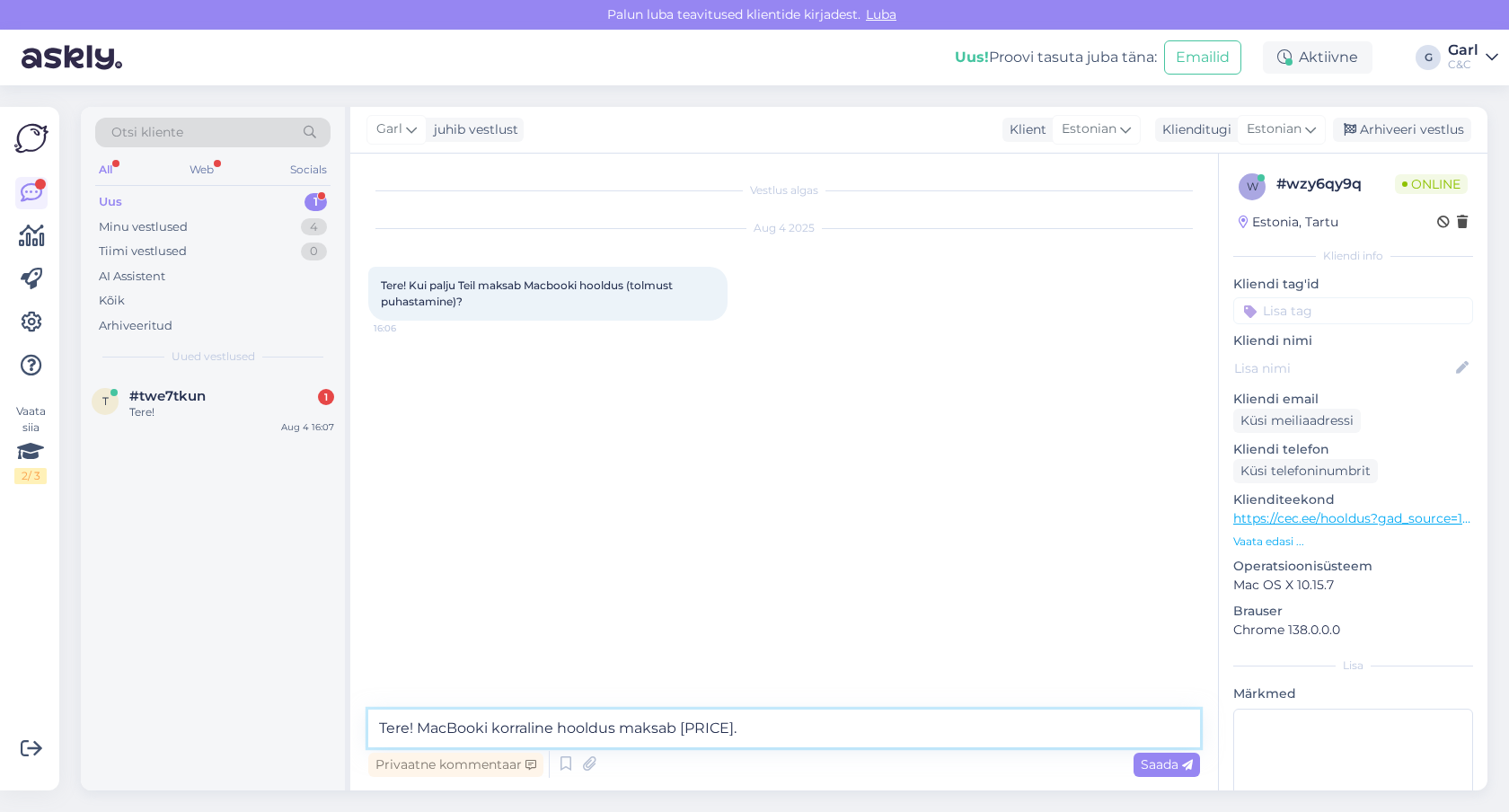 type 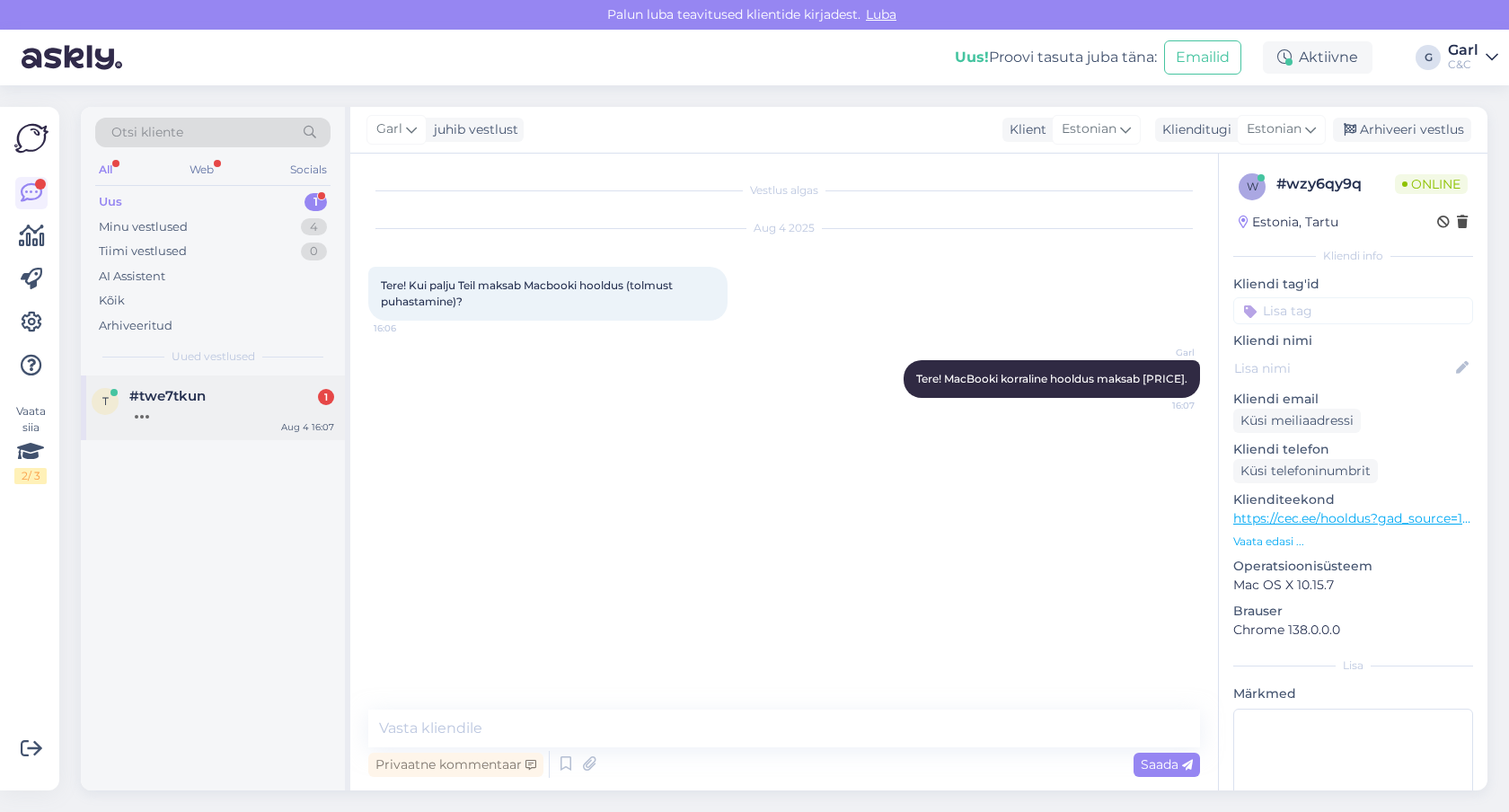 click on "#twe7tkun" at bounding box center (167, 396) 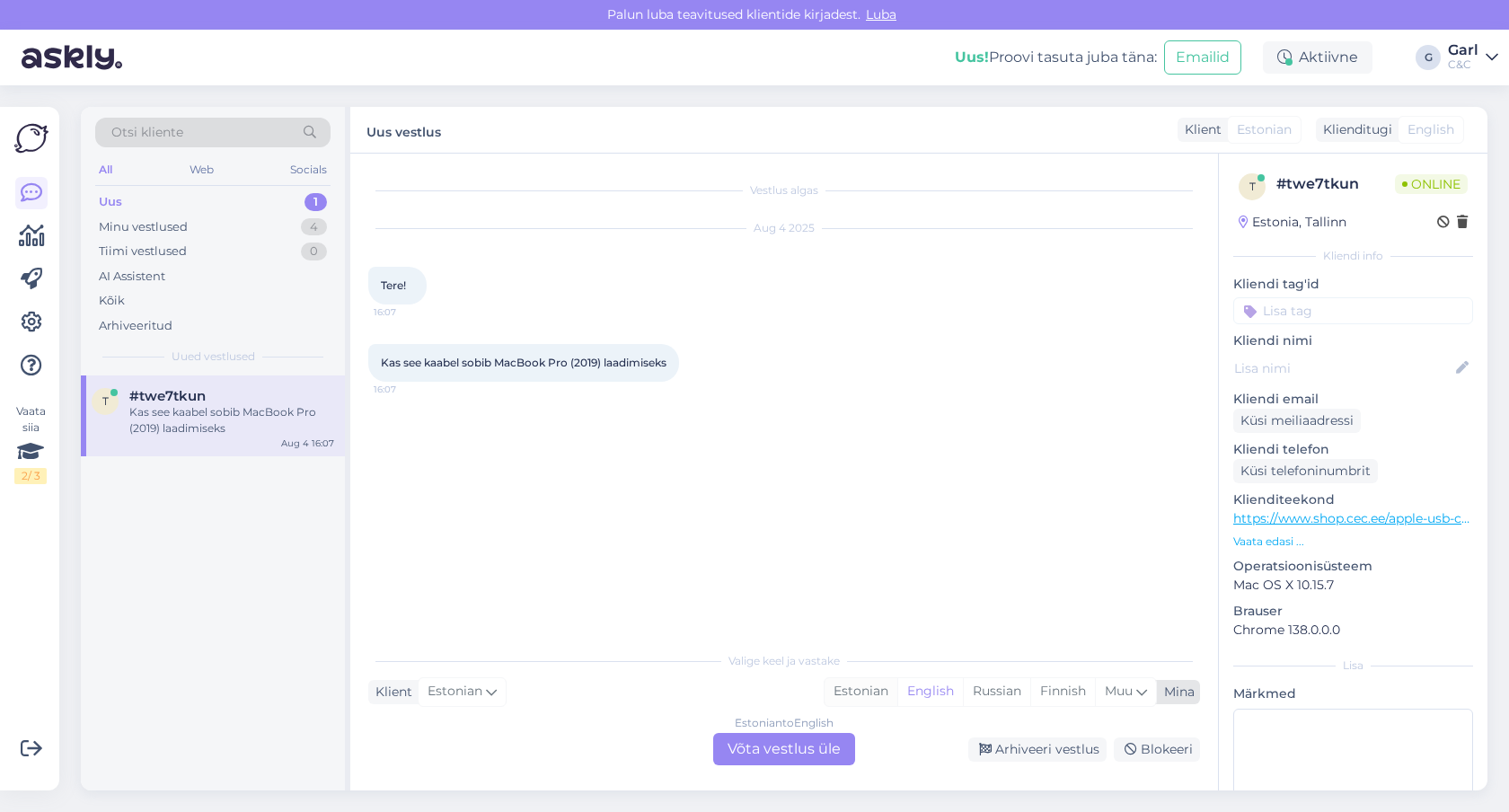 click on "Estonian" at bounding box center [860, 692] 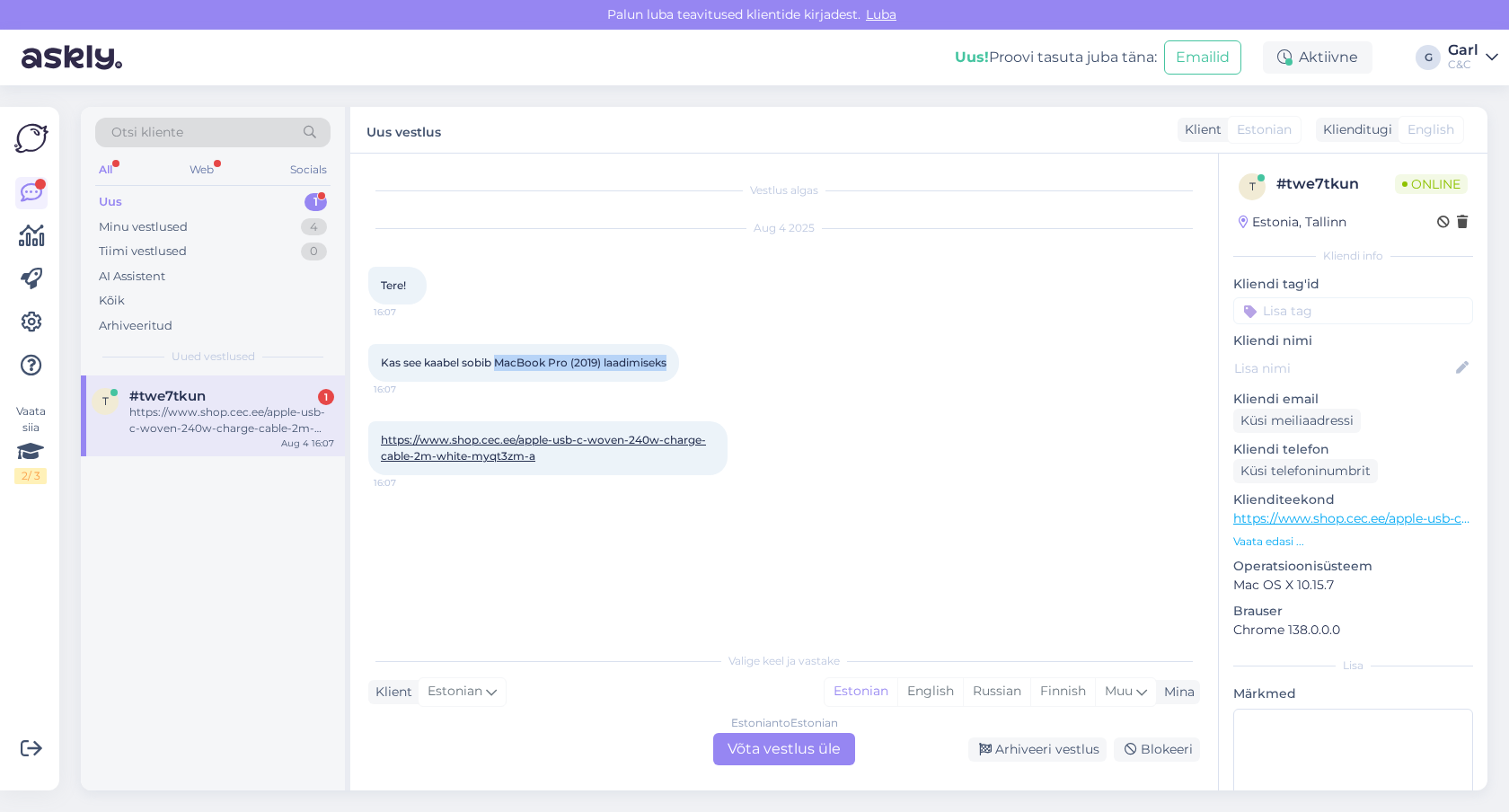 drag, startPoint x: 497, startPoint y: 359, endPoint x: 672, endPoint y: 360, distance: 175.00286 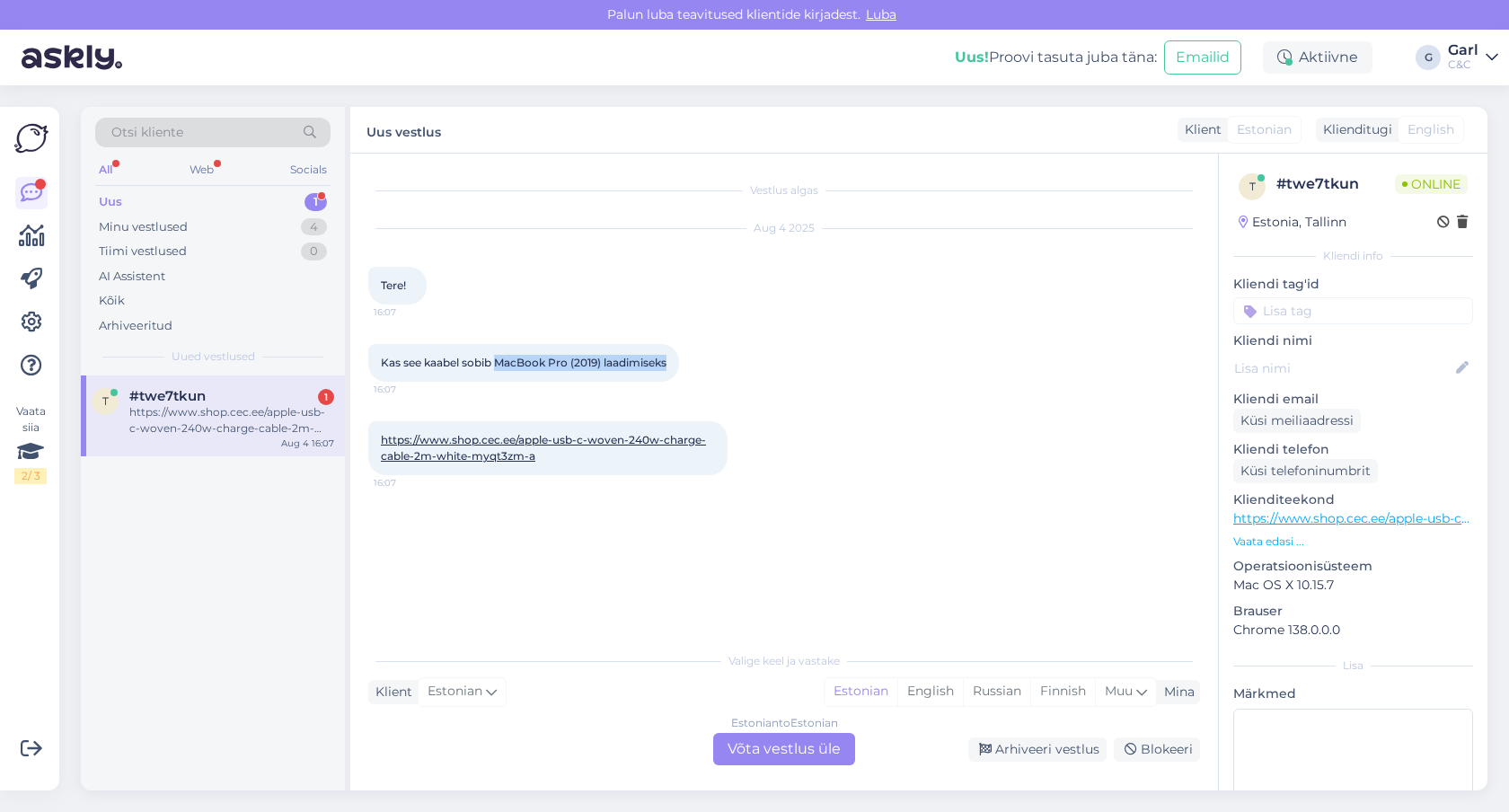 click on "Kas see kaabel sobib MacBook Pro (2019) laadimiseks" at bounding box center [524, 362] 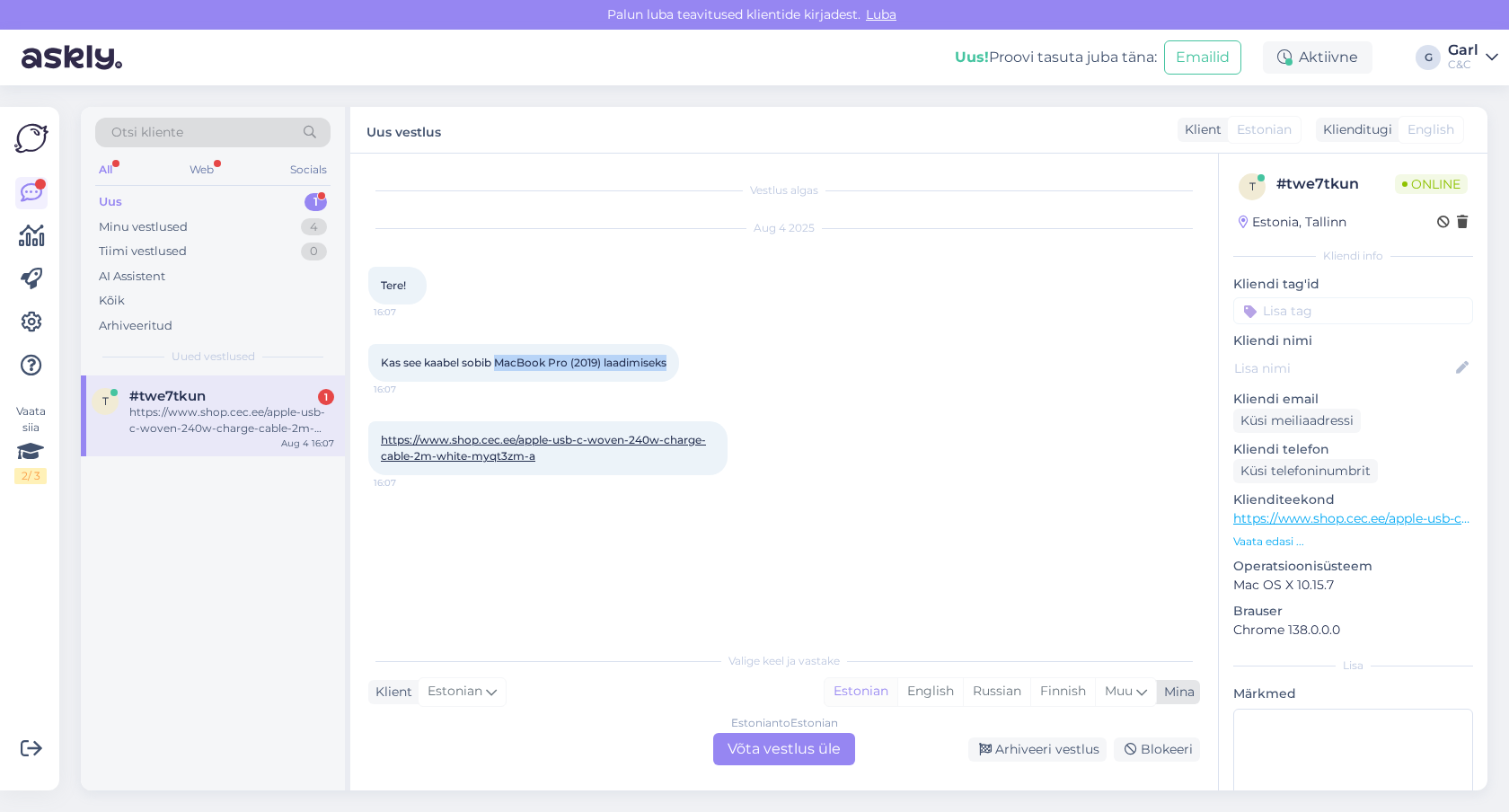 click on "Estonian" at bounding box center [860, 692] 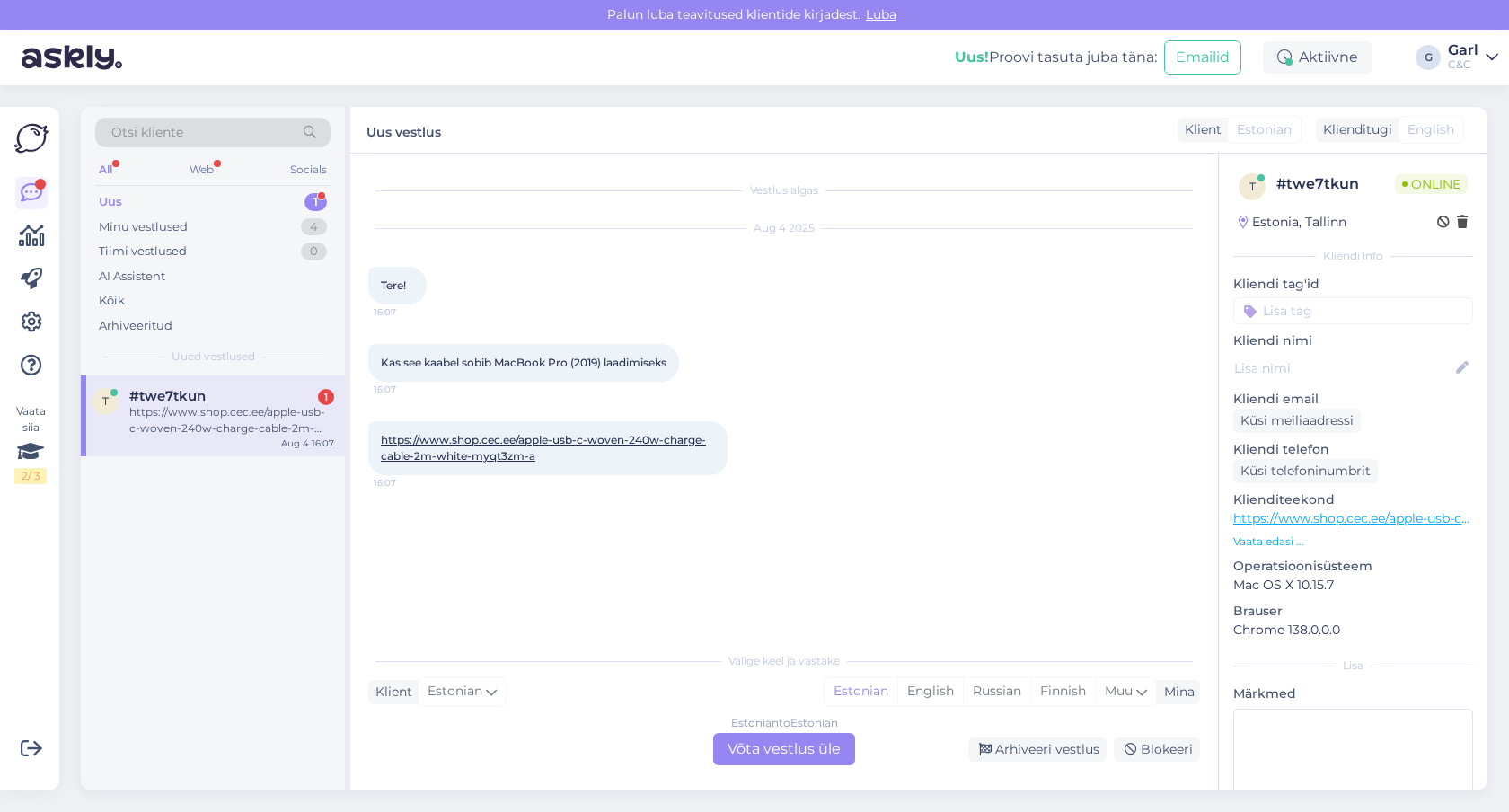 click on "Estonian  to  Estonian Võta vestlus üle" at bounding box center [784, 749] 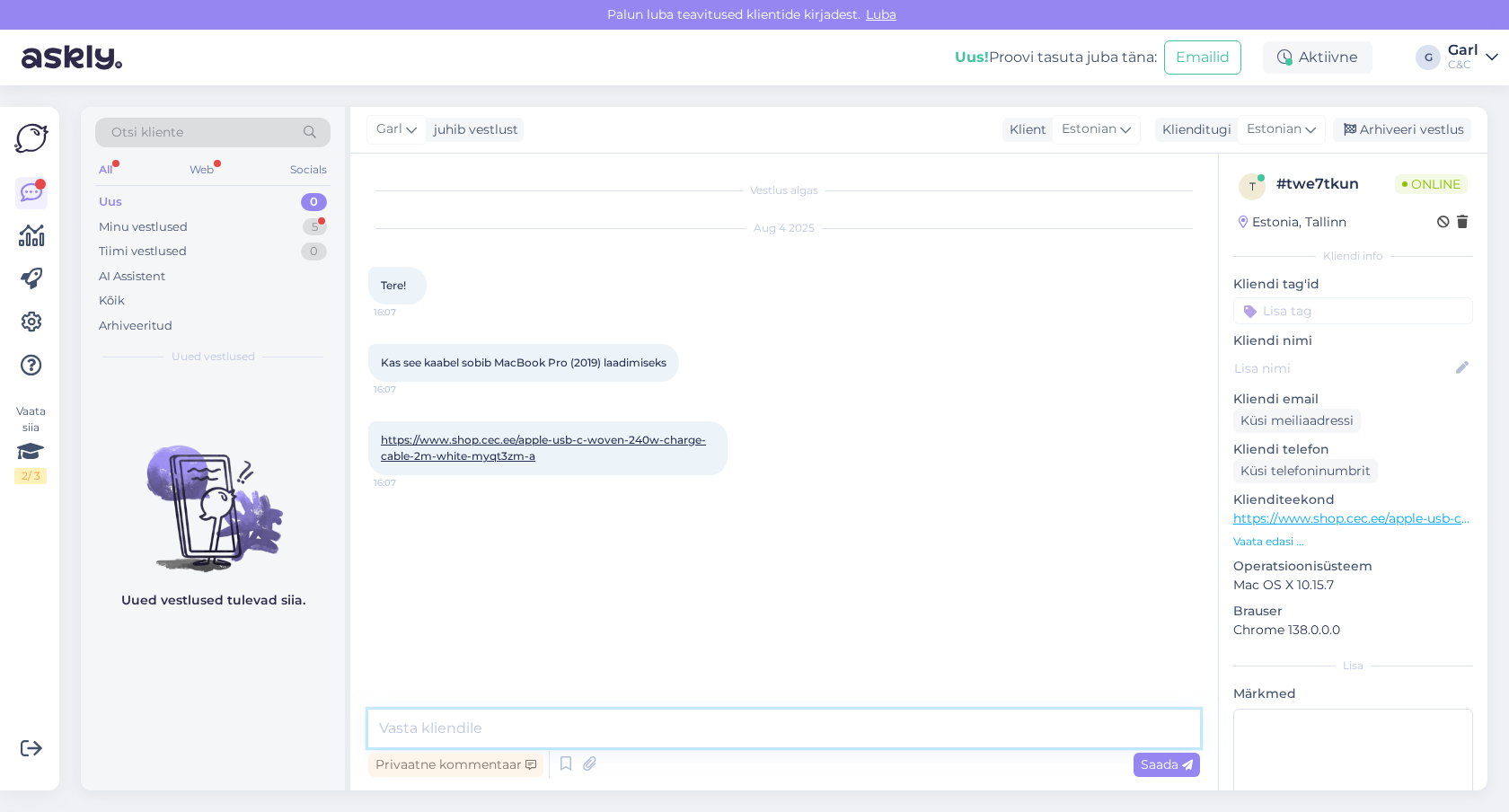 click at bounding box center [784, 728] 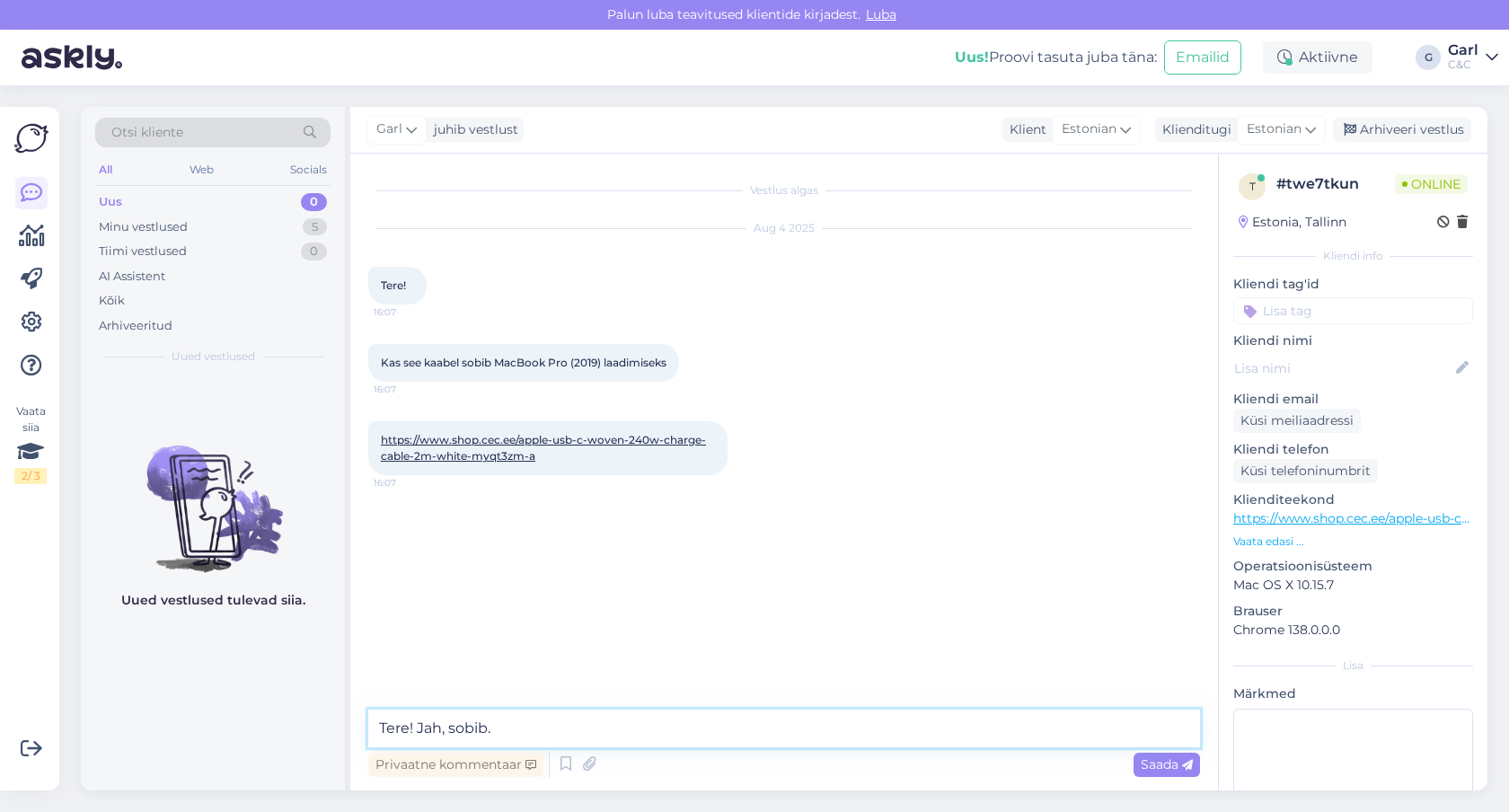 type on "Tere! Jah, sobib." 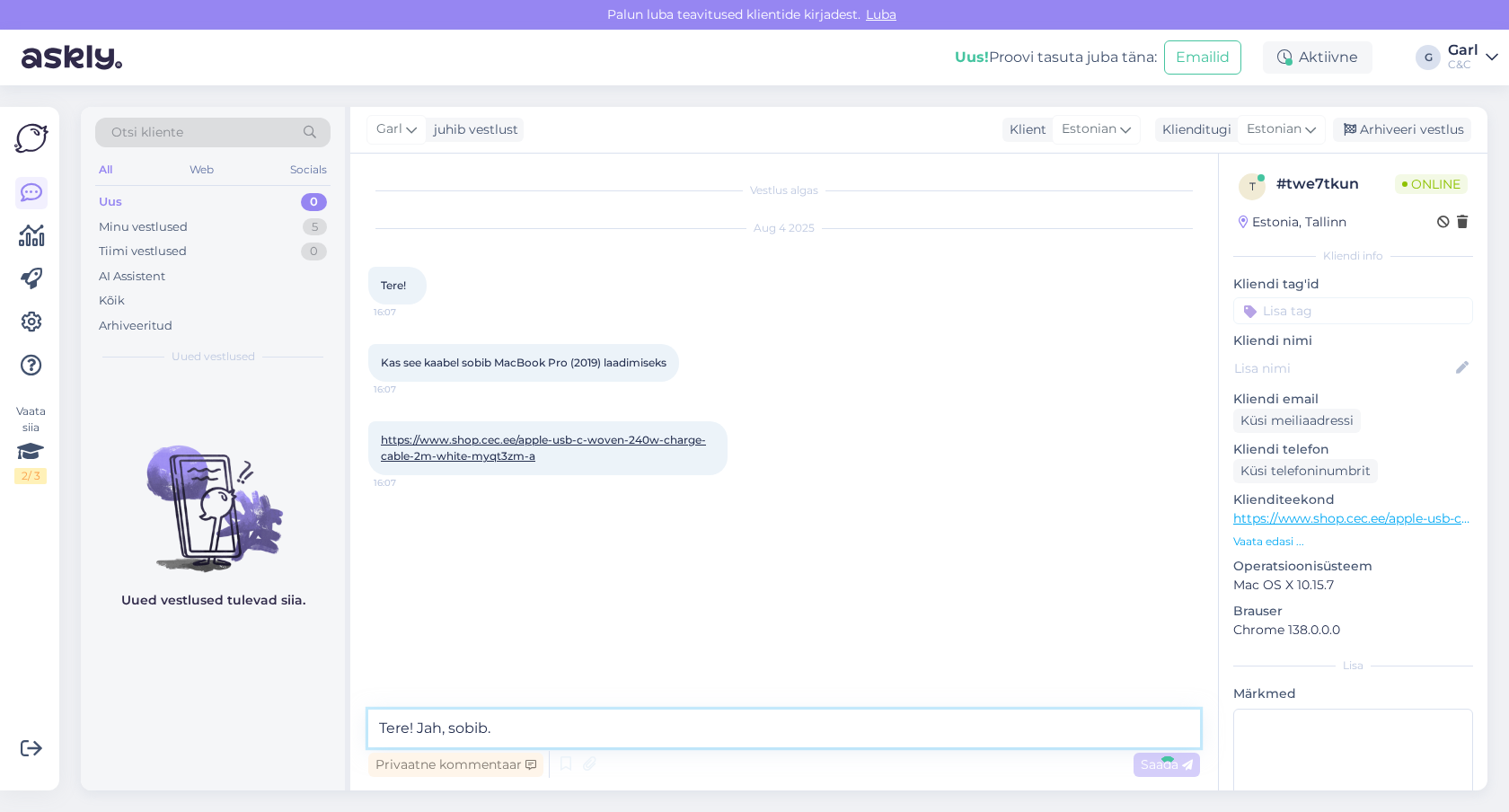 type 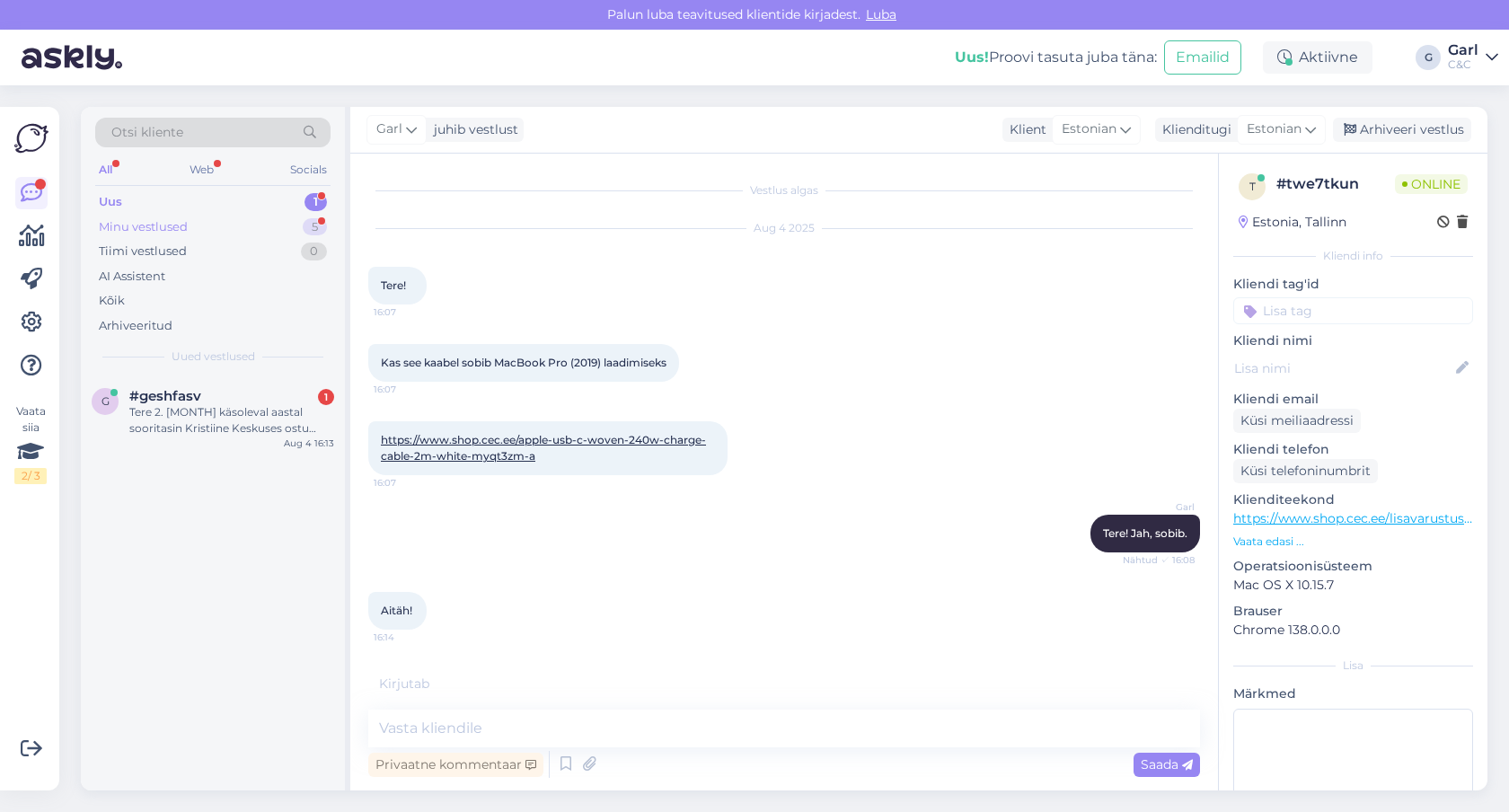 click on "Minu vestlused 5" at bounding box center (213, 227) 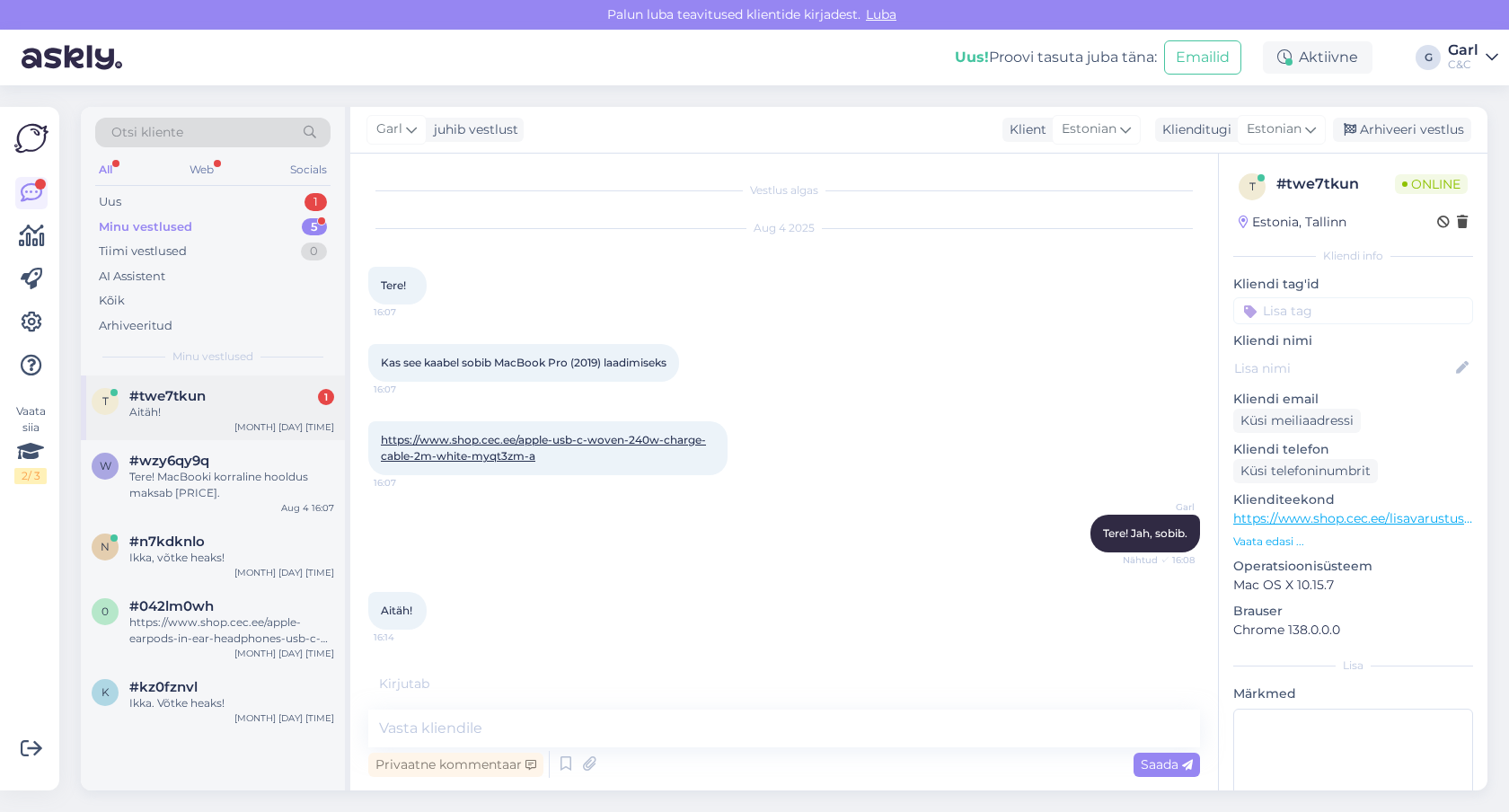 click on "t #twe7tkun 1 Aitäh! Aug 4 16:14" at bounding box center (213, 408) 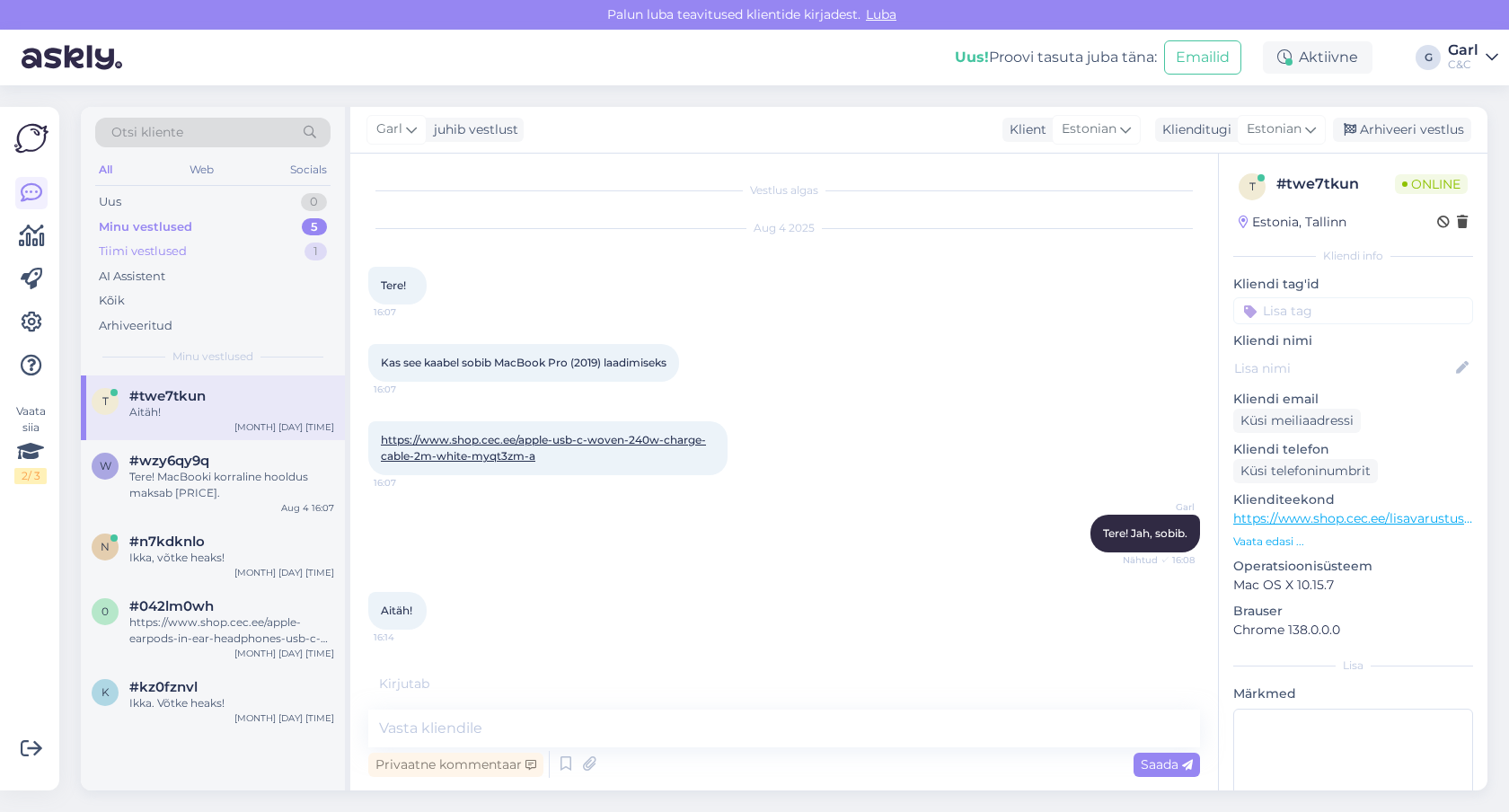 click on "Tiimi vestlused 1" at bounding box center [213, 252] 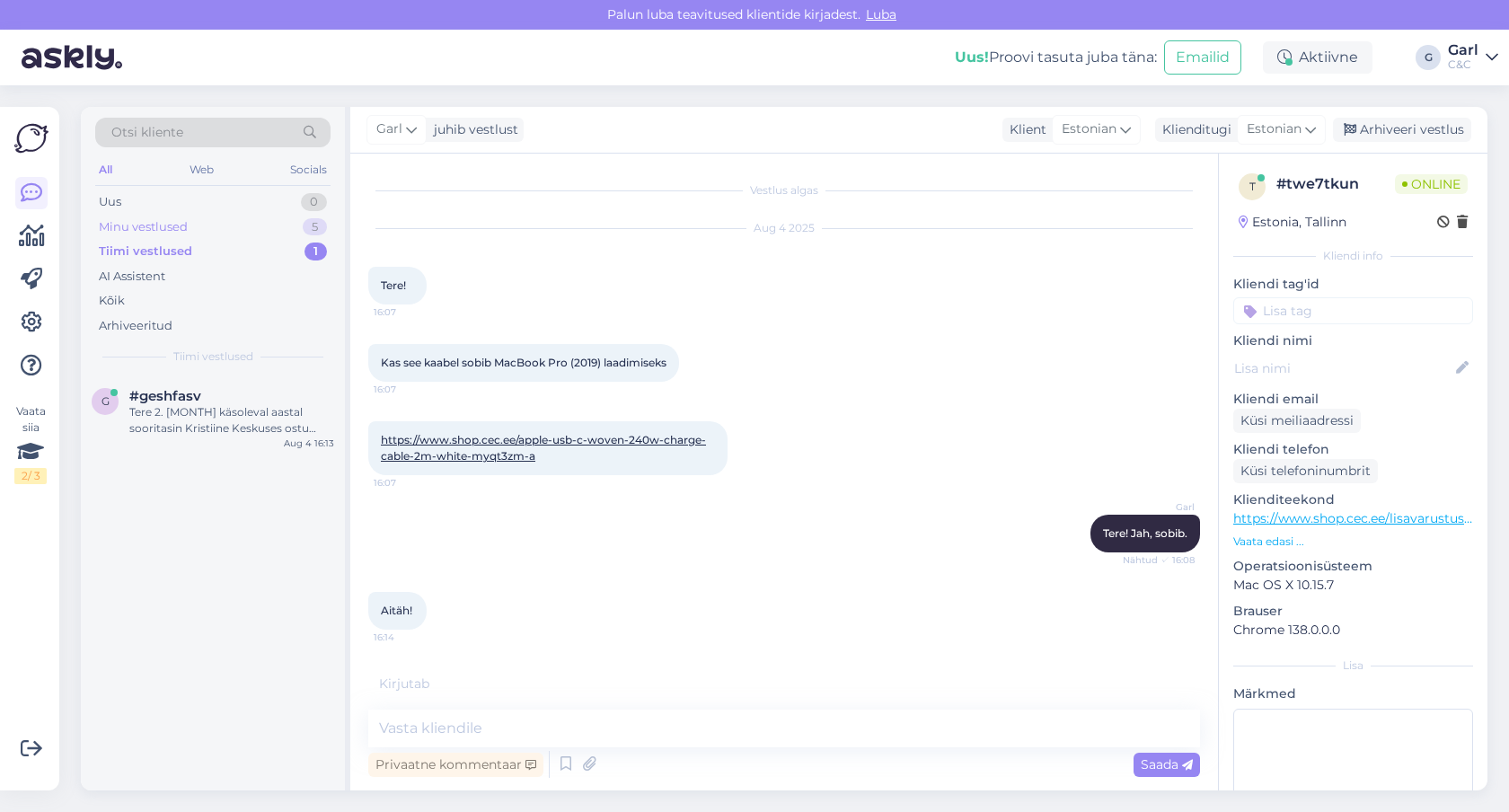 click on "Minu vestlused 5" at bounding box center [213, 227] 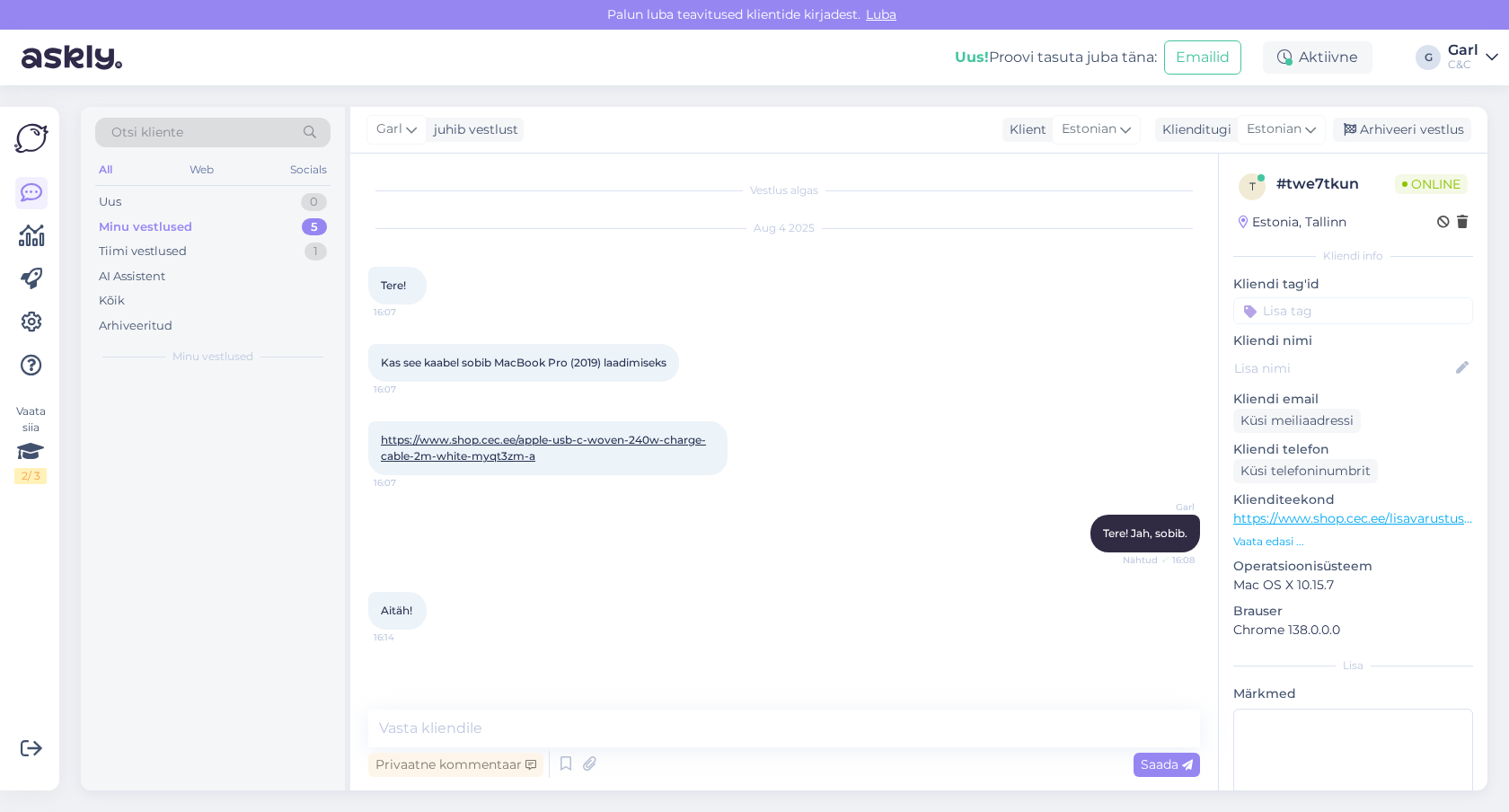 scroll, scrollTop: 49, scrollLeft: 0, axis: vertical 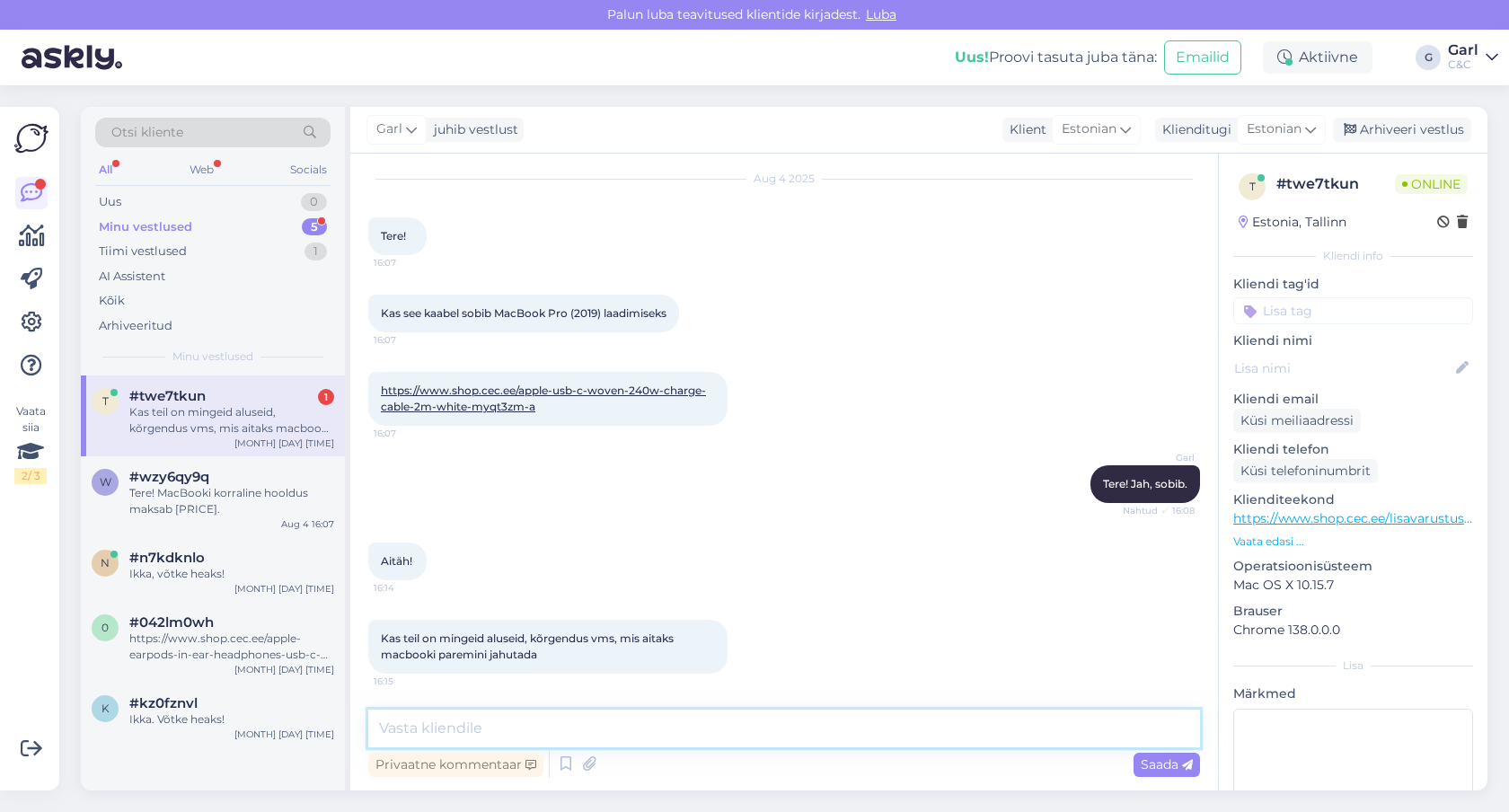 click at bounding box center (784, 728) 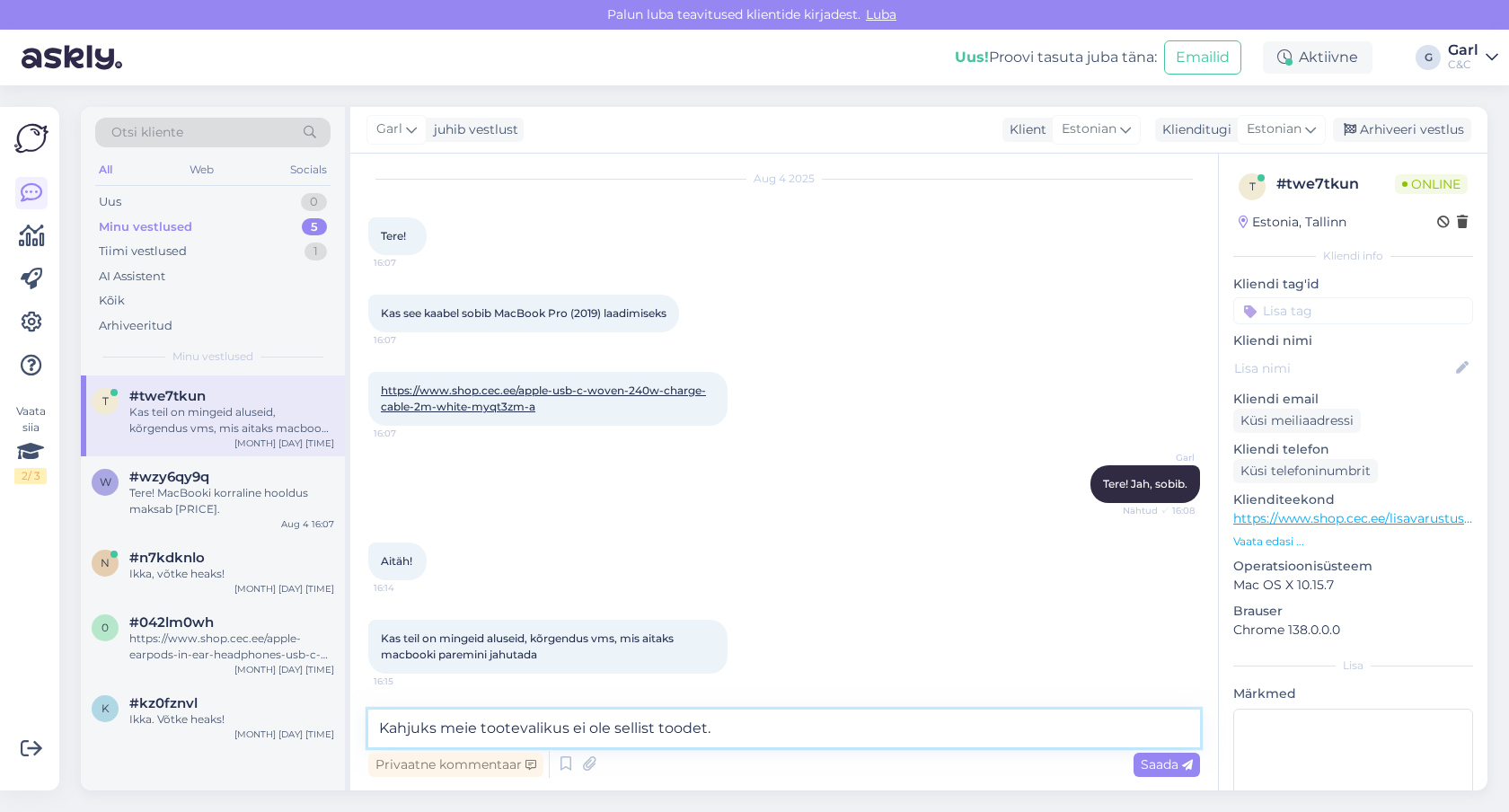 type on "Kahjuks meie tootevalikus ei ole sellist toodet." 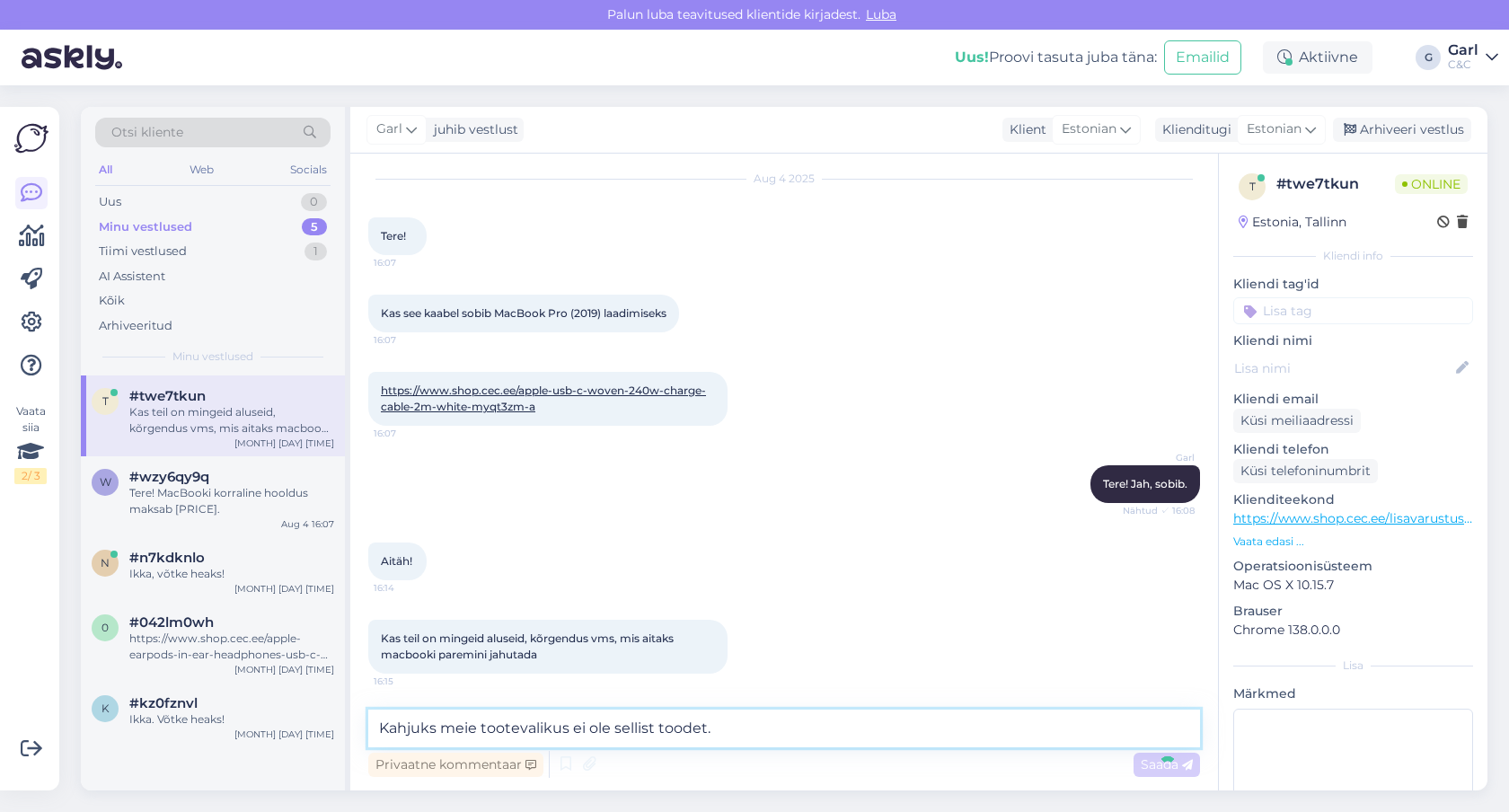 type 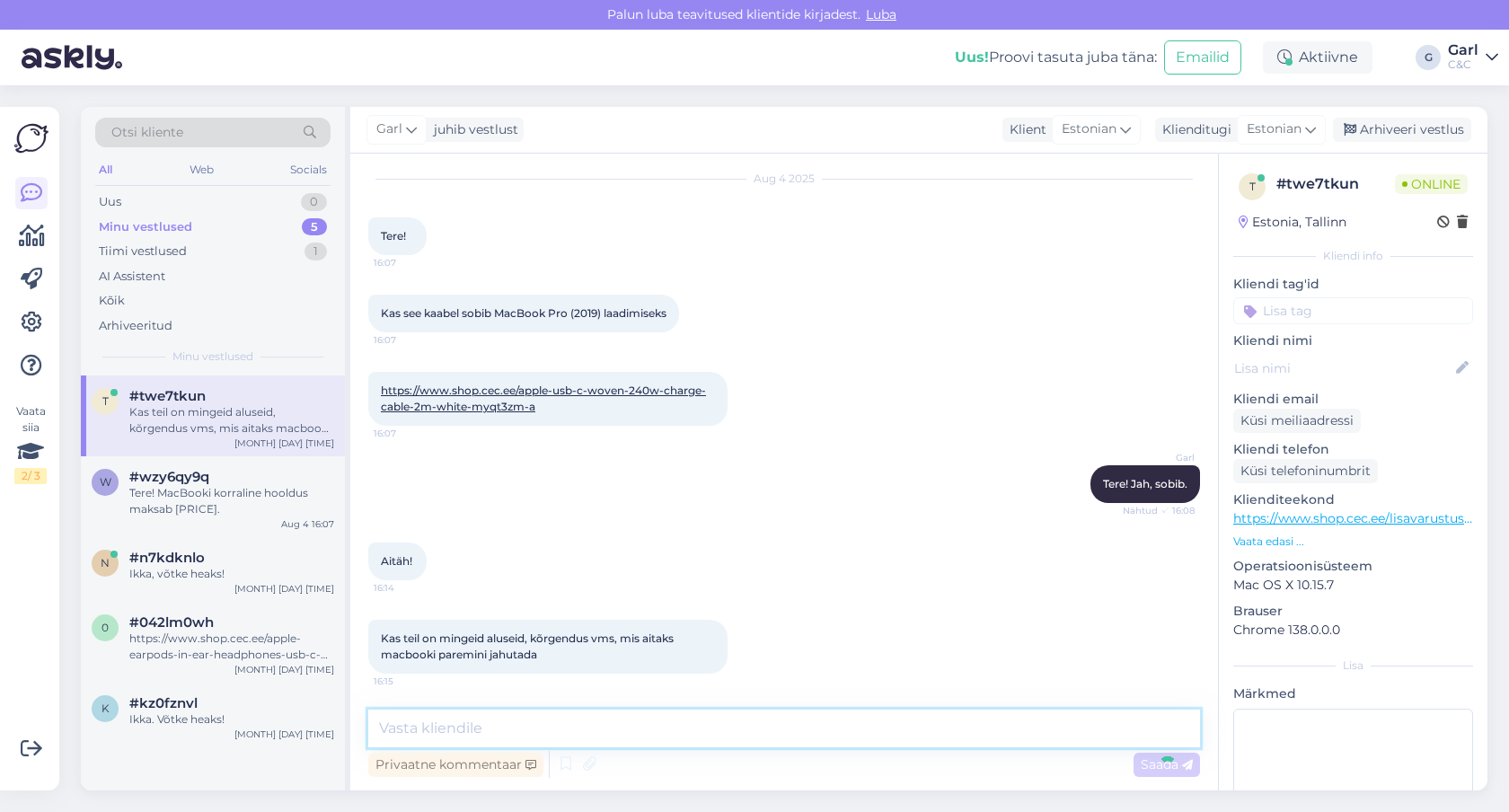 scroll, scrollTop: 127, scrollLeft: 0, axis: vertical 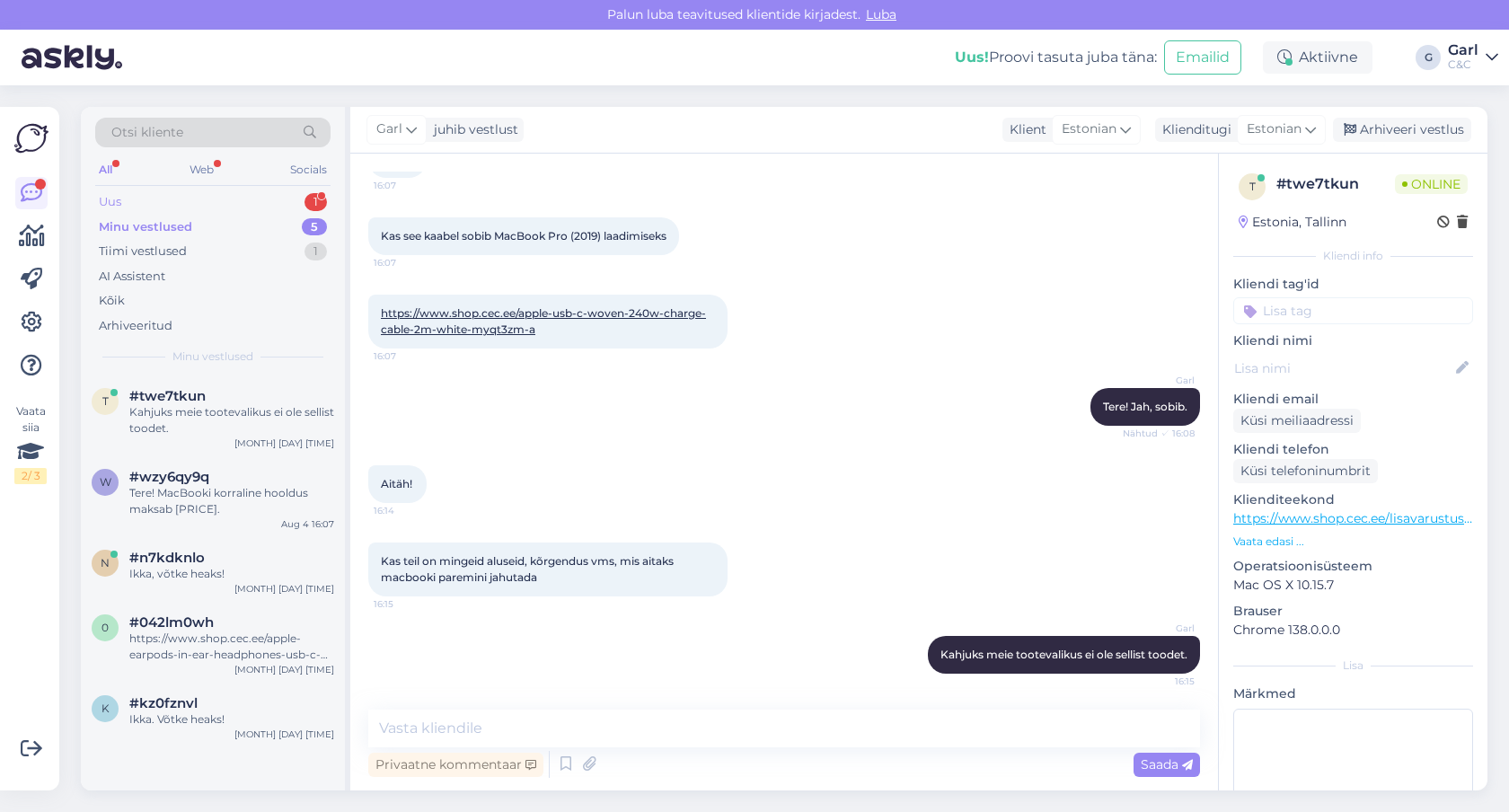 click on "Uus 1" at bounding box center [213, 202] 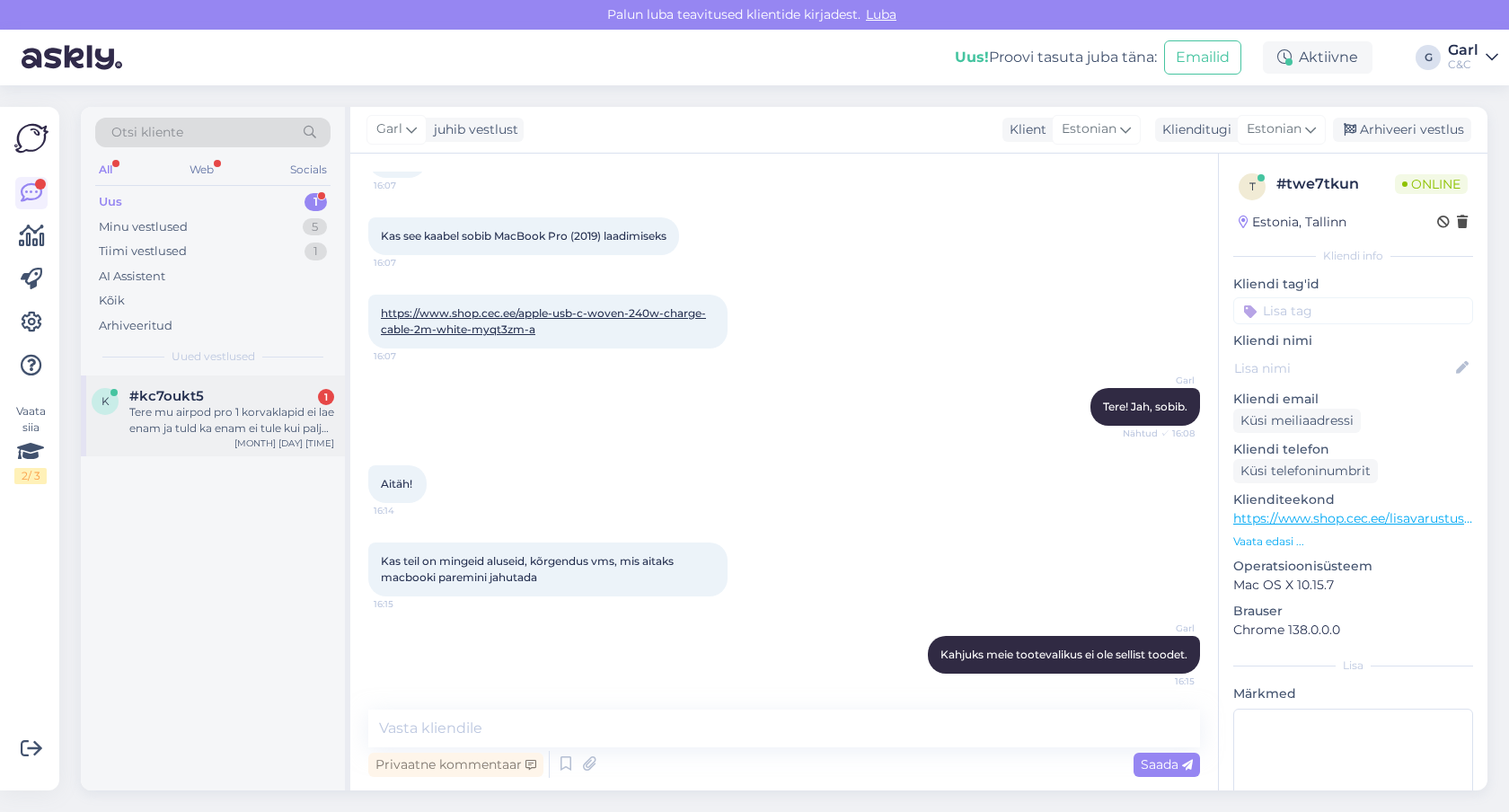 click on "k #kc7oukt5 1 Tere mu airpod pro 1 korvaklapid ei lae enam ja tuld ka enam ei tule kui palju parandus maksab? Aug 4 16:19" at bounding box center [213, 416] 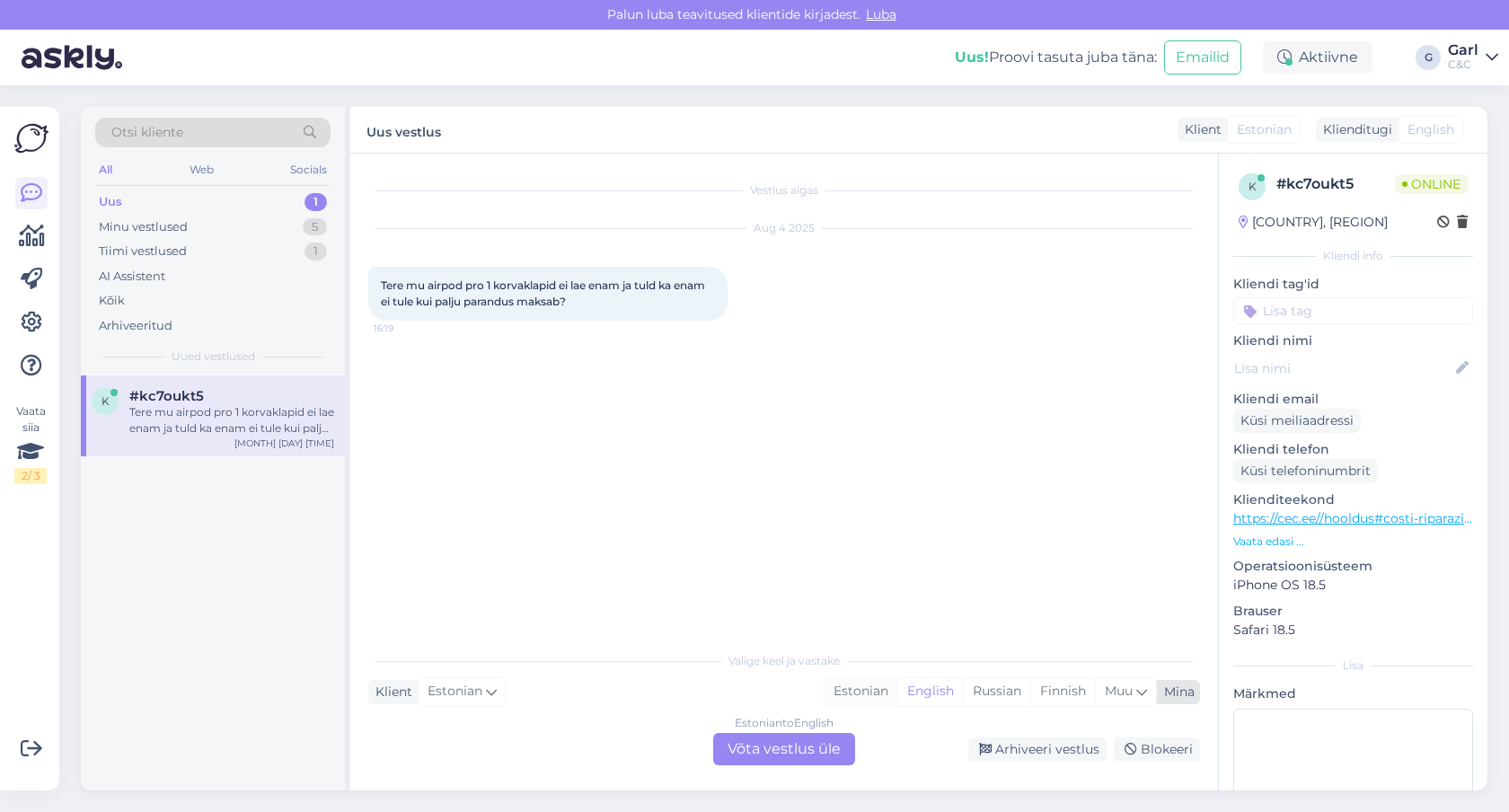 click on "Estonian" at bounding box center [860, 692] 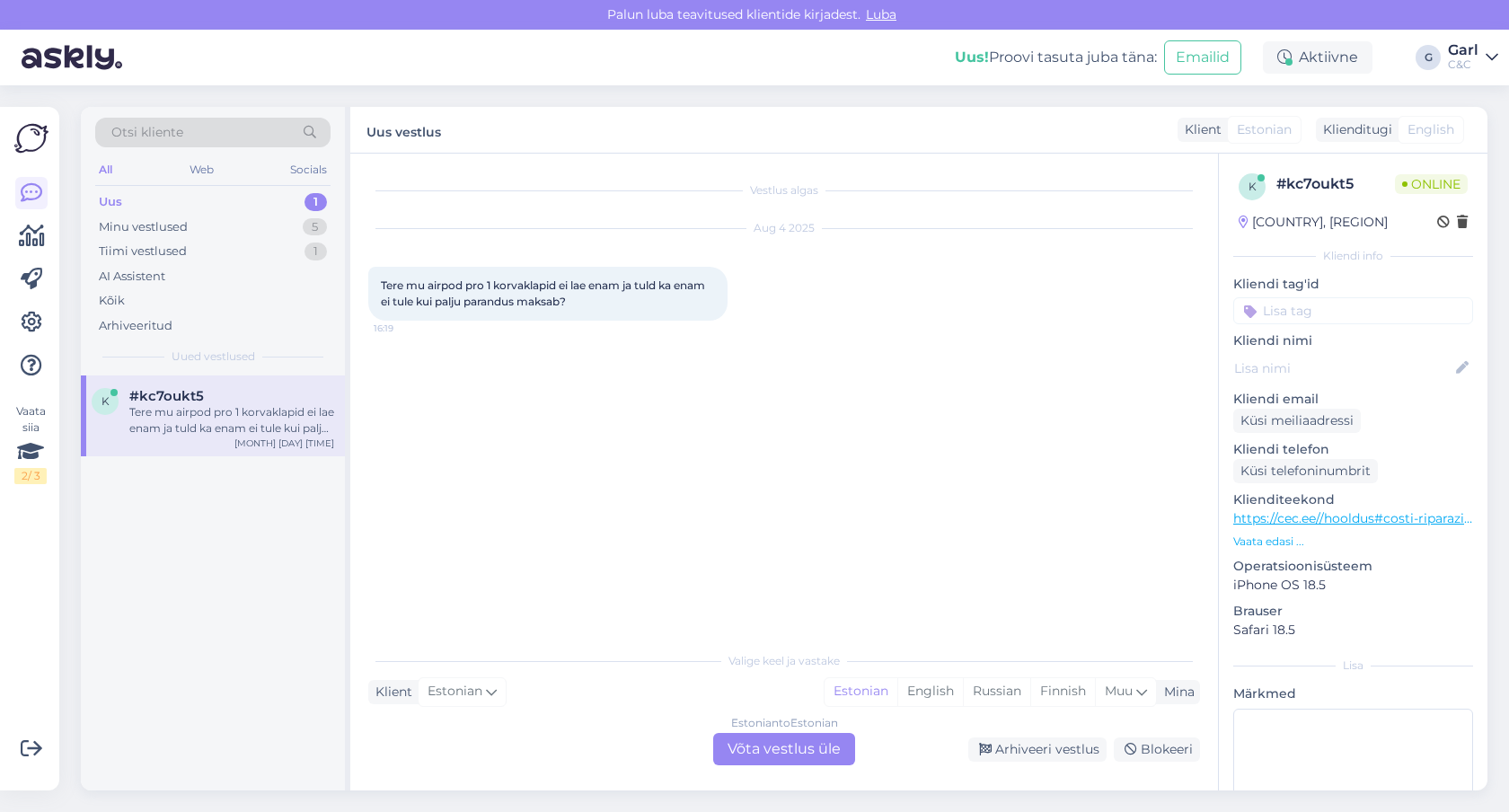 click on "Estonian  to  Estonian Võta vestlus üle" at bounding box center [784, 749] 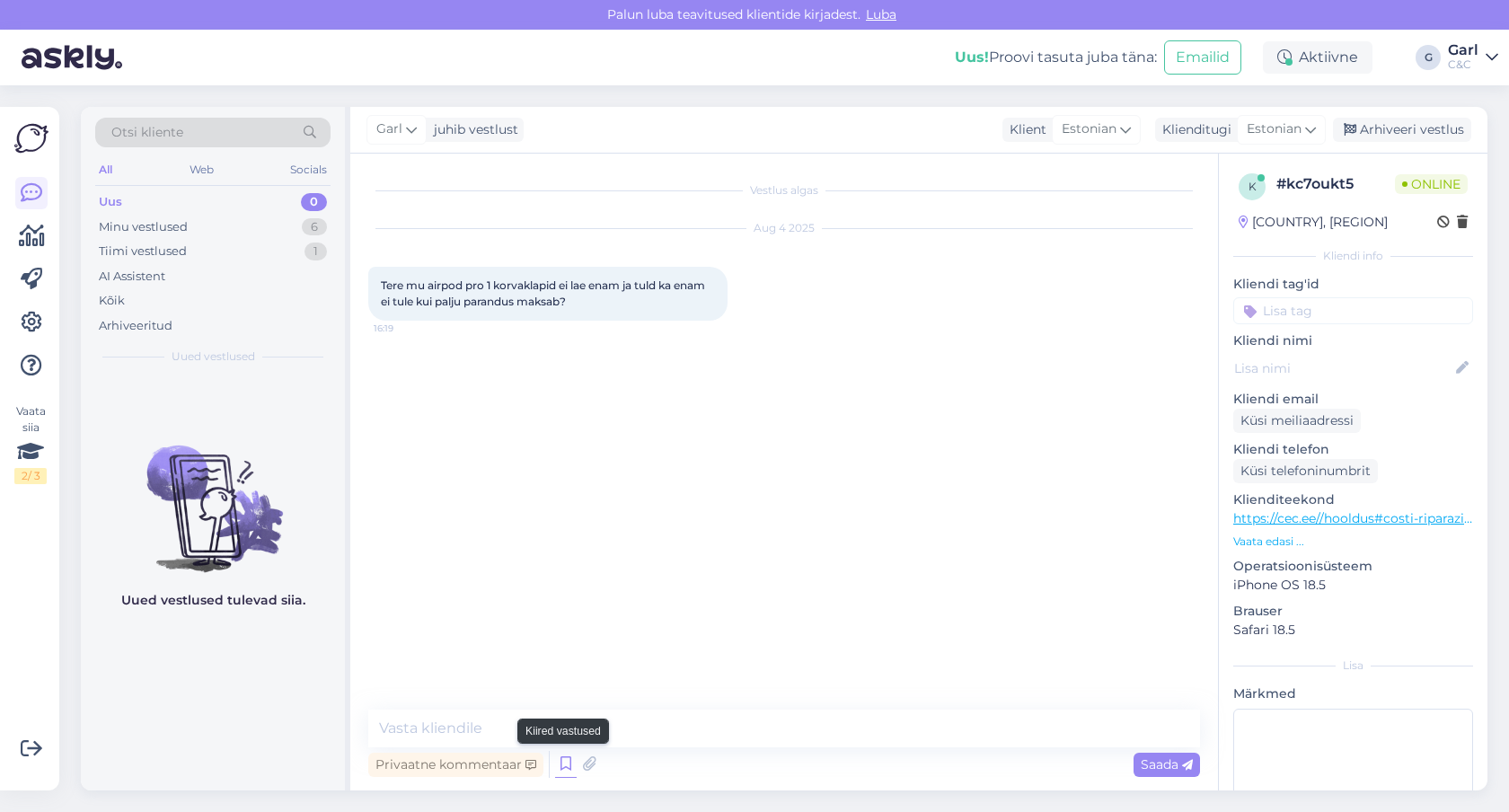 click at bounding box center (566, 764) 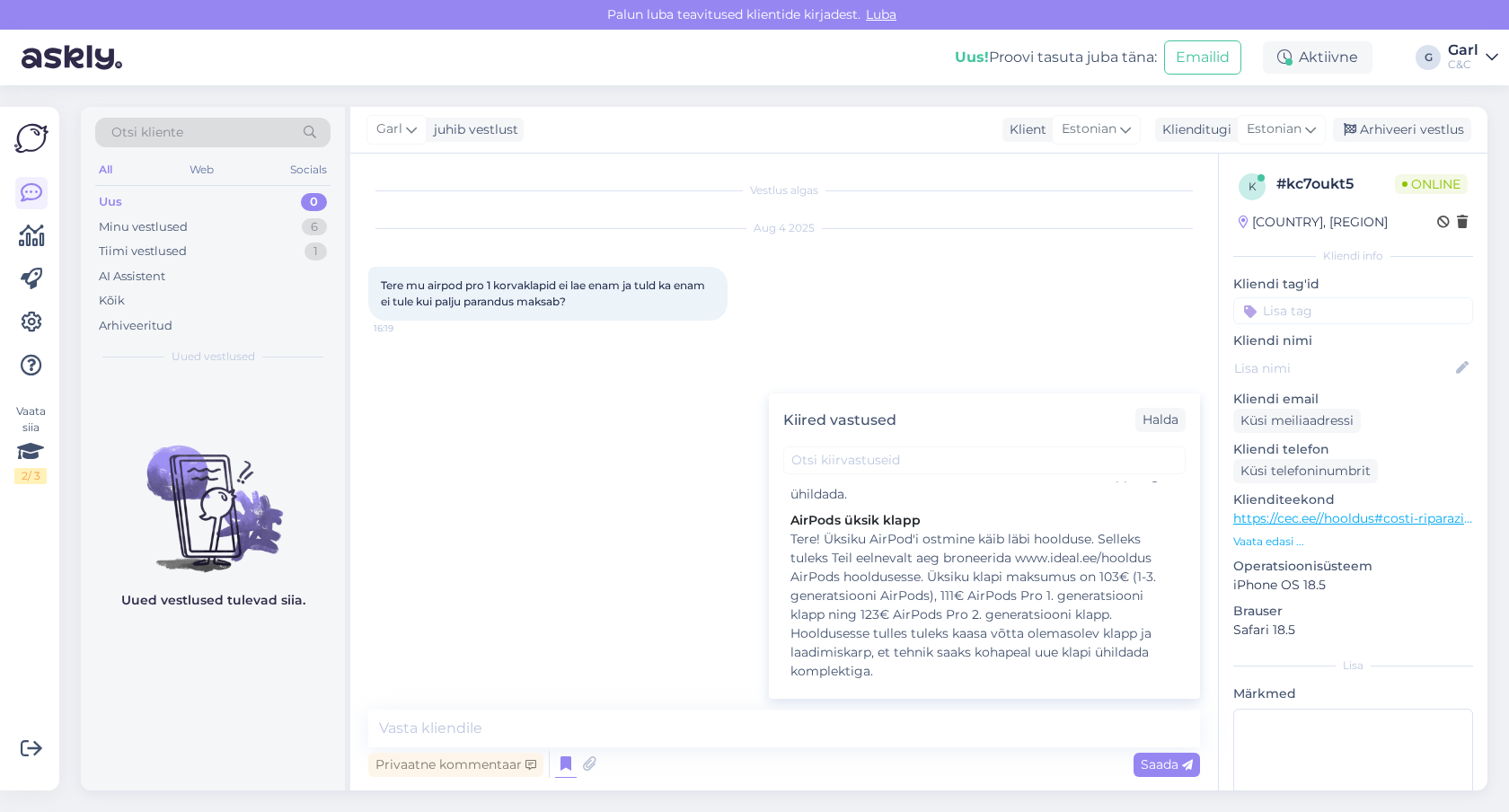 scroll, scrollTop: 1337, scrollLeft: 0, axis: vertical 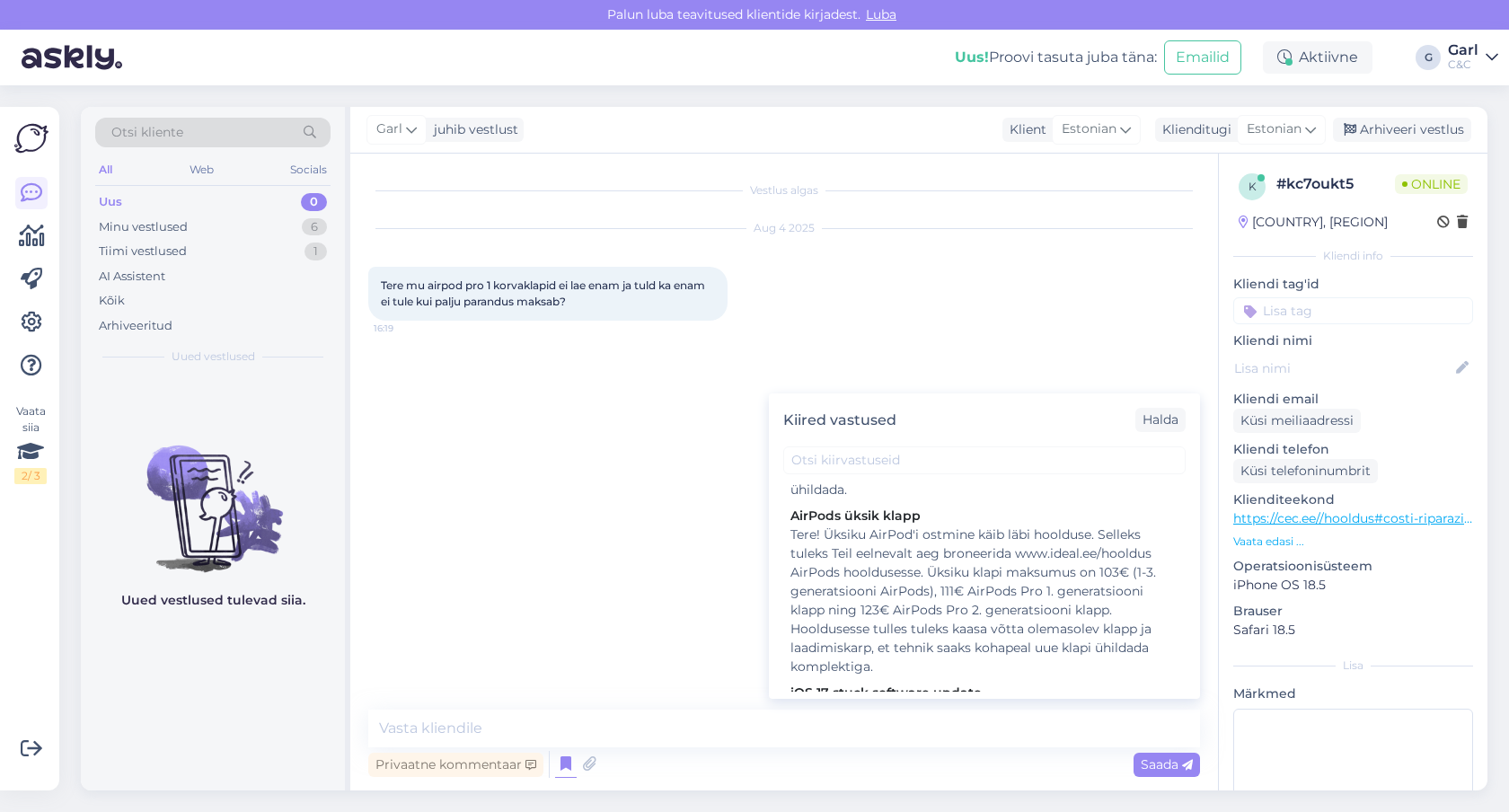 click on "Tere! Üksiku AirPod'i ostmine käib läbi hoolduse. Selleks tuleks Teil eelnevalt aeg broneerida www.ideal.ee/hooldus AirPods hooldusesse. Üksiku klapi maksumus on 103€ (1-3. generatsiooni AirPods), 111€ AirPods Pro 1. generatsiooni klapp ning 123€ AirPods Pro 2. generatsiooni klapp.
Hooldusesse tulles tuleks kaasa võtta olemasolev klapp ja laadimiskarp, et tehnik saaks kohapeal uue klapi ühildada komplektiga." at bounding box center (984, 601) 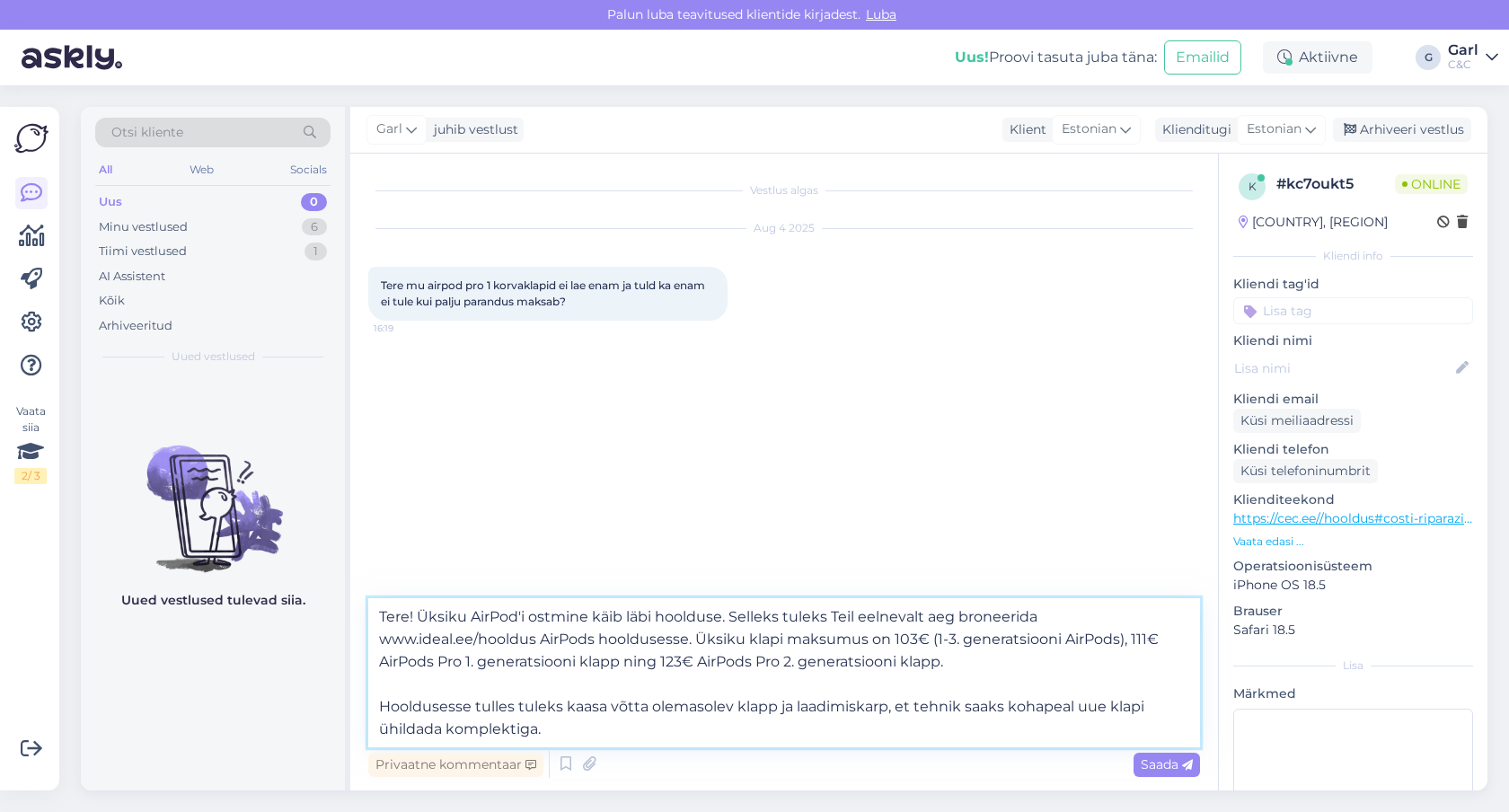 click on "Tere! Üksiku AirPod'i ostmine käib läbi hoolduse. Selleks tuleks Teil eelnevalt aeg broneerida www.ideal.ee/hooldus AirPods hooldusesse. Üksiku klapi maksumus on 103€ (1-3. generatsiooni AirPods), 111€ AirPods Pro 1. generatsiooni klapp ning 123€ AirPods Pro 2. generatsiooni klapp.
Hooldusesse tulles tuleks kaasa võtta olemasolev klapp ja laadimiskarp, et tehnik saaks kohapeal uue klapi ühildada komplektiga." at bounding box center (784, 673) 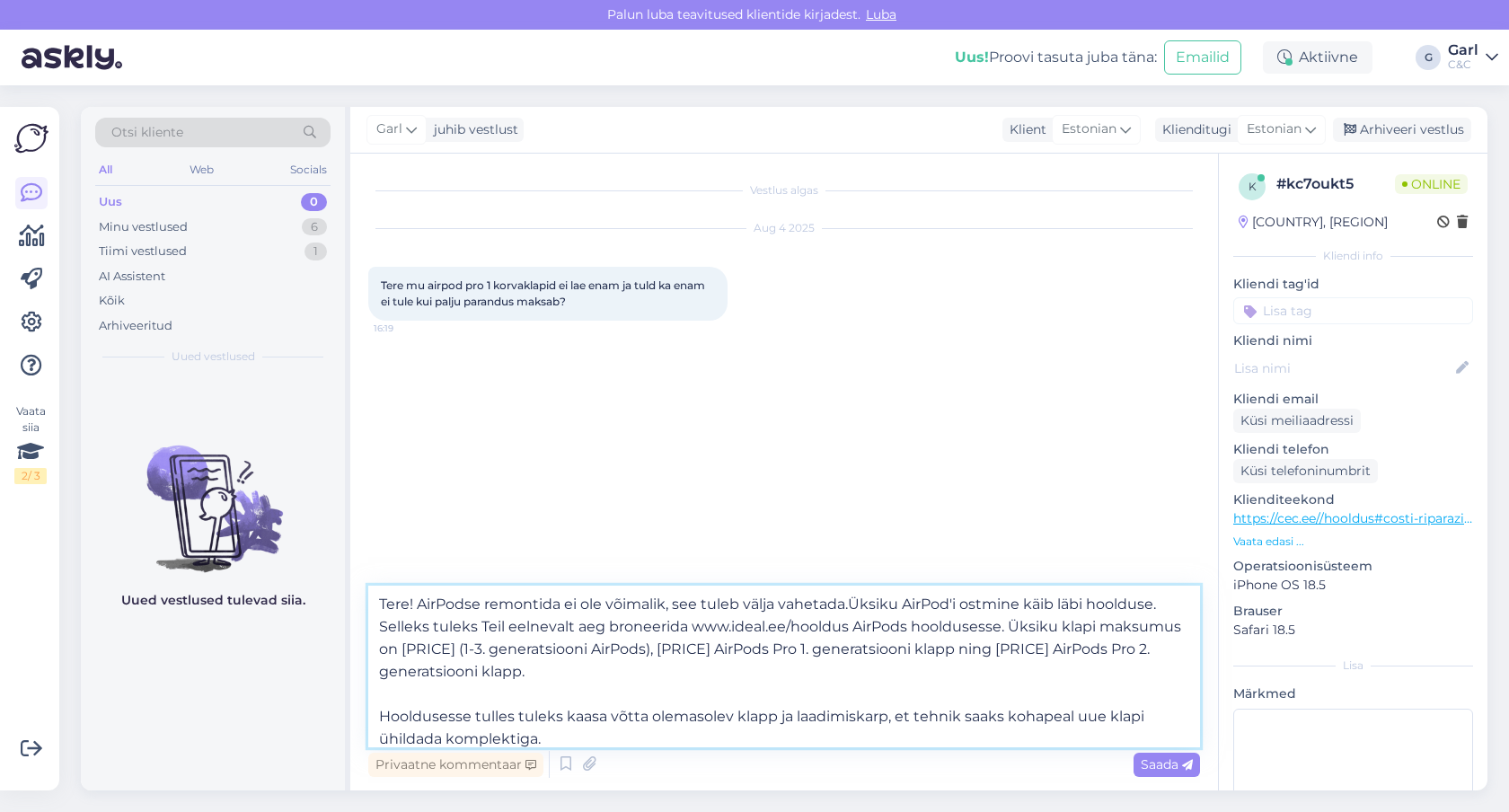 type on "Tere! AirPodse remontida ei ole võimalik, see tuleb välja vahetada. Üksiku AirPod'i ostmine käib läbi hoolduse. Selleks tuleks Teil eelnevalt aeg broneerida www.ideal.ee/hooldus AirPods hooldusesse. Üksiku klapi maksumus on 103€ (1-3. generatsiooni AirPods), 111€ AirPods Pro 1. generatsiooni klapp ning 123€ AirPods Pro 2. generatsiooni klapp.
Hooldusesse tulles tuleks kaasa võtta olemasolev klapp ja laadimiskarp, et tehnik saaks kohapeal uue klapi ühildada komplektiga." 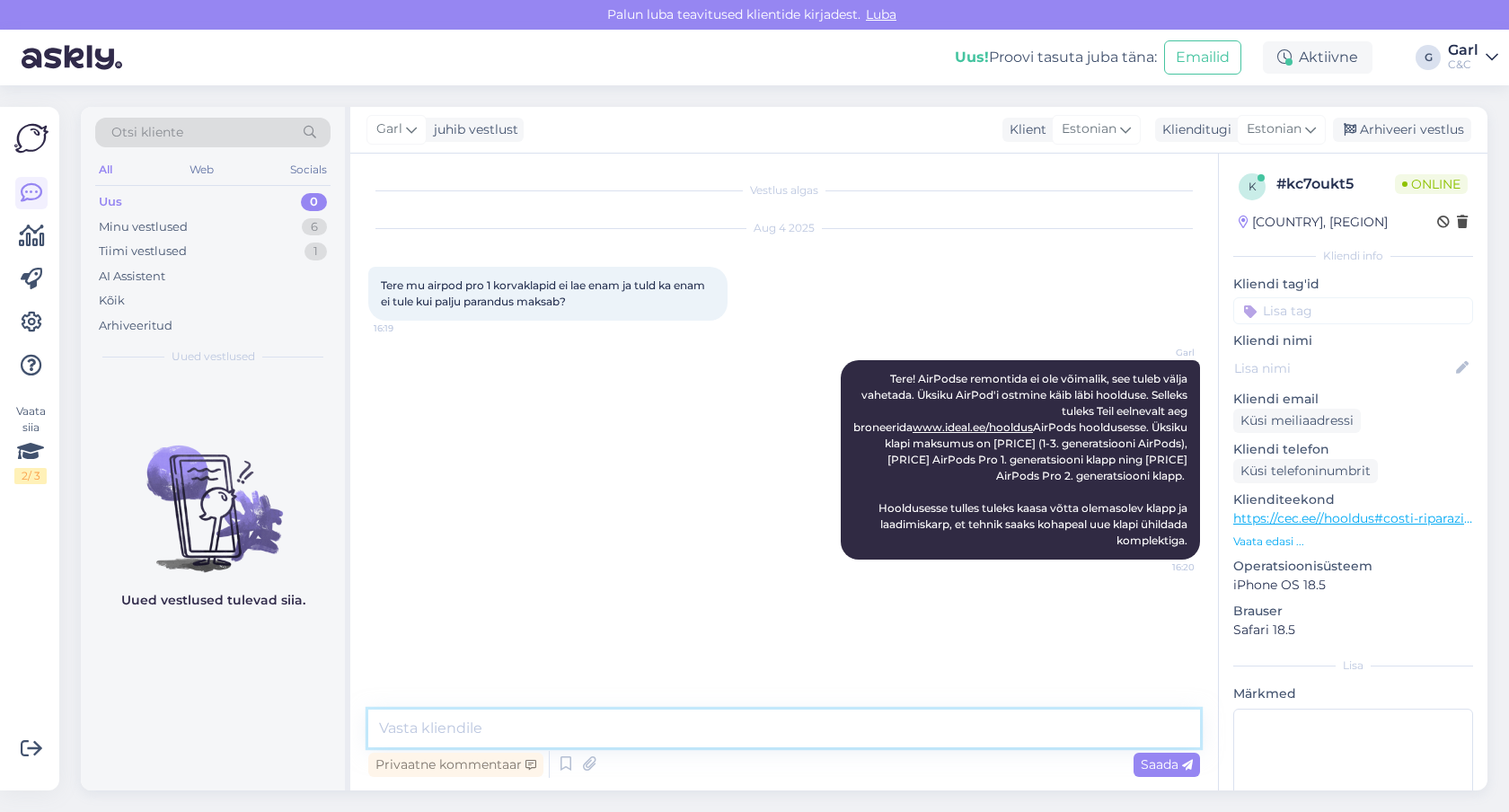 click at bounding box center [784, 728] 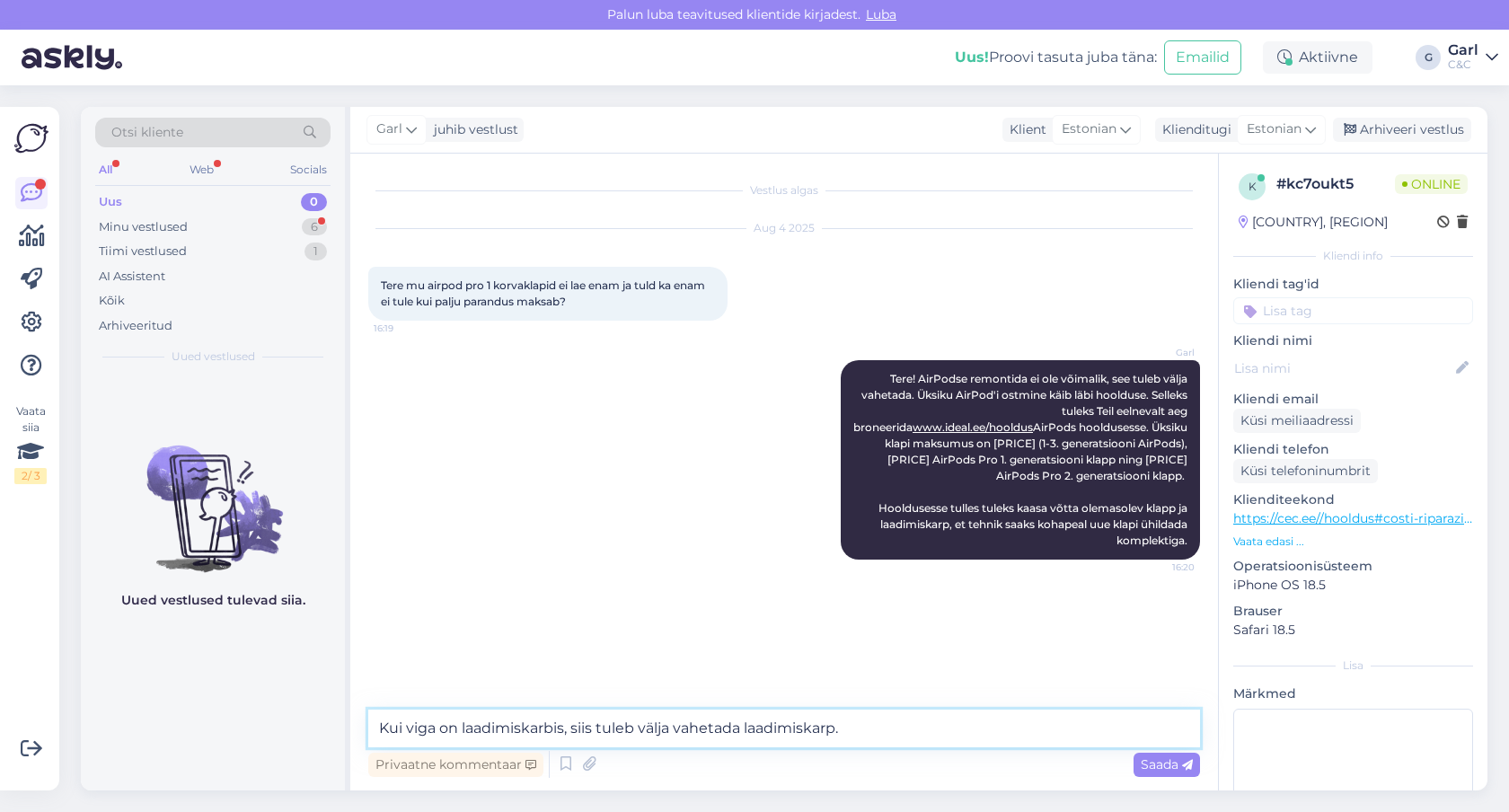 type on "Kui viga on laadimiskarbis, siis tuleb välja vahetada laadimiskarp." 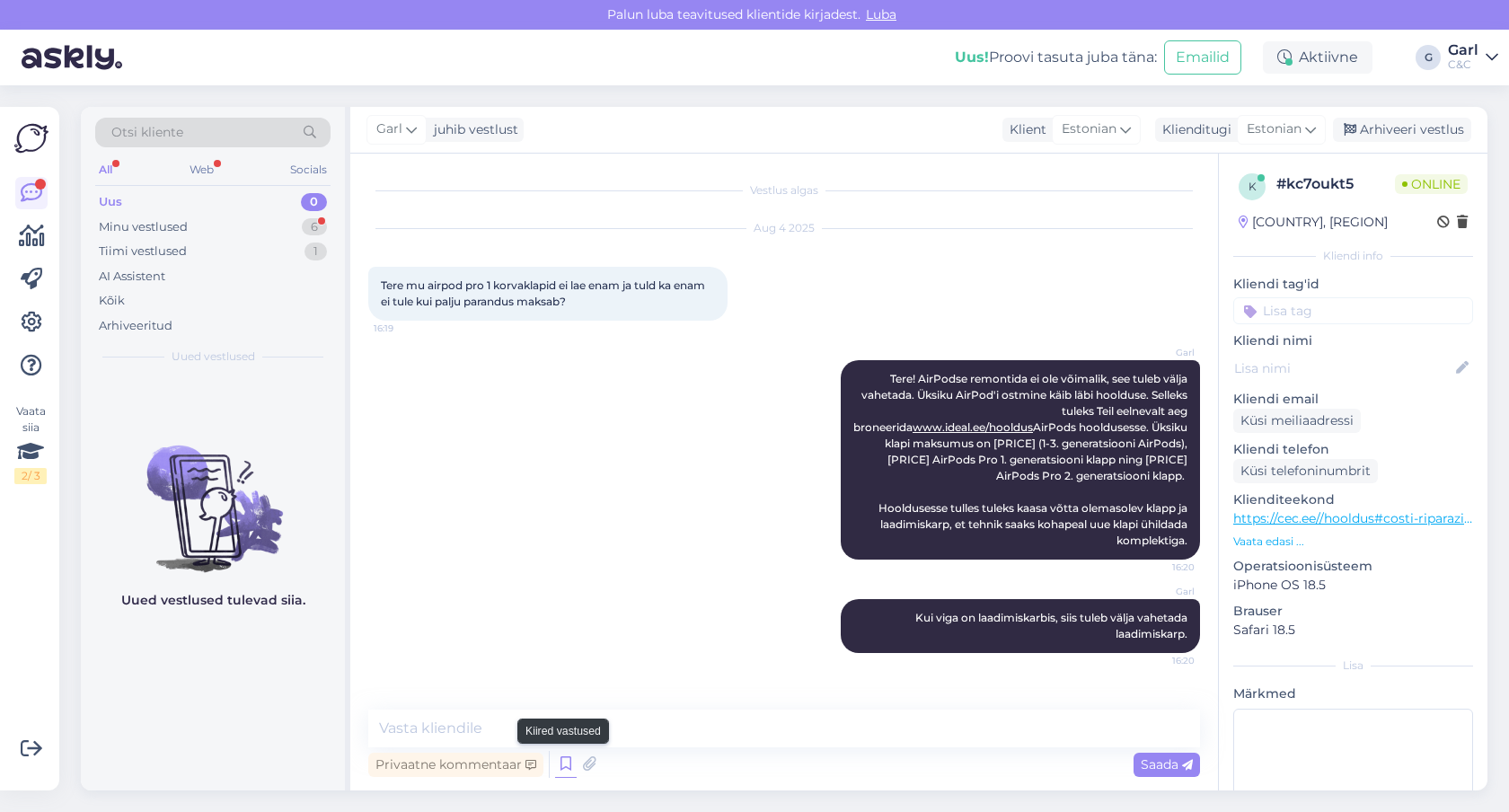 click at bounding box center (566, 764) 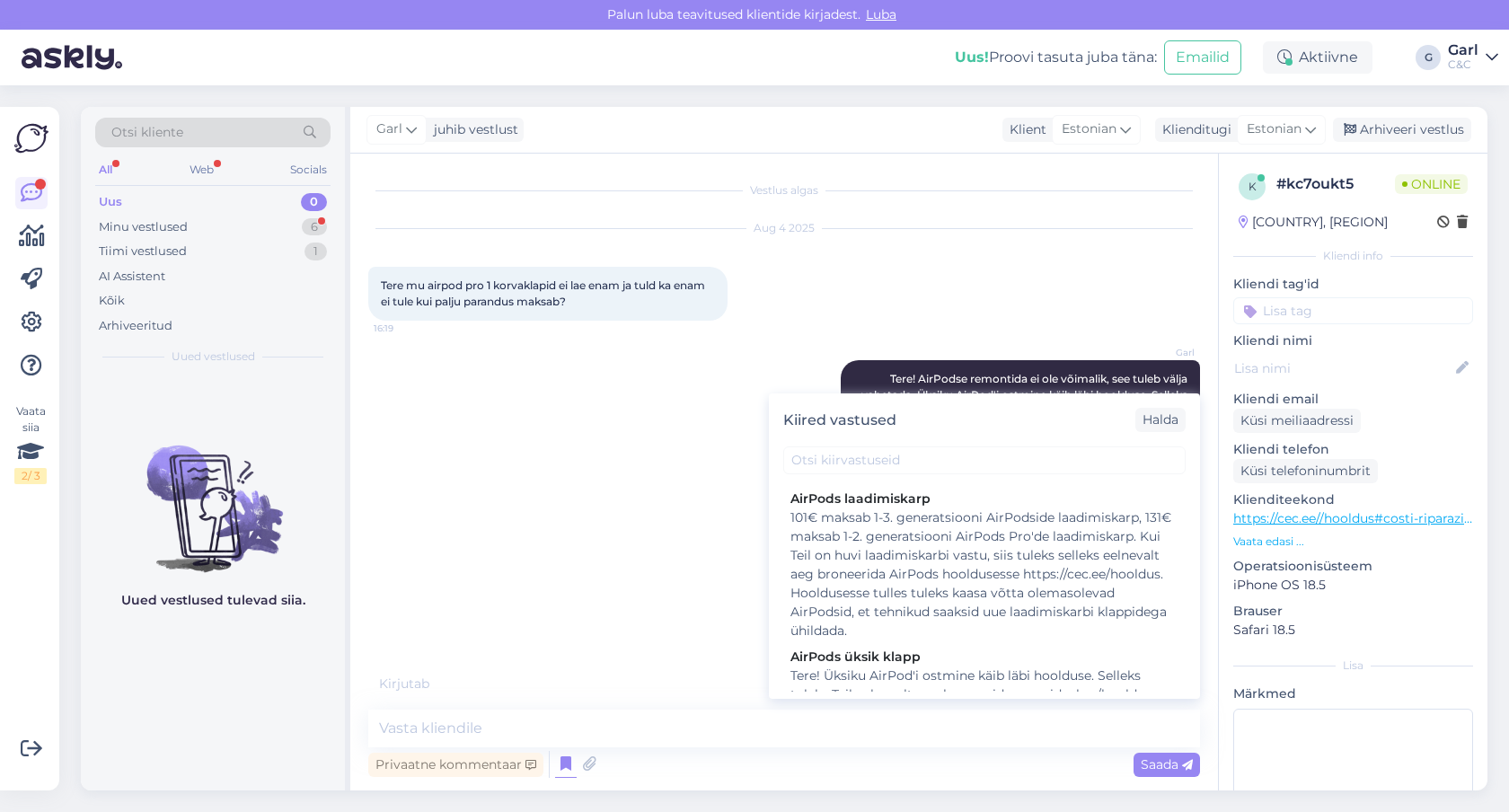 scroll, scrollTop: 1195, scrollLeft: 0, axis: vertical 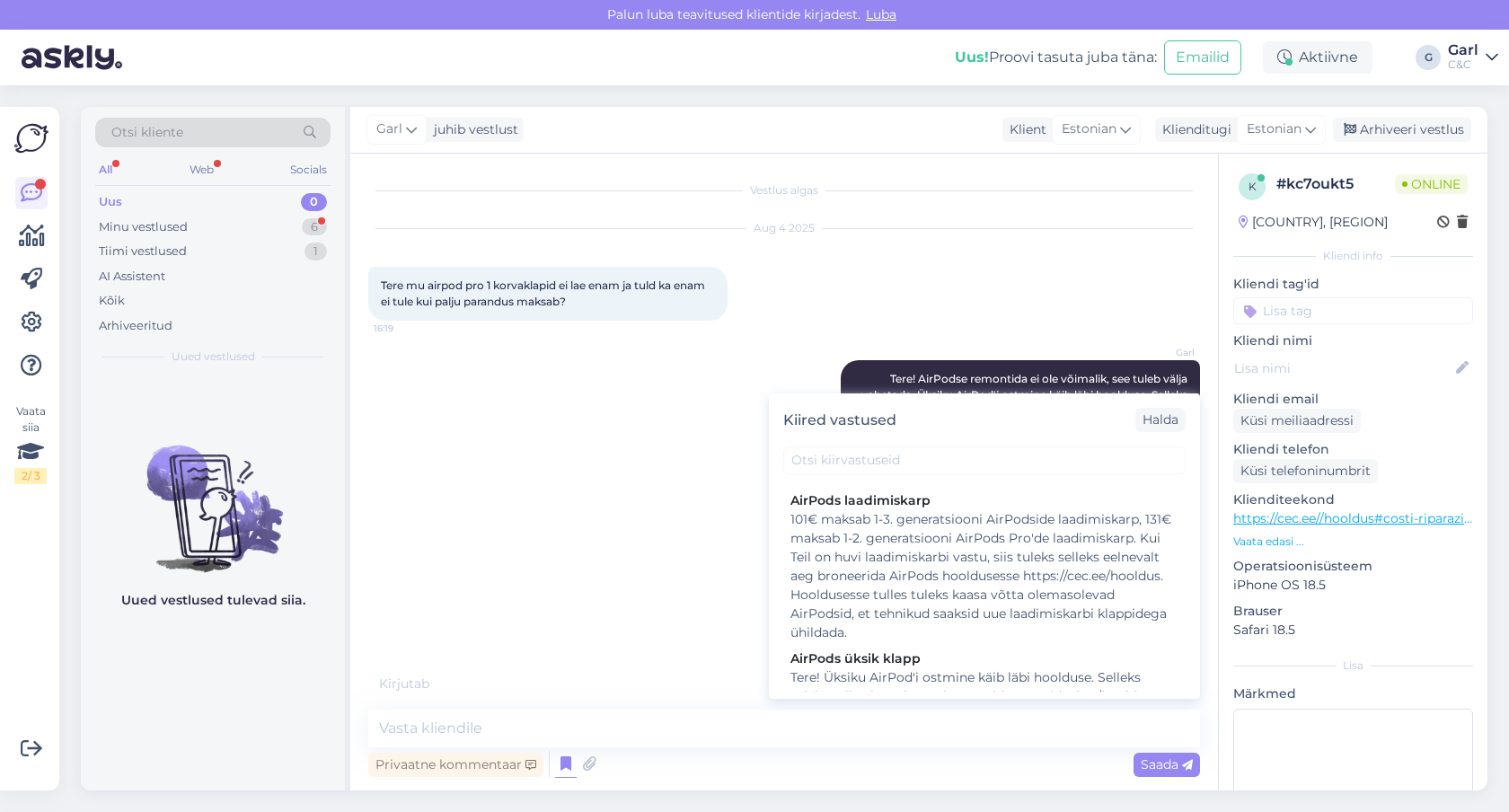 click on "101€ maksab 1-3. generatsiooni AirPodside laadimiskarp, 131€ maksab 1-2. generatsiooni AirPods Pro'de laadimiskarp.
Kui Teil on huvi laadimiskarbi vastu, siis tuleks selleks eelnevalt aeg broneerida AirPods hooldusesse https://cec.ee/hooldus. Hooldusesse tulles tuleks kaasa võtta olemasolevad AirPodsid, et tehnikud saaksid uue laadimiskarbi klappidega ühildada." at bounding box center [984, 576] 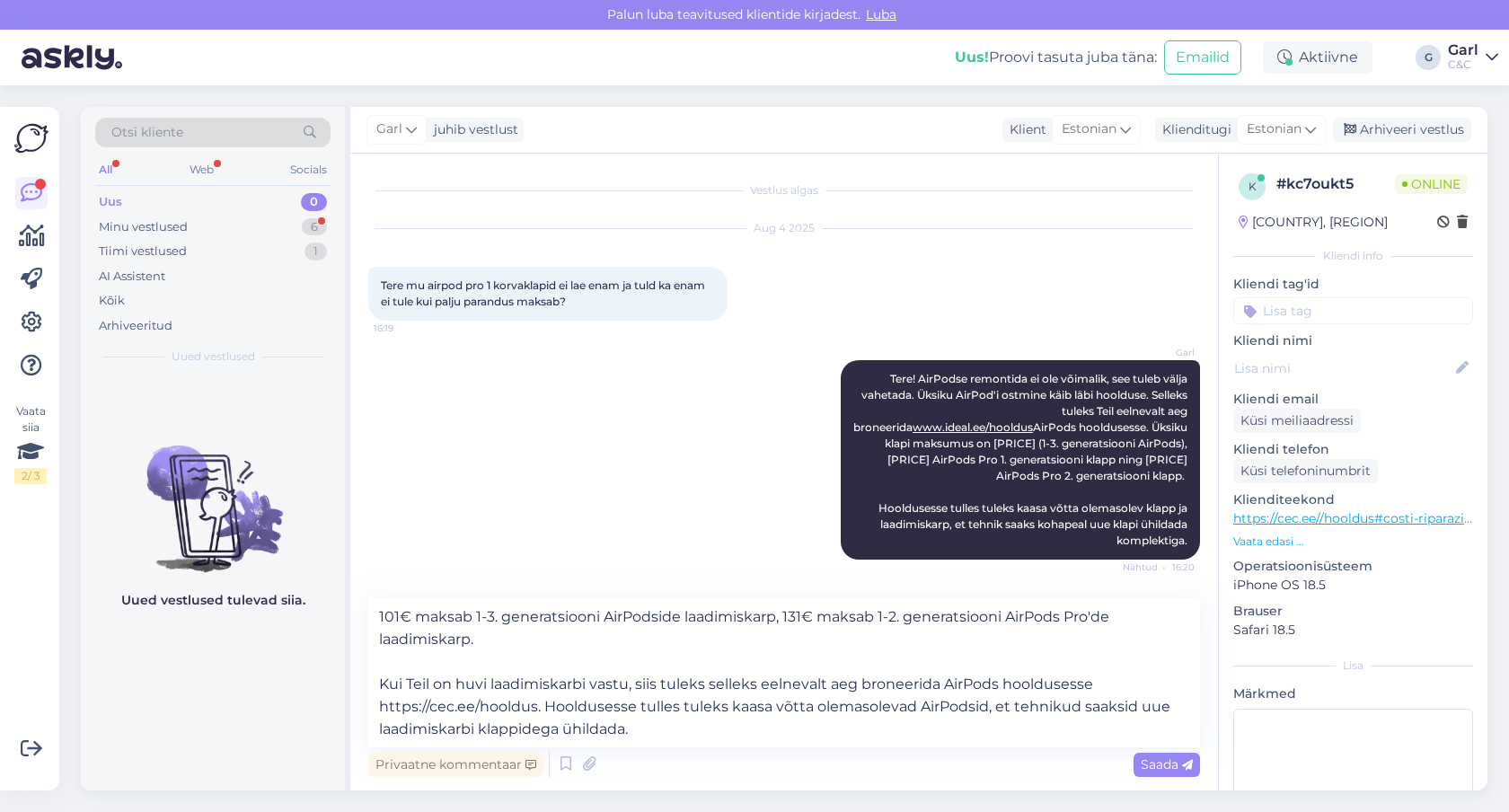 scroll, scrollTop: 152, scrollLeft: 0, axis: vertical 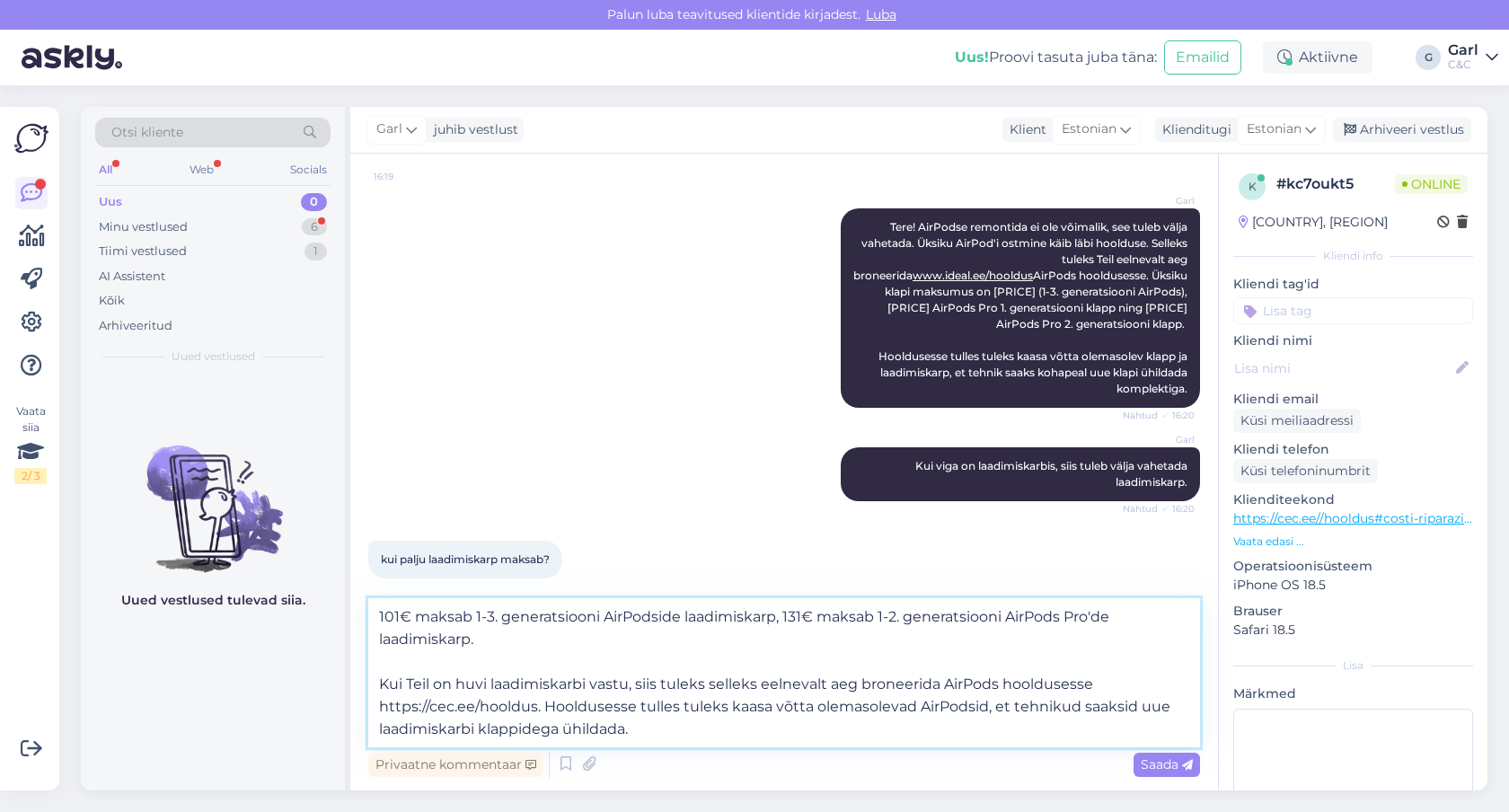 click on "101€ maksab 1-3. generatsiooni AirPodside laadimiskarp, 131€ maksab 1-2. generatsiooni AirPods Pro'de laadimiskarp.
Kui Teil on huvi laadimiskarbi vastu, siis tuleks selleks eelnevalt aeg broneerida AirPods hooldusesse https://cec.ee/hooldus. Hooldusesse tulles tuleks kaasa võtta olemasolevad AirPodsid, et tehnikud saaksid uue laadimiskarbi klappidega ühildada." at bounding box center [784, 673] 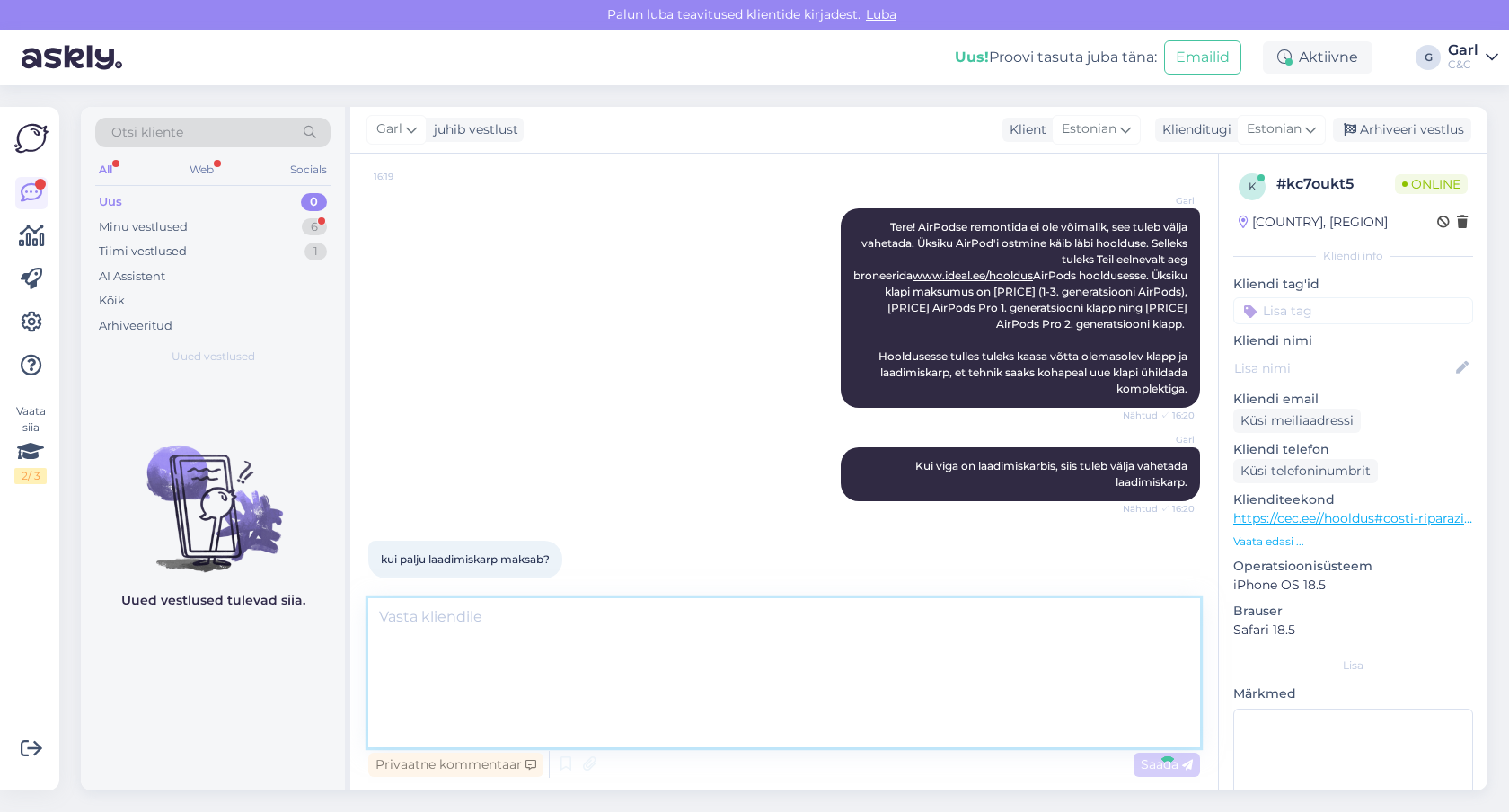 scroll, scrollTop: 231, scrollLeft: 0, axis: vertical 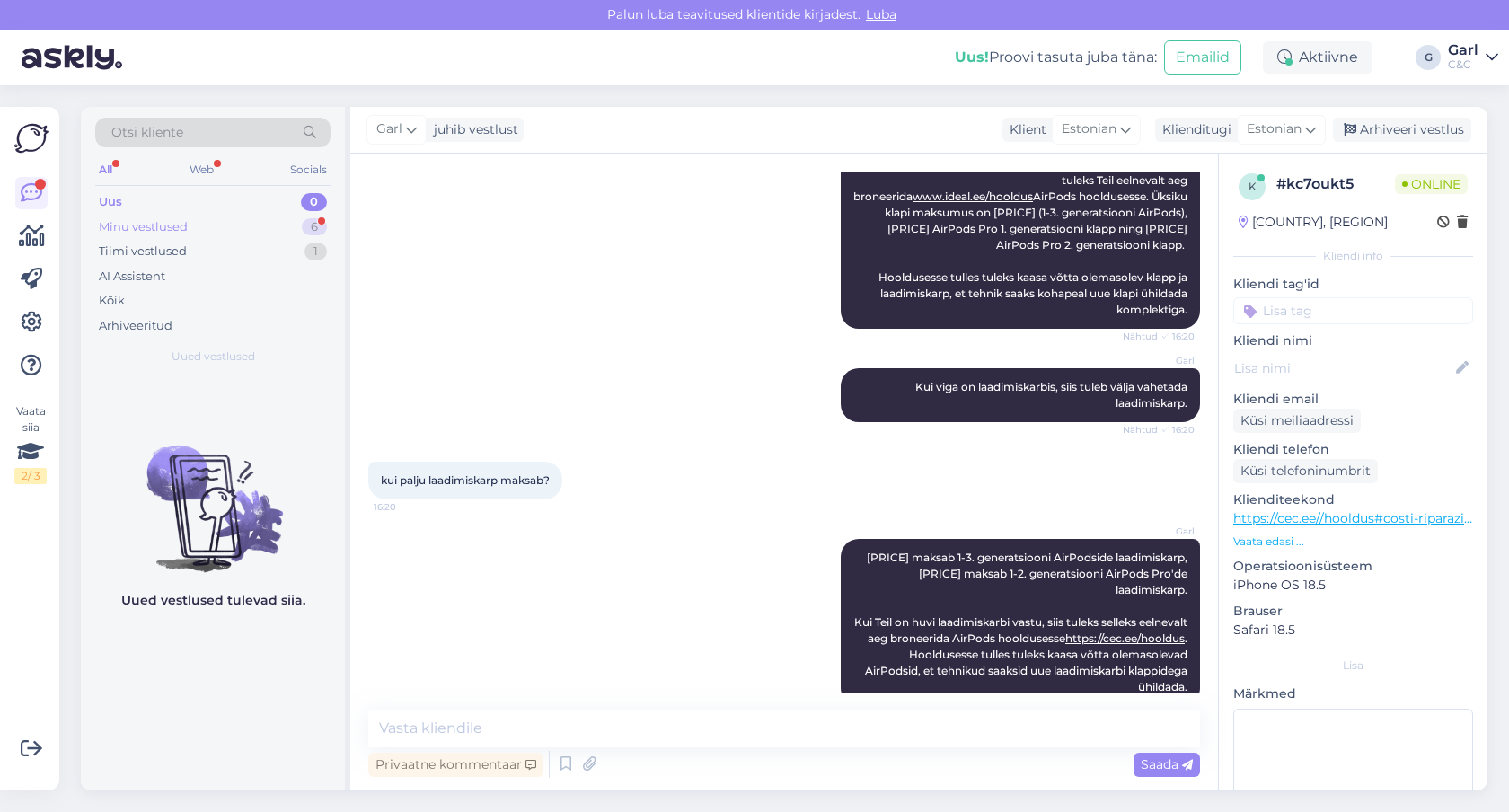 click on "Minu vestlused 6" at bounding box center [213, 227] 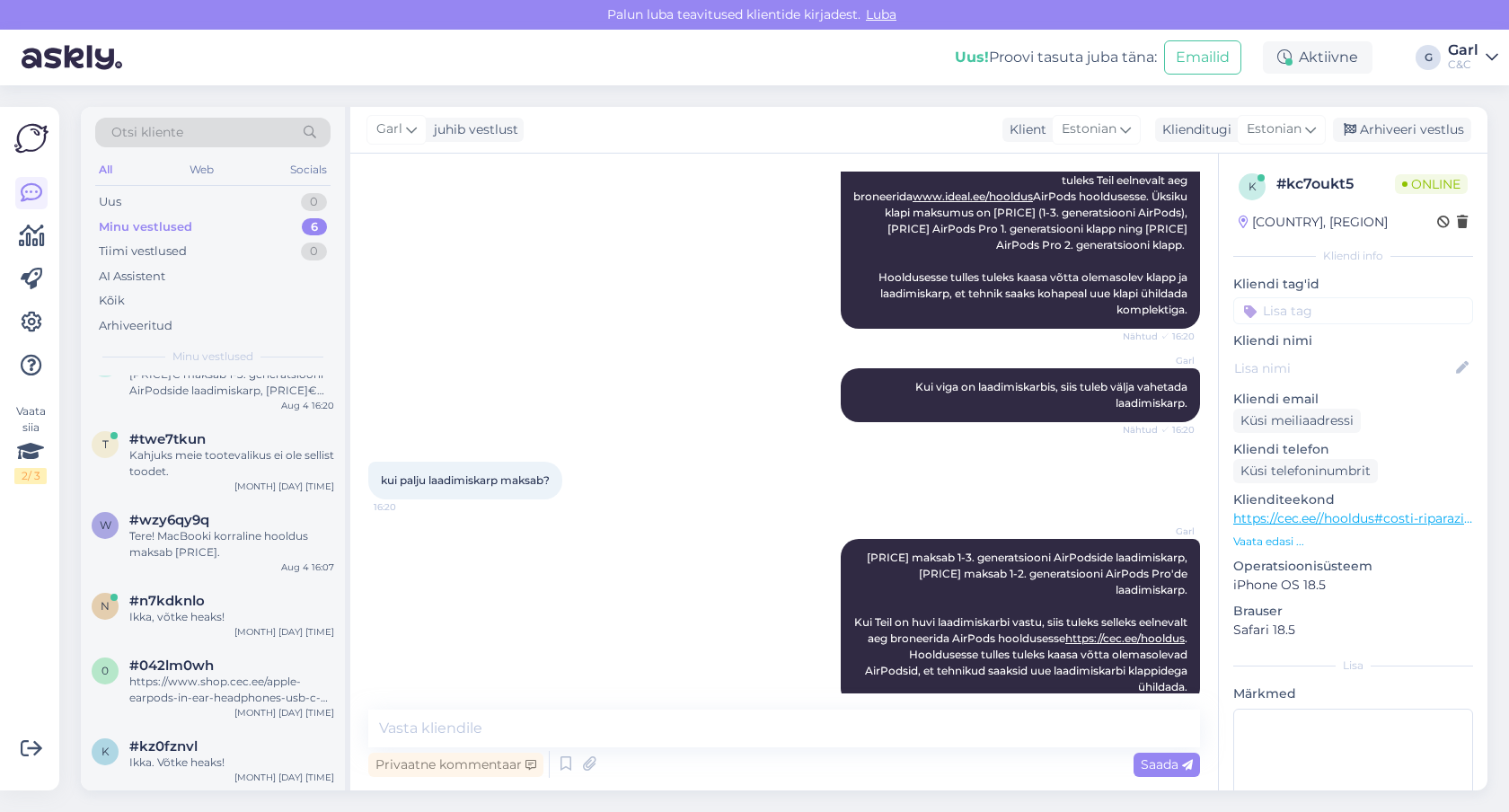 scroll, scrollTop: 0, scrollLeft: 0, axis: both 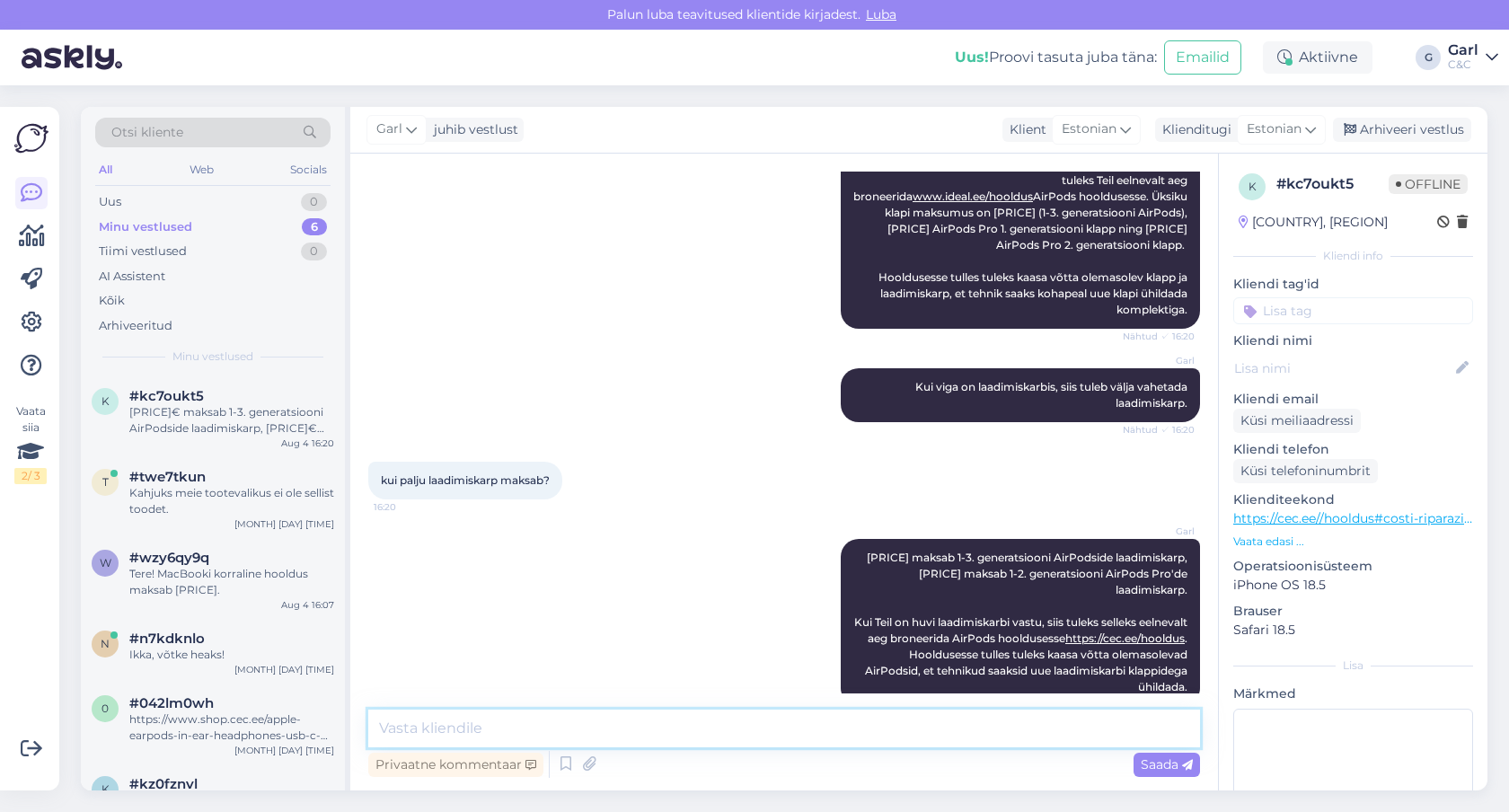 click at bounding box center [784, 728] 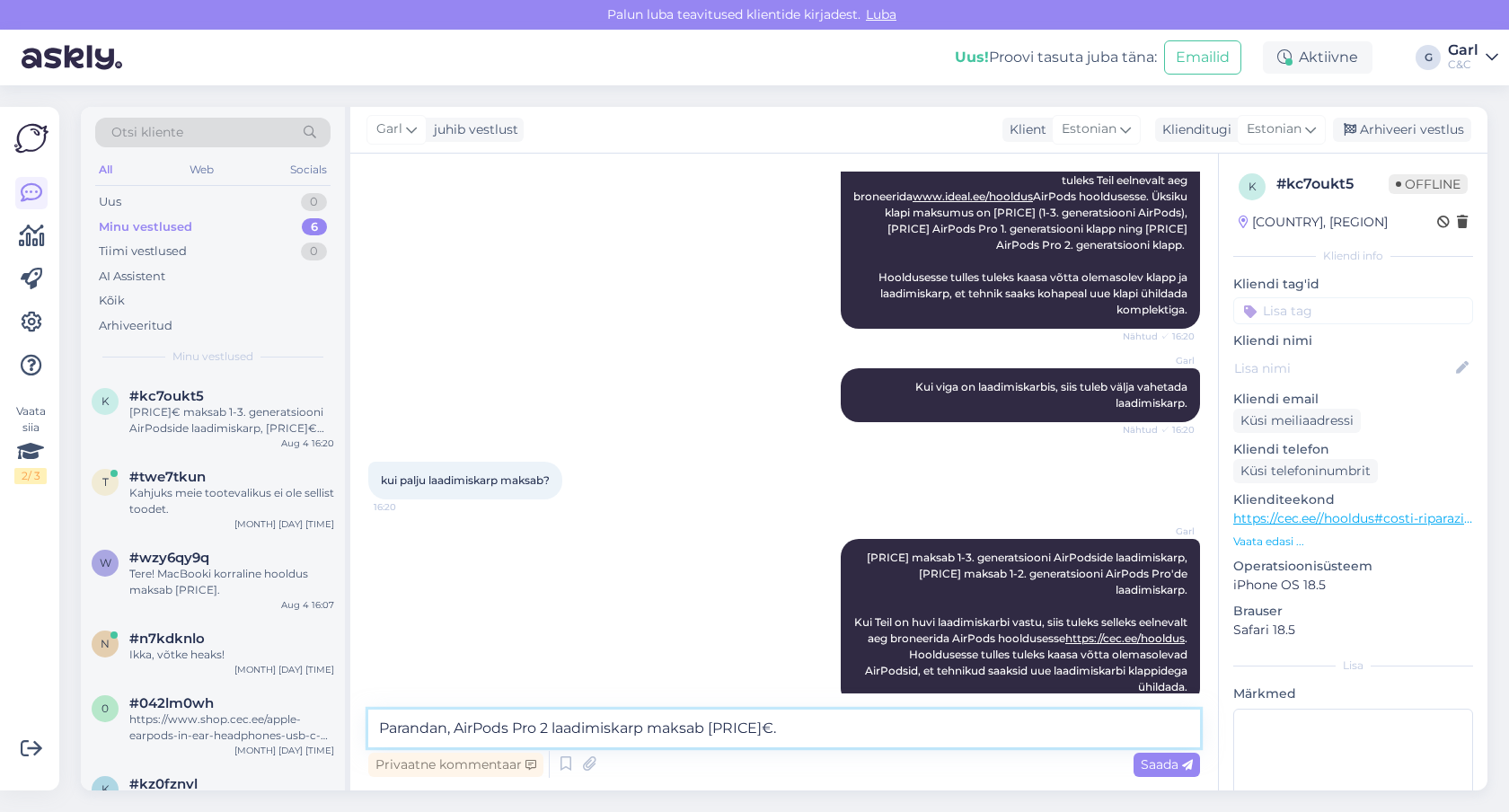 type on "[FIRST], AirPods Pro 2 laadimiskarp maksab 133€." 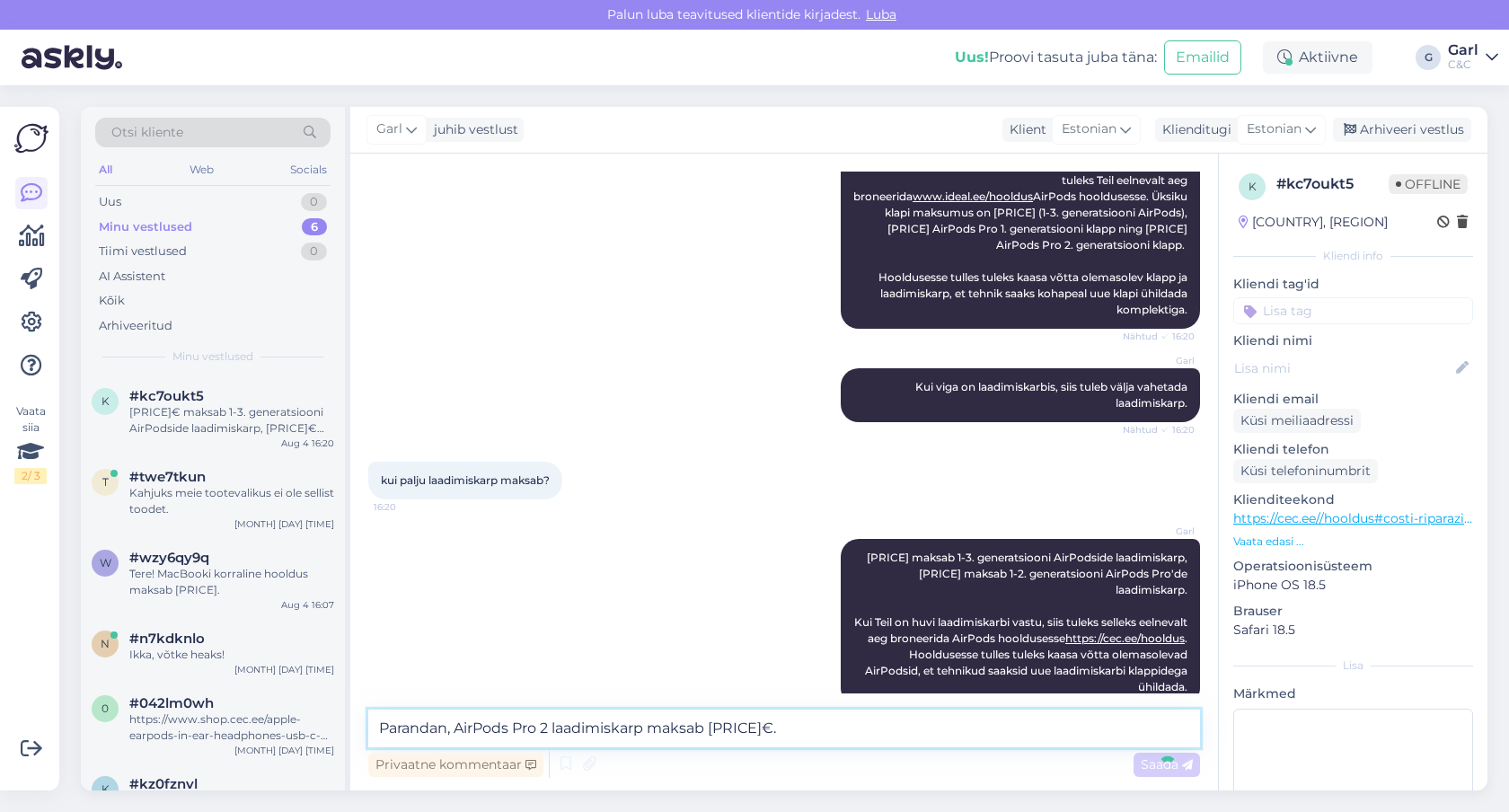 type 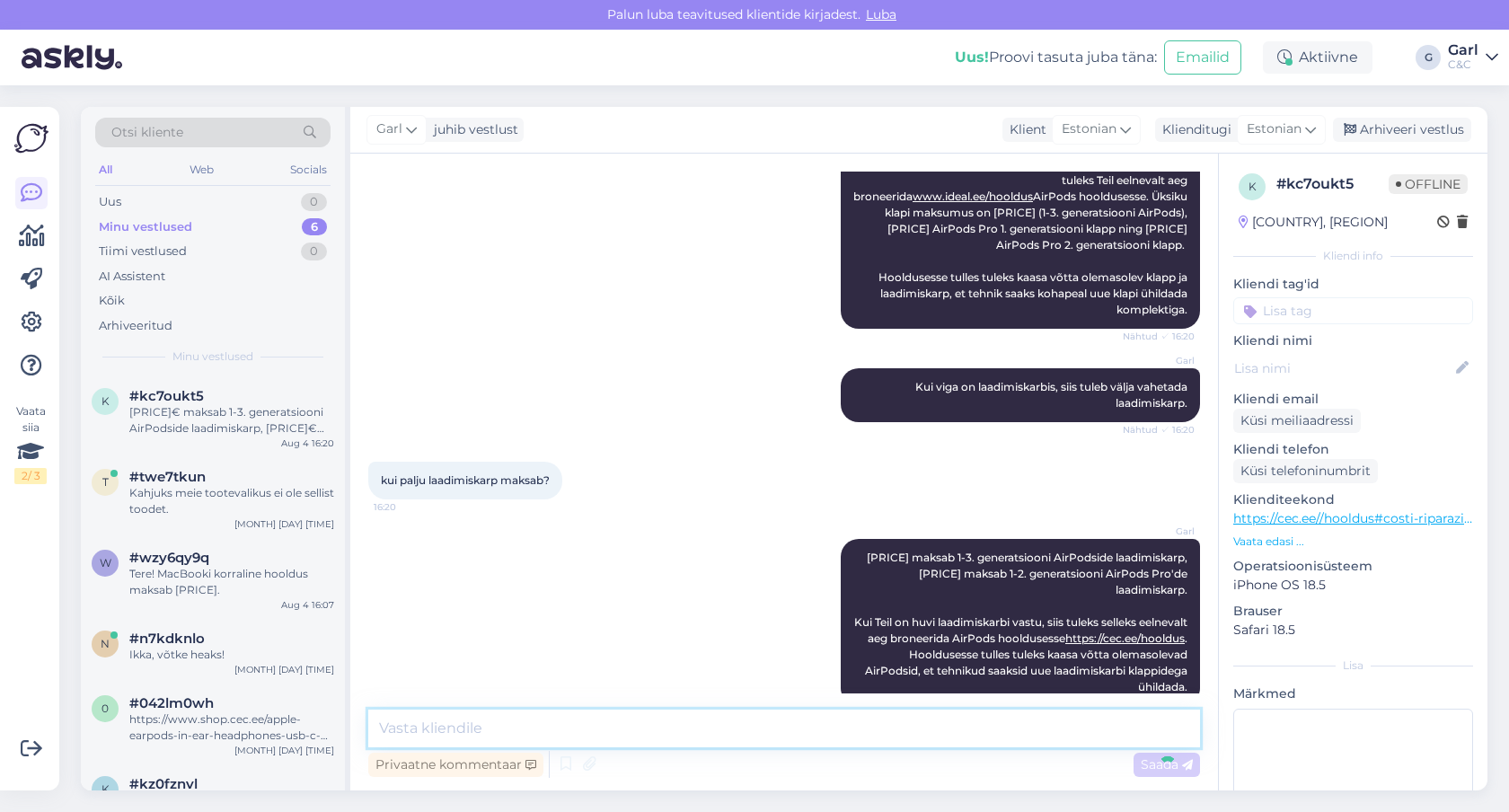 scroll, scrollTop: 308, scrollLeft: 0, axis: vertical 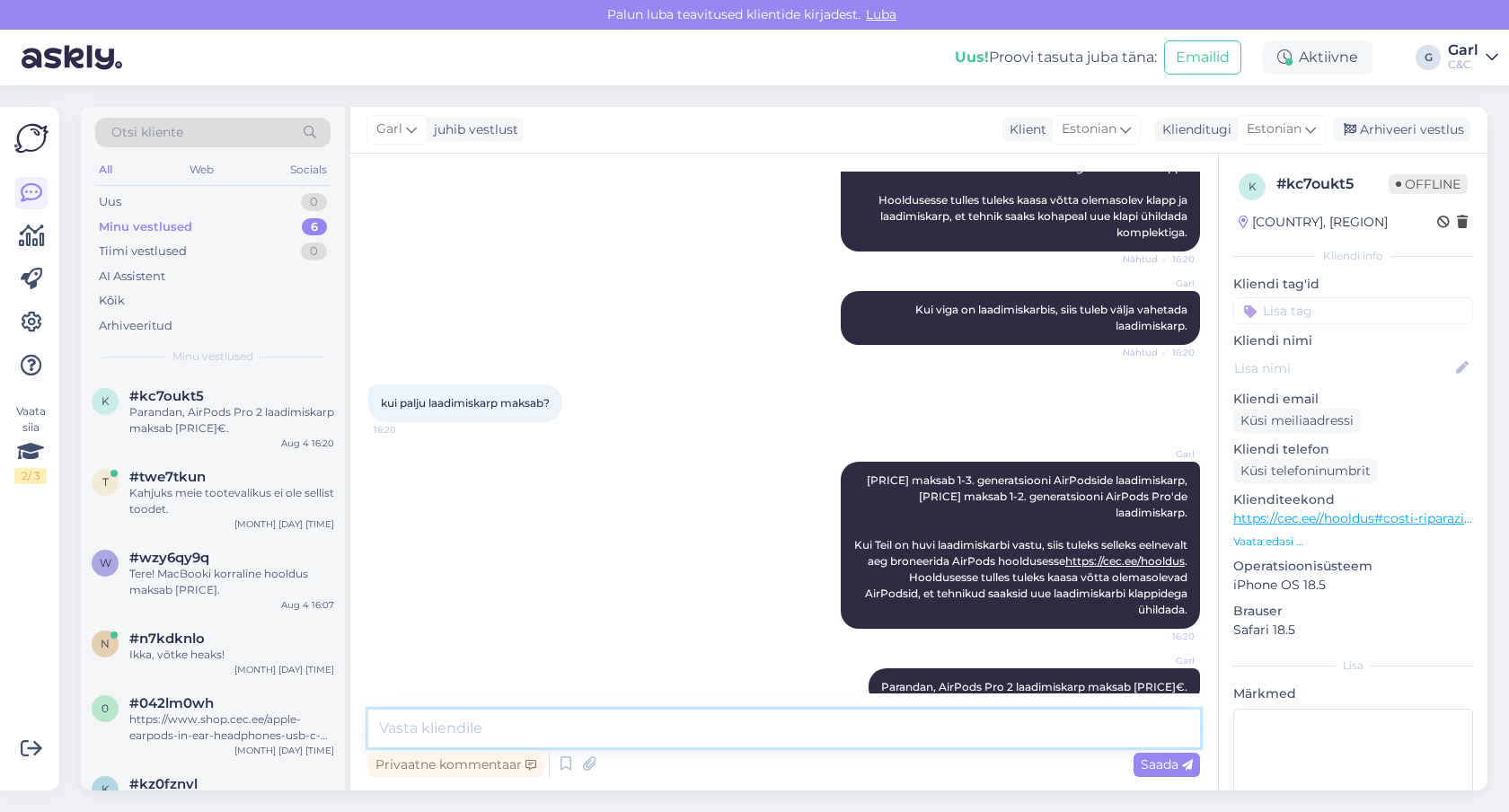 click at bounding box center [784, 728] 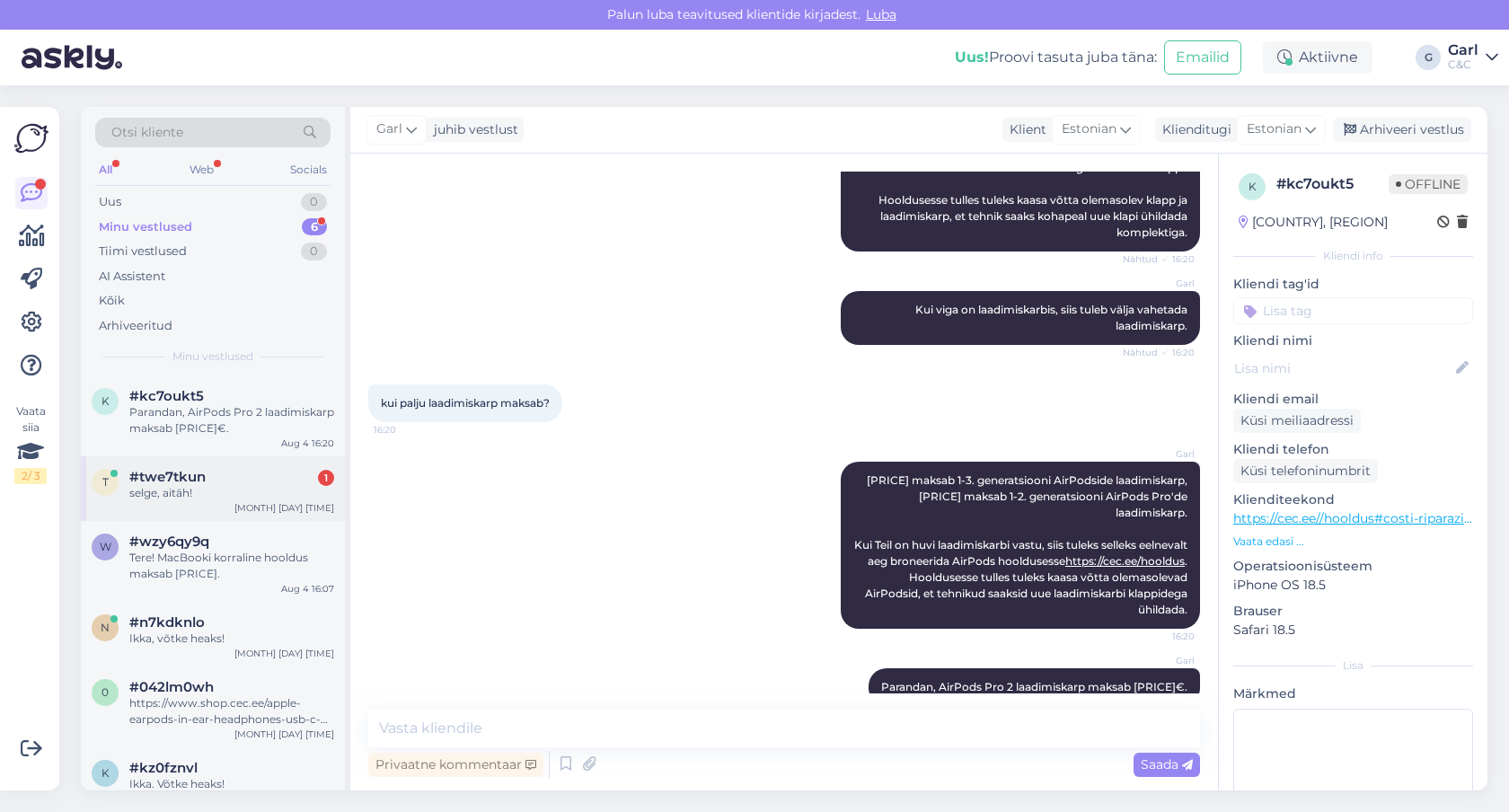 click on "#twe7tkun 1" at bounding box center (232, 477) 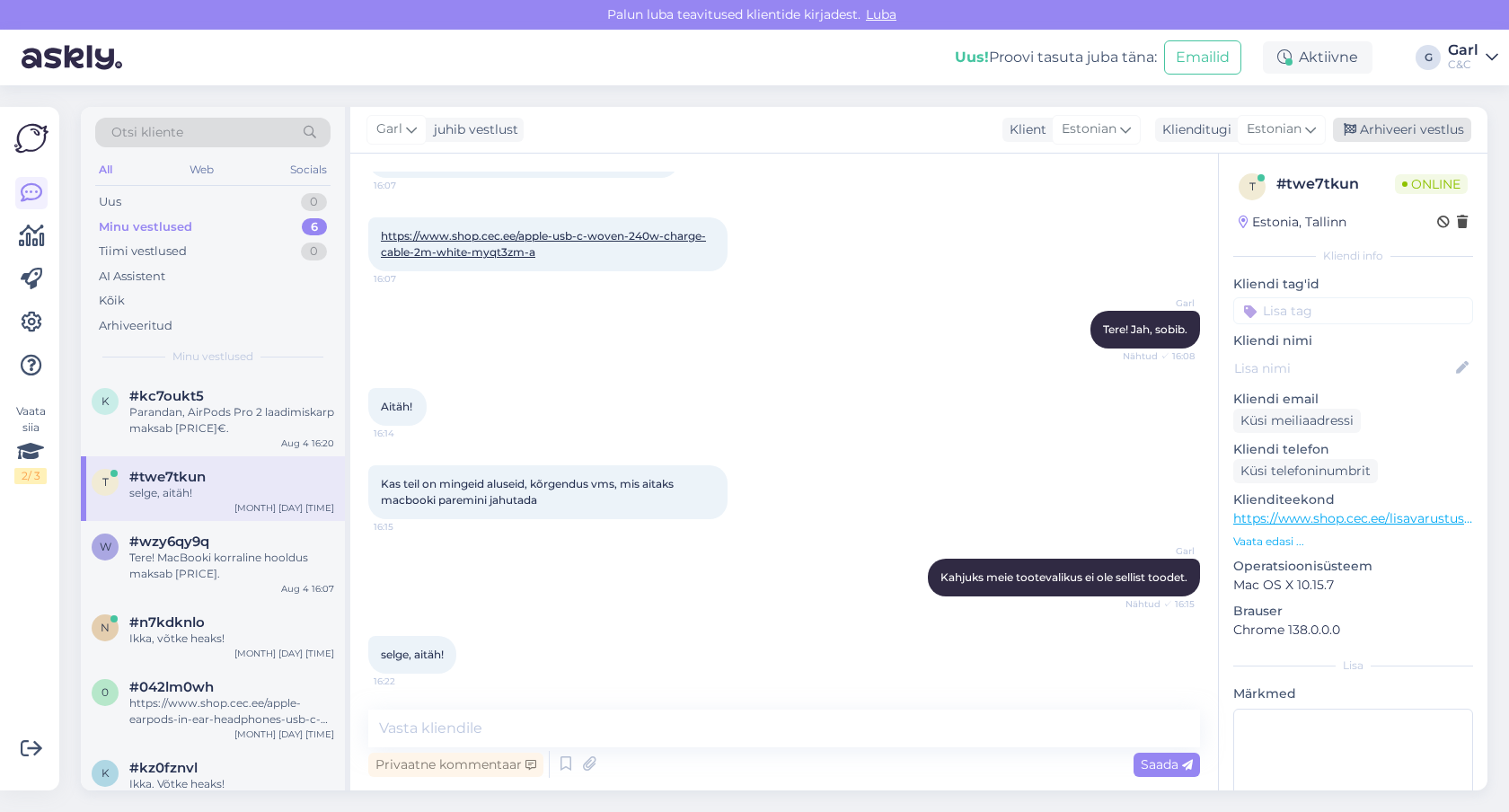 click on "Arhiveeri vestlus" at bounding box center [1402, 129] 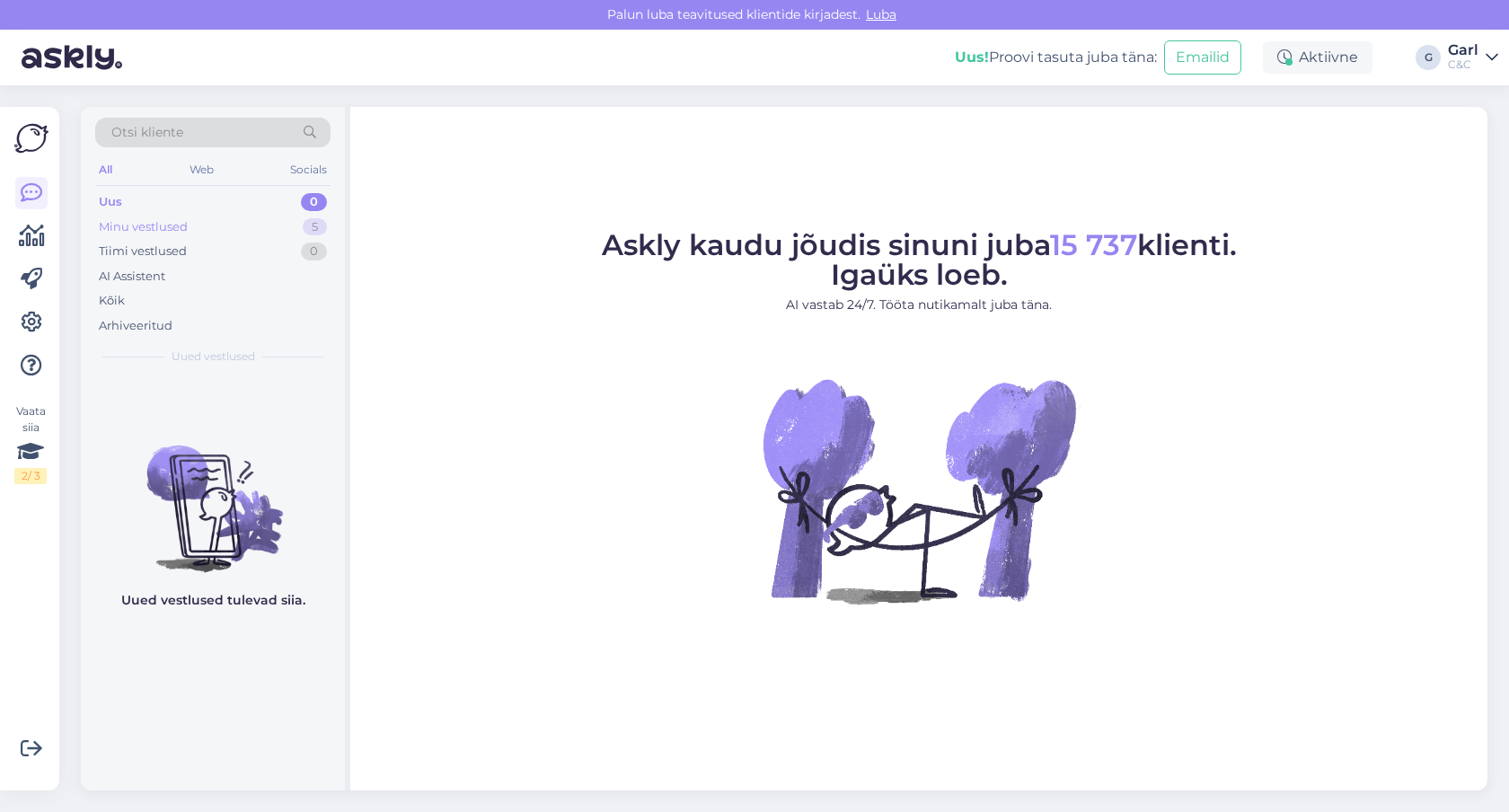 scroll, scrollTop: 0, scrollLeft: 0, axis: both 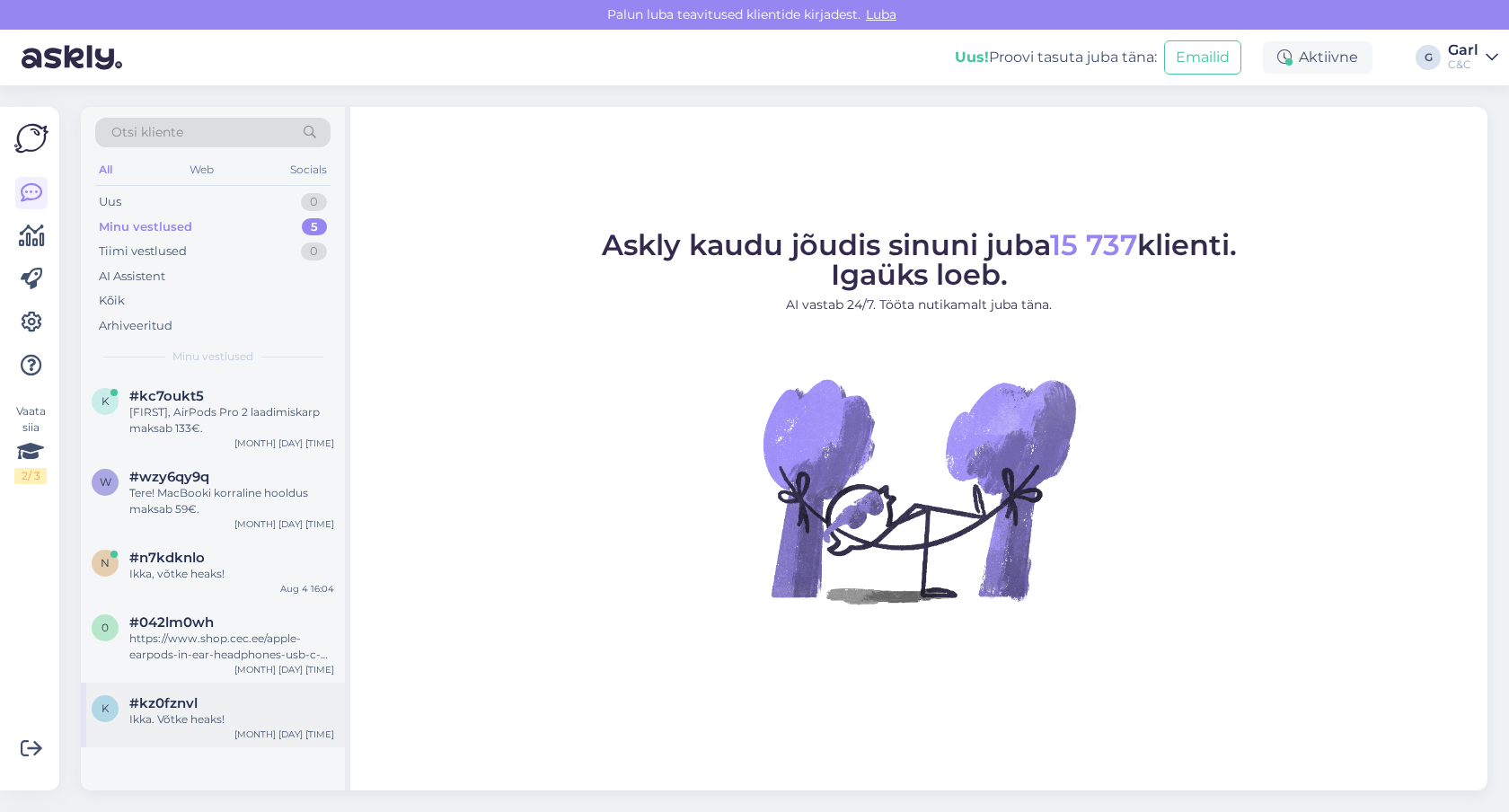 click on "#kz0fznvl" at bounding box center [232, 703] 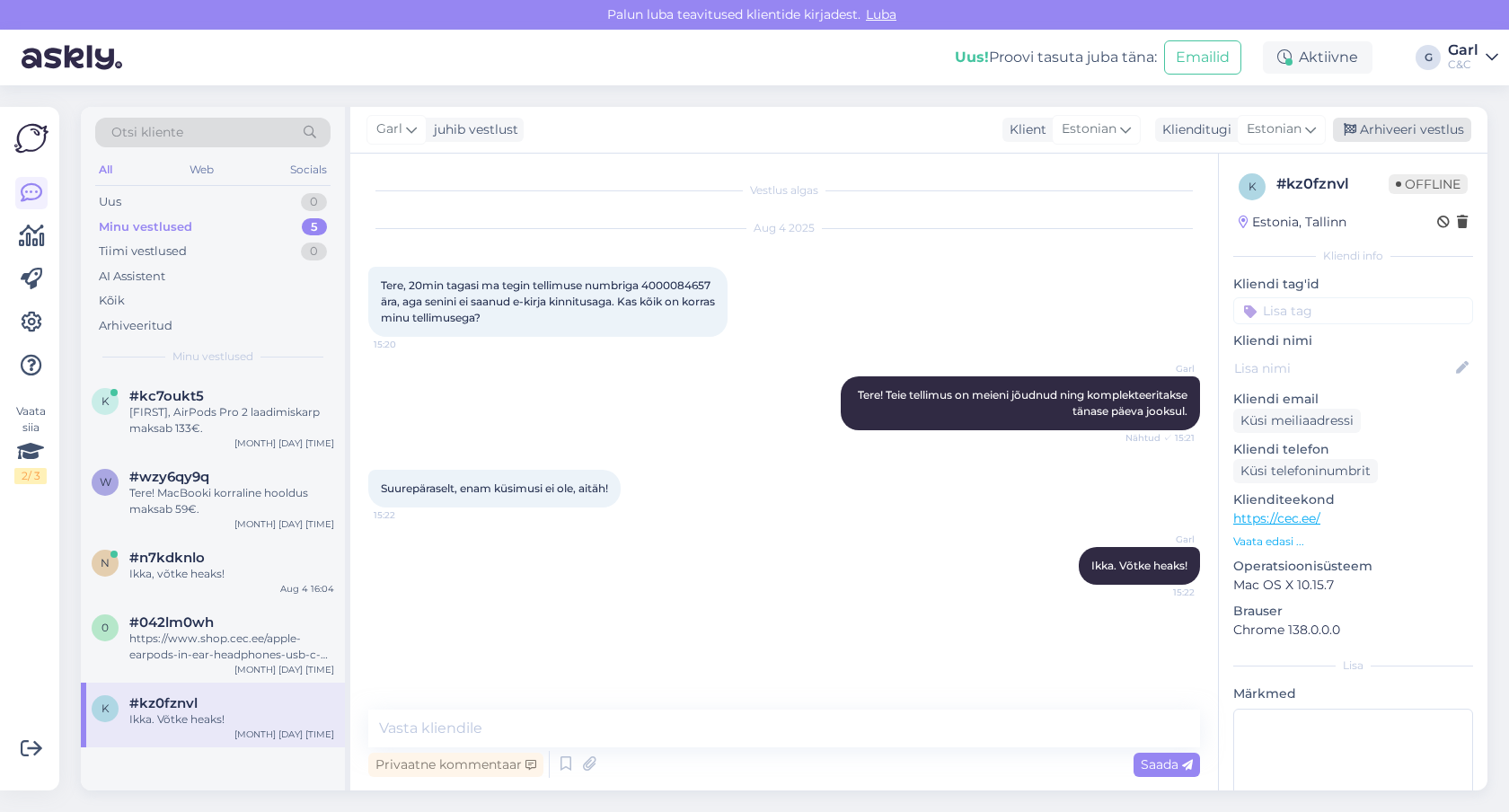 click on "Arhiveeri vestlus" at bounding box center (1402, 129) 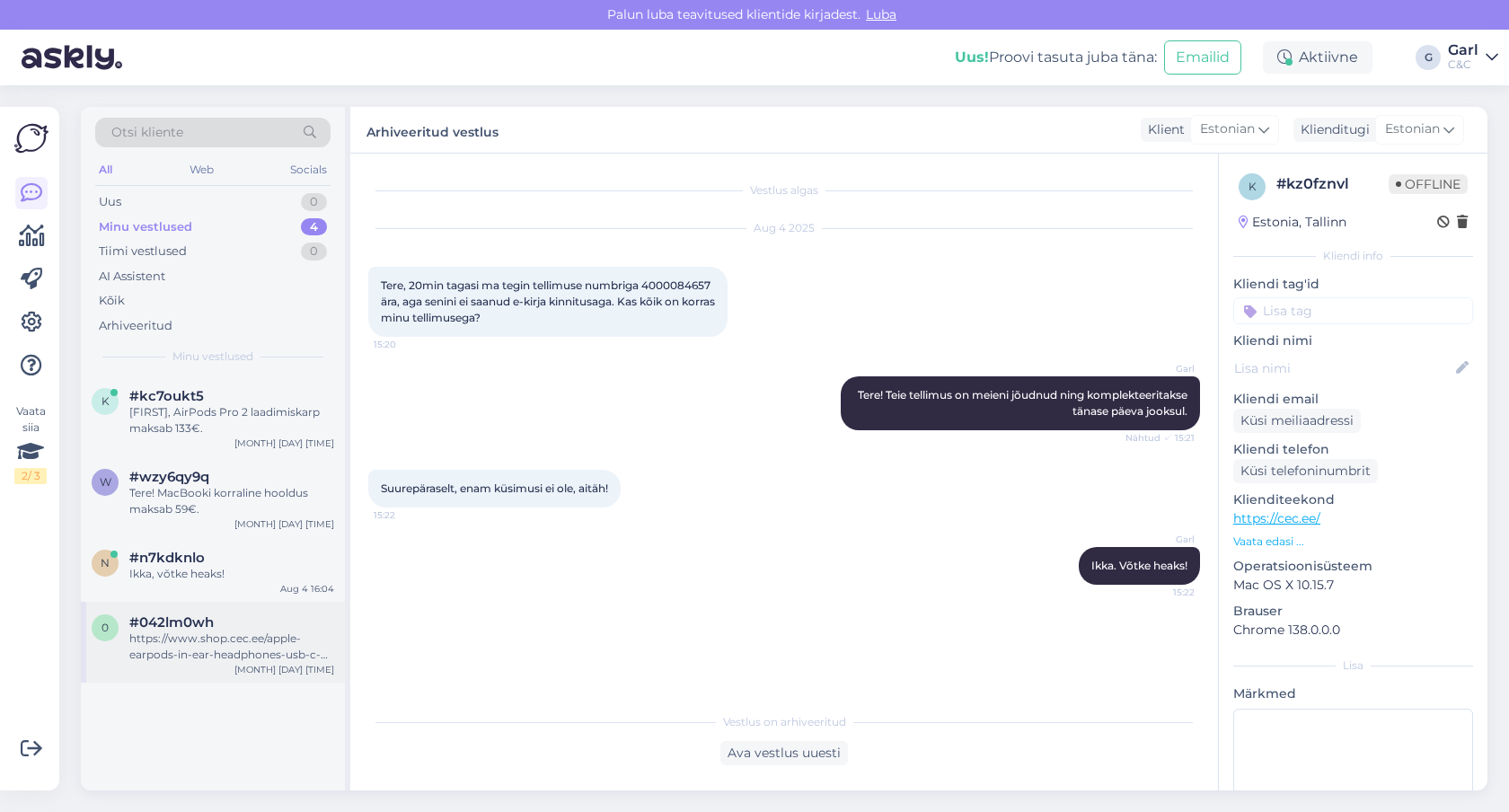 click on "0 #[ALPHANUMERIC] https://www.shop.cec.ee/apple-earpods-in-ear-headphones-usb-c-white-myqy3zm-a [MONTH] [DAY] [TIME]" at bounding box center [213, 642] 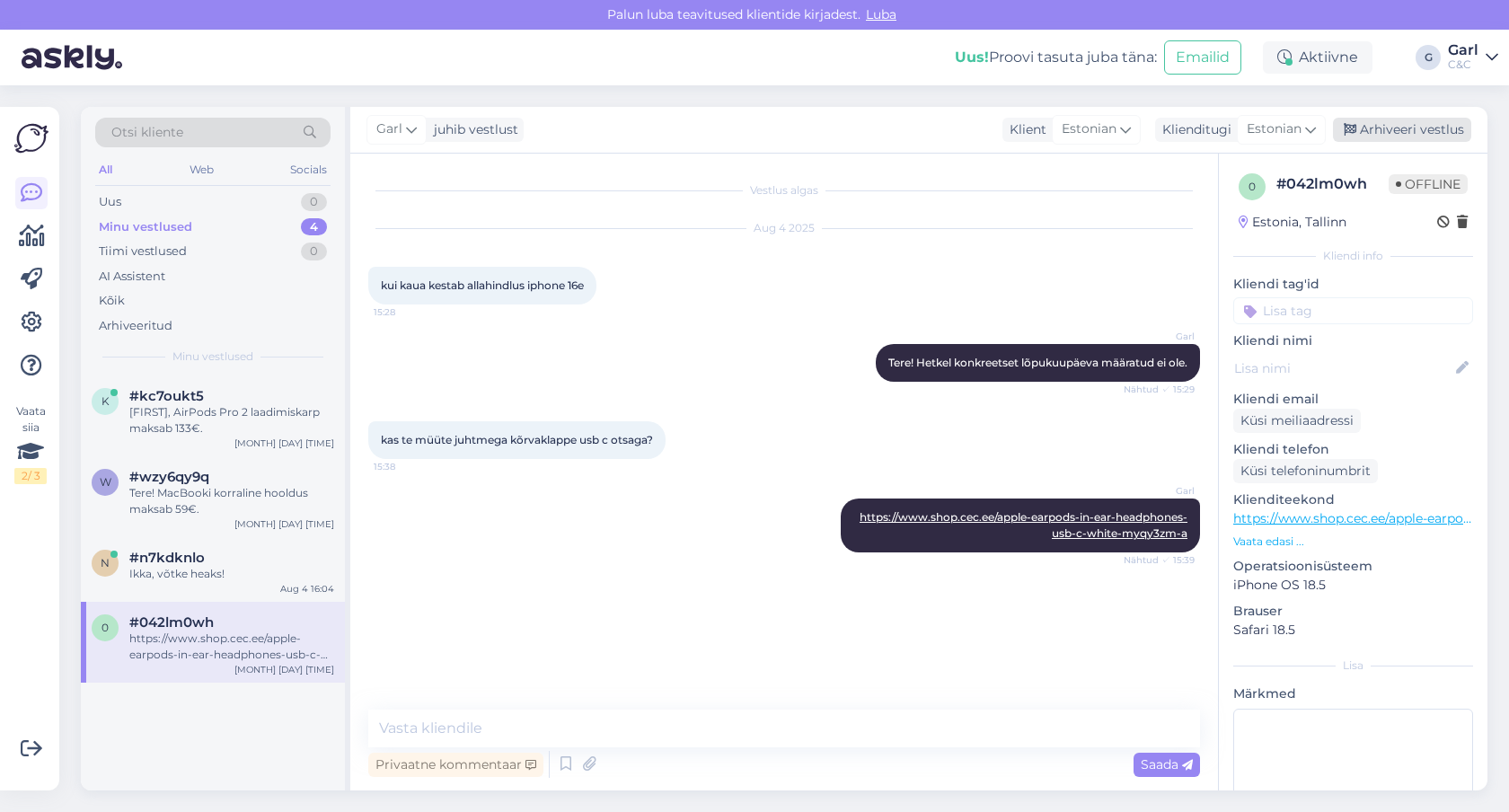 click on "Arhiveeri vestlus" at bounding box center (1402, 129) 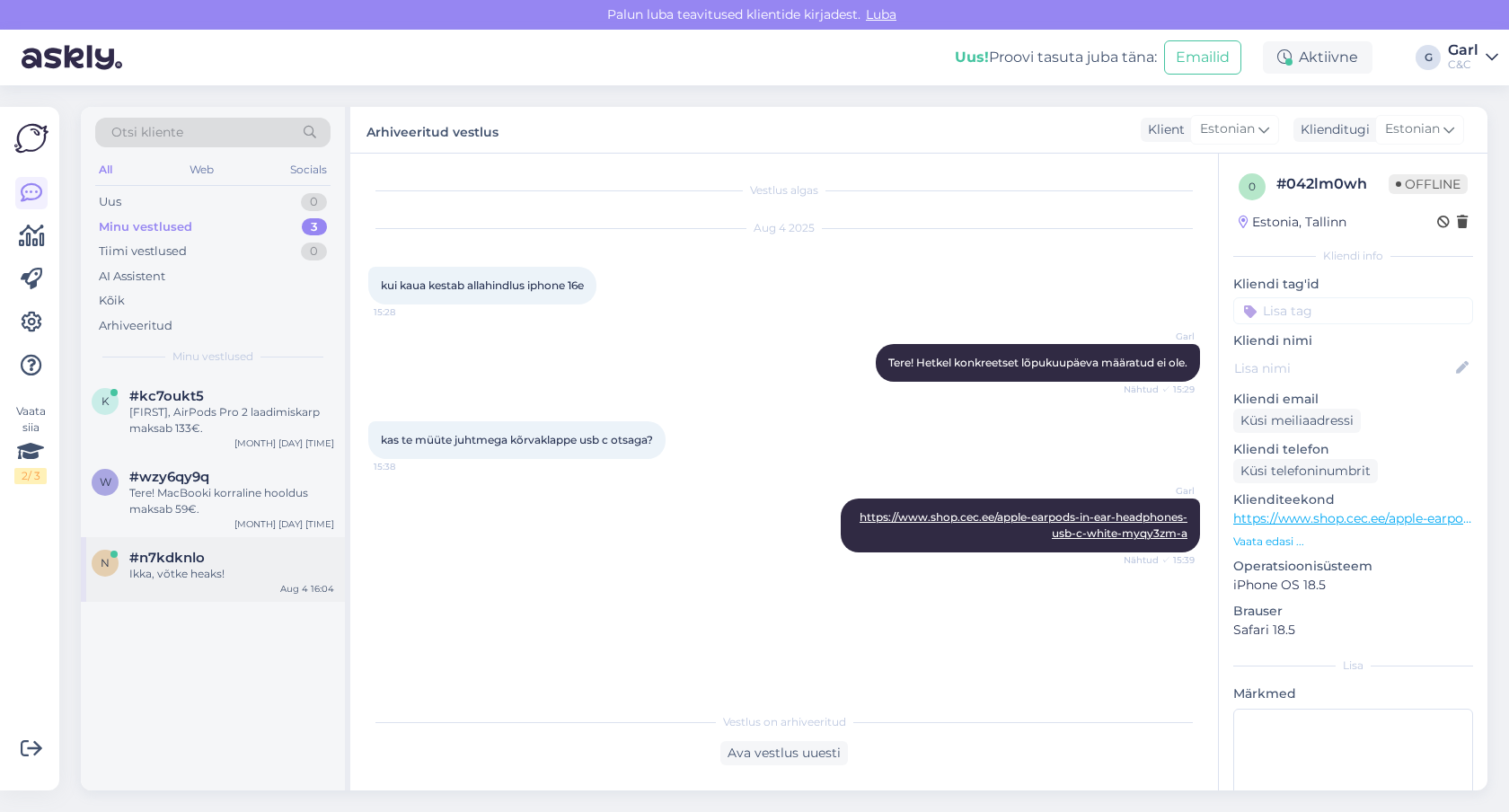 click on "n #[ALPHANUMERIC] Ikka, võtke heaks! [MONTH] [DAY] [TIME]" at bounding box center (213, 569) 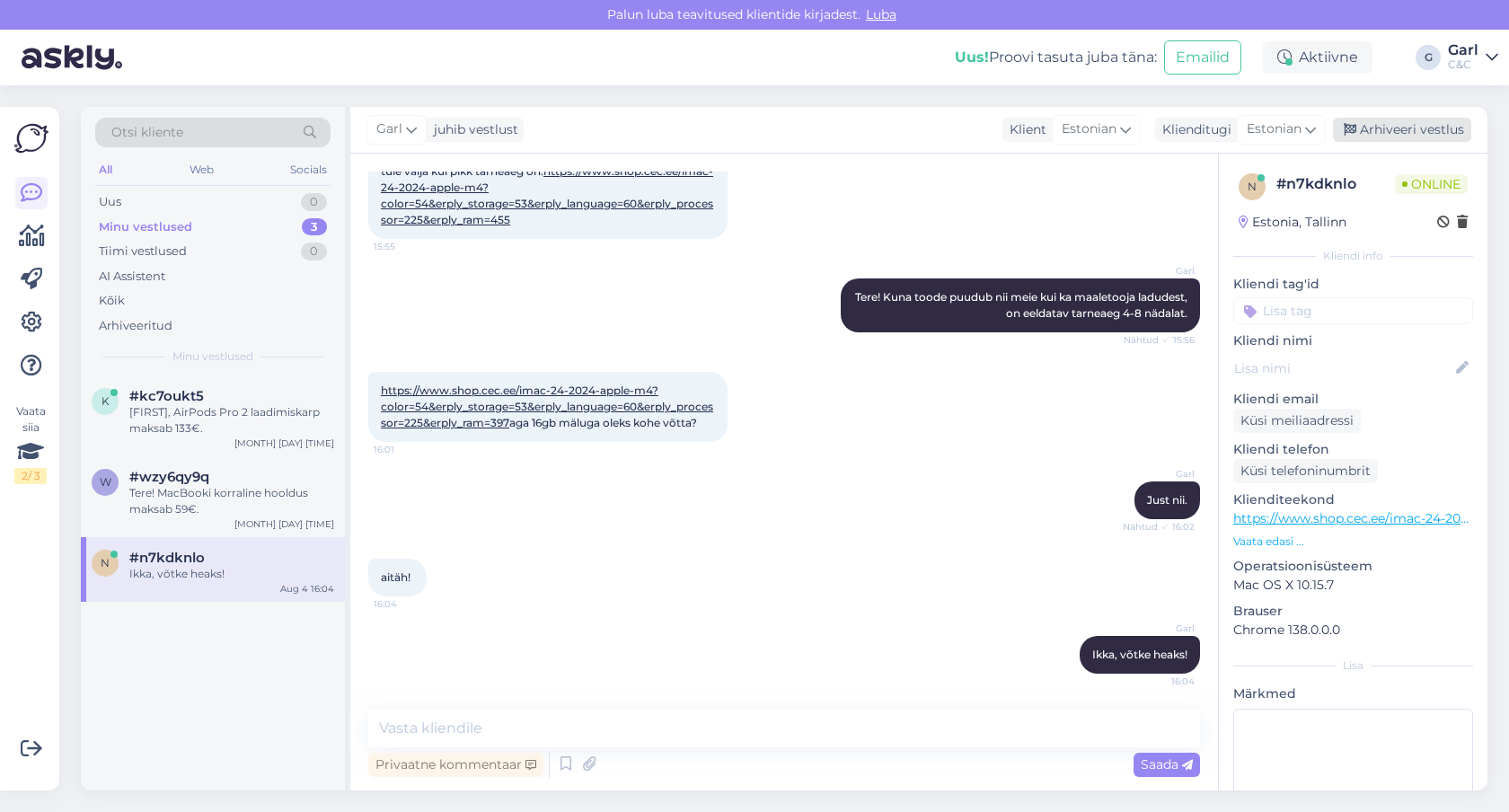 click on "Arhiveeri vestlus" at bounding box center (1402, 129) 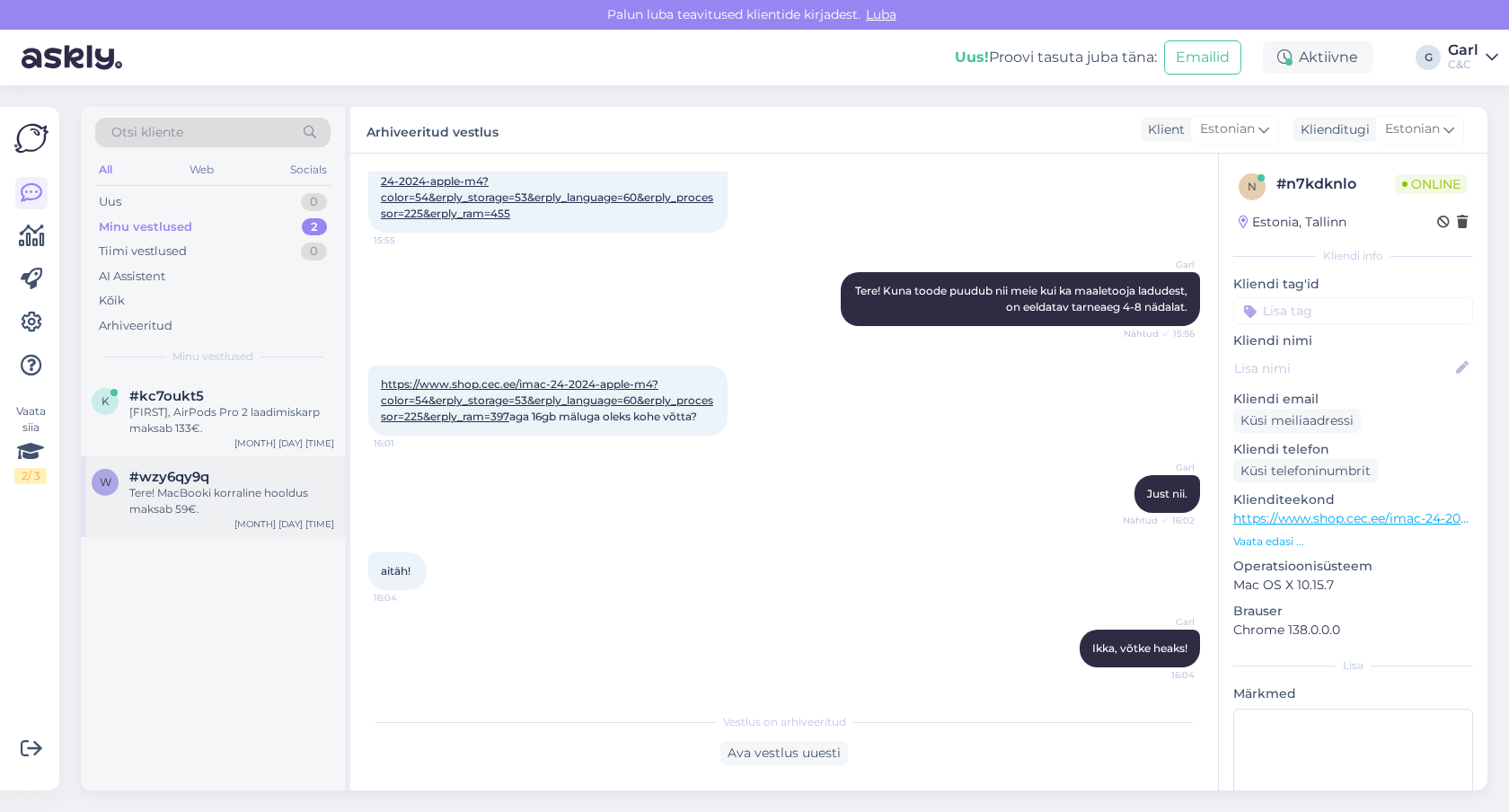click on "Tere! MacBooki korraline hooldus maksab 59€." at bounding box center [232, 501] 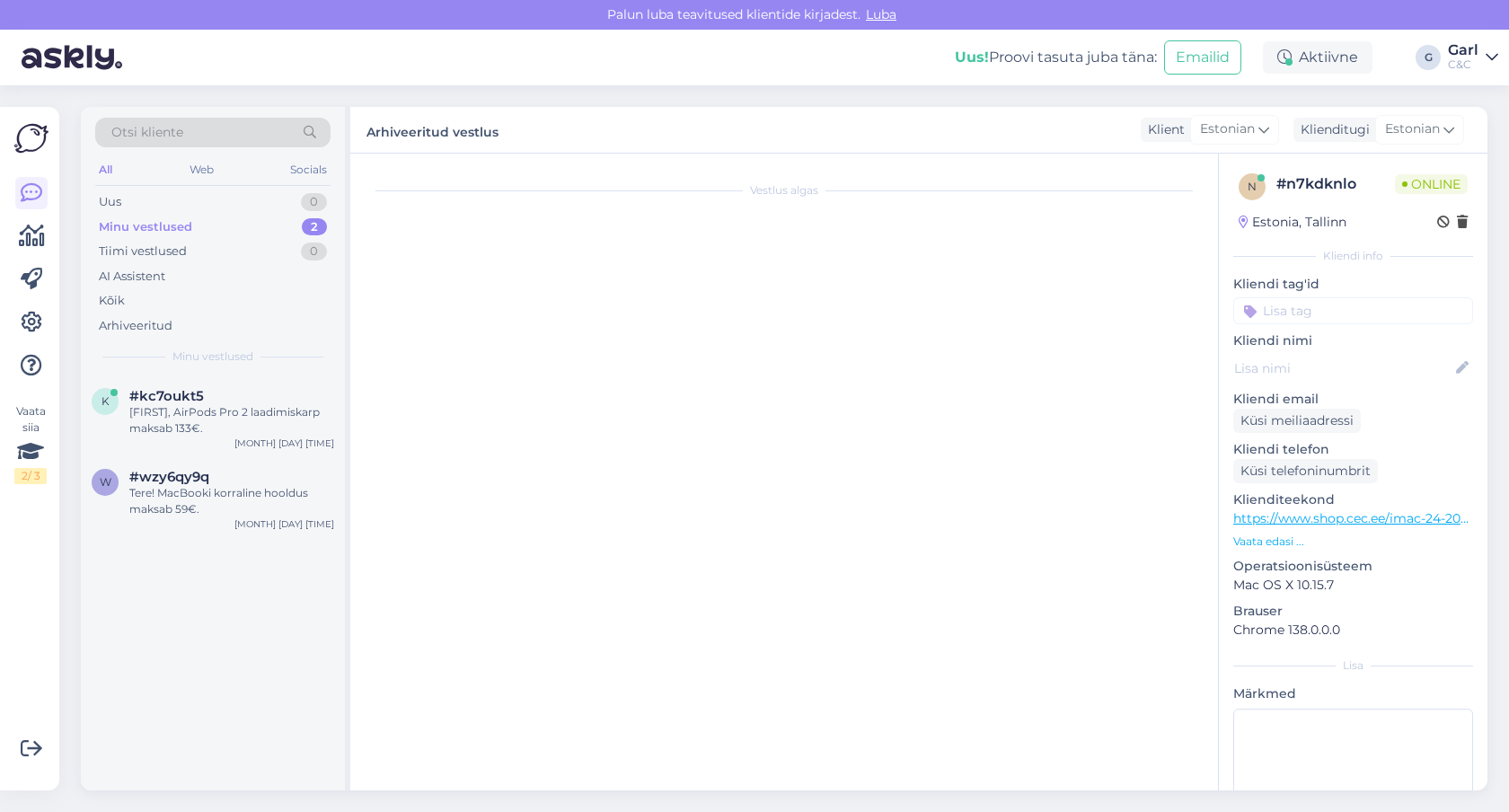 scroll, scrollTop: 0, scrollLeft: 0, axis: both 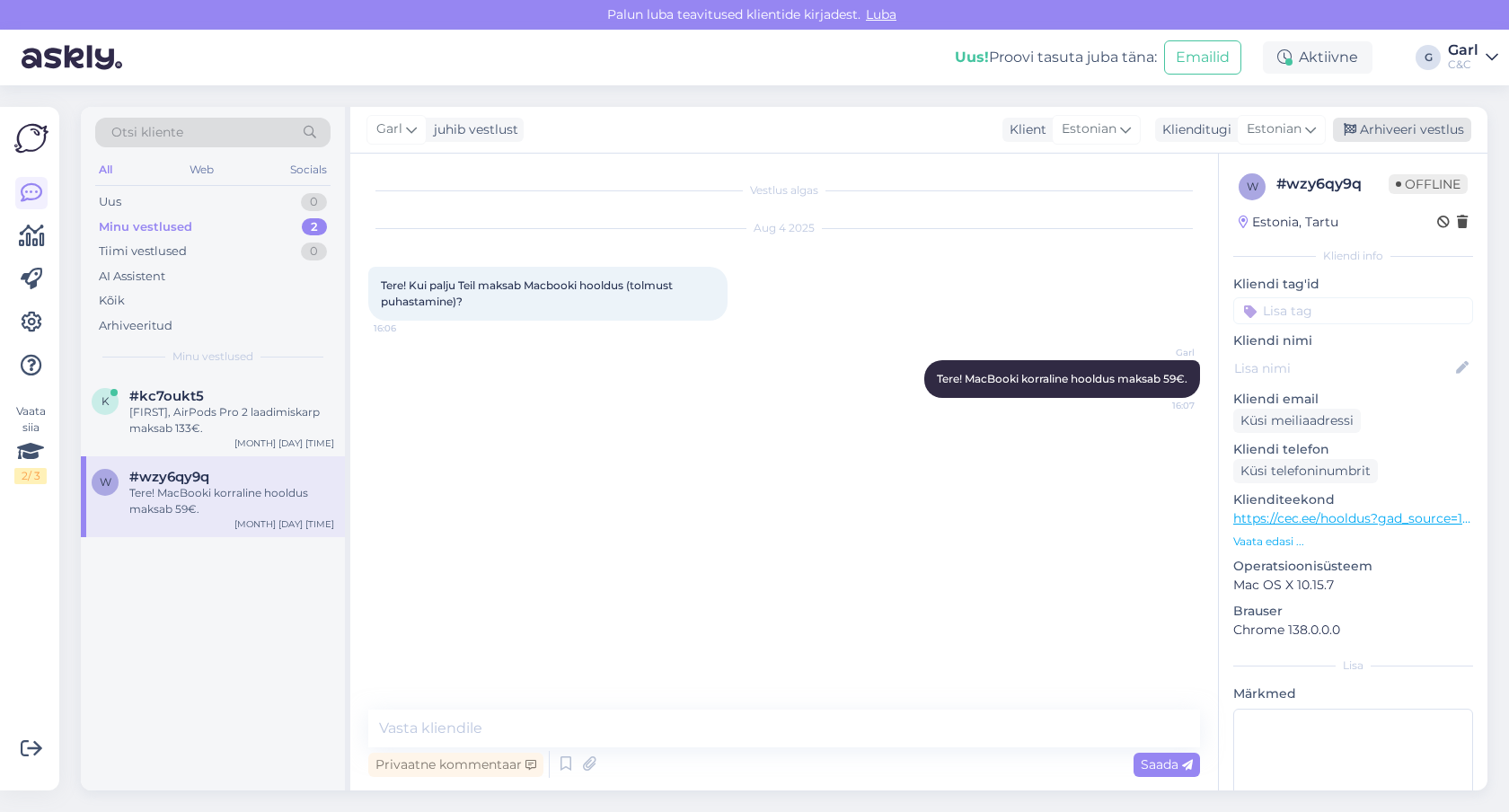 click on "Arhiveeri vestlus" at bounding box center (1402, 129) 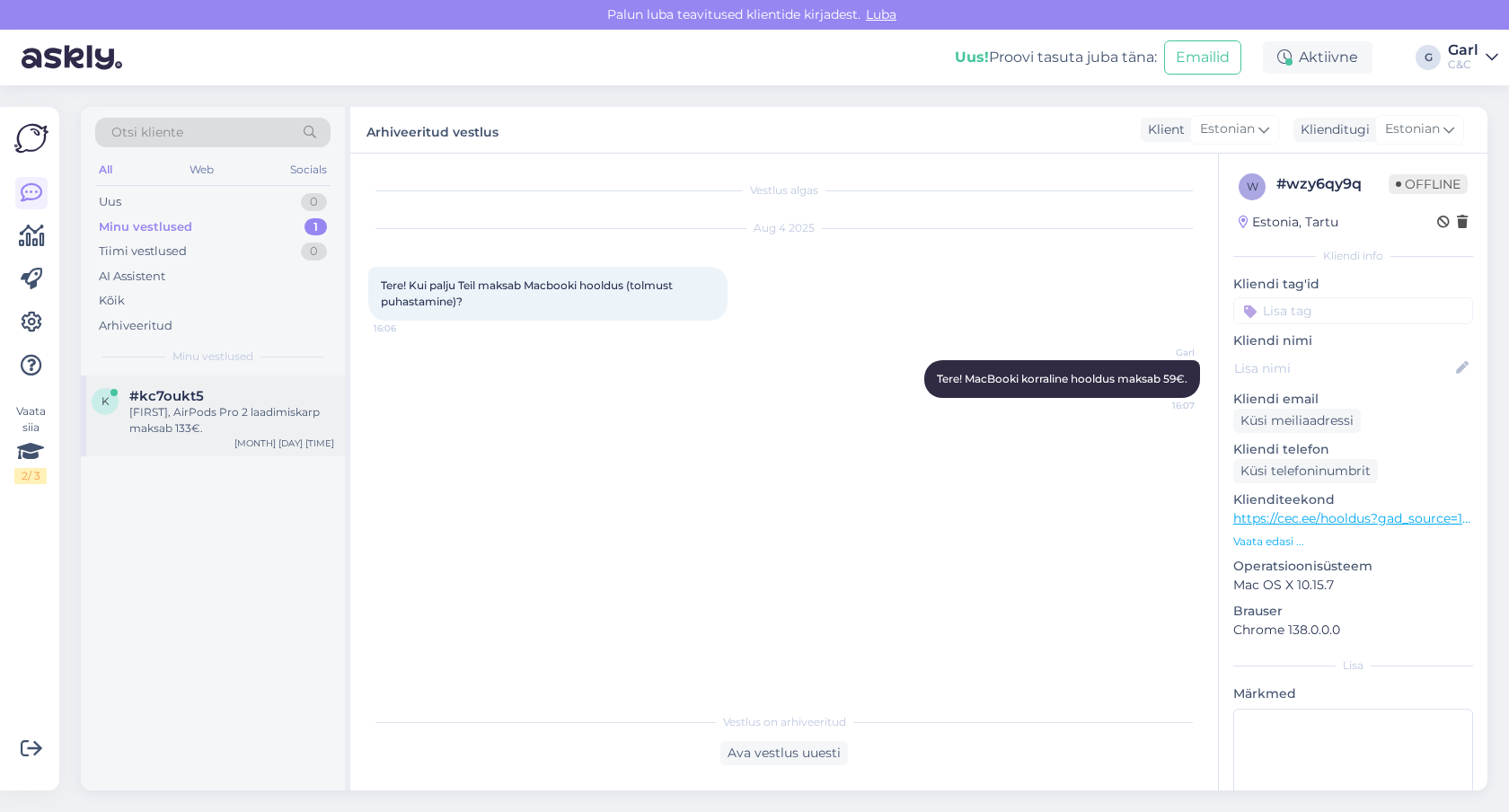 click on "[FIRST], AirPods Pro 2 laadimiskarp maksab 133€." at bounding box center [232, 420] 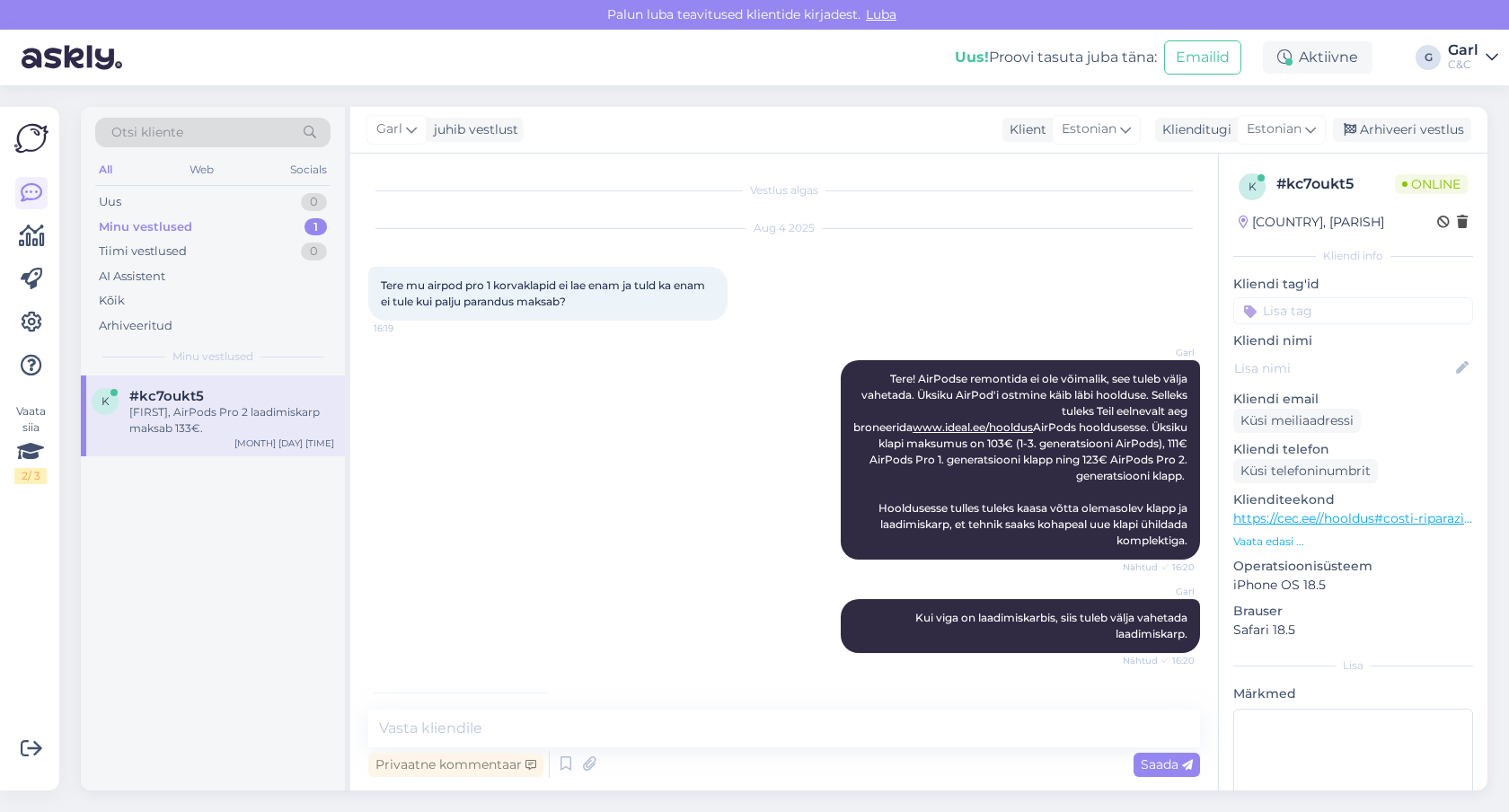 scroll, scrollTop: 308, scrollLeft: 0, axis: vertical 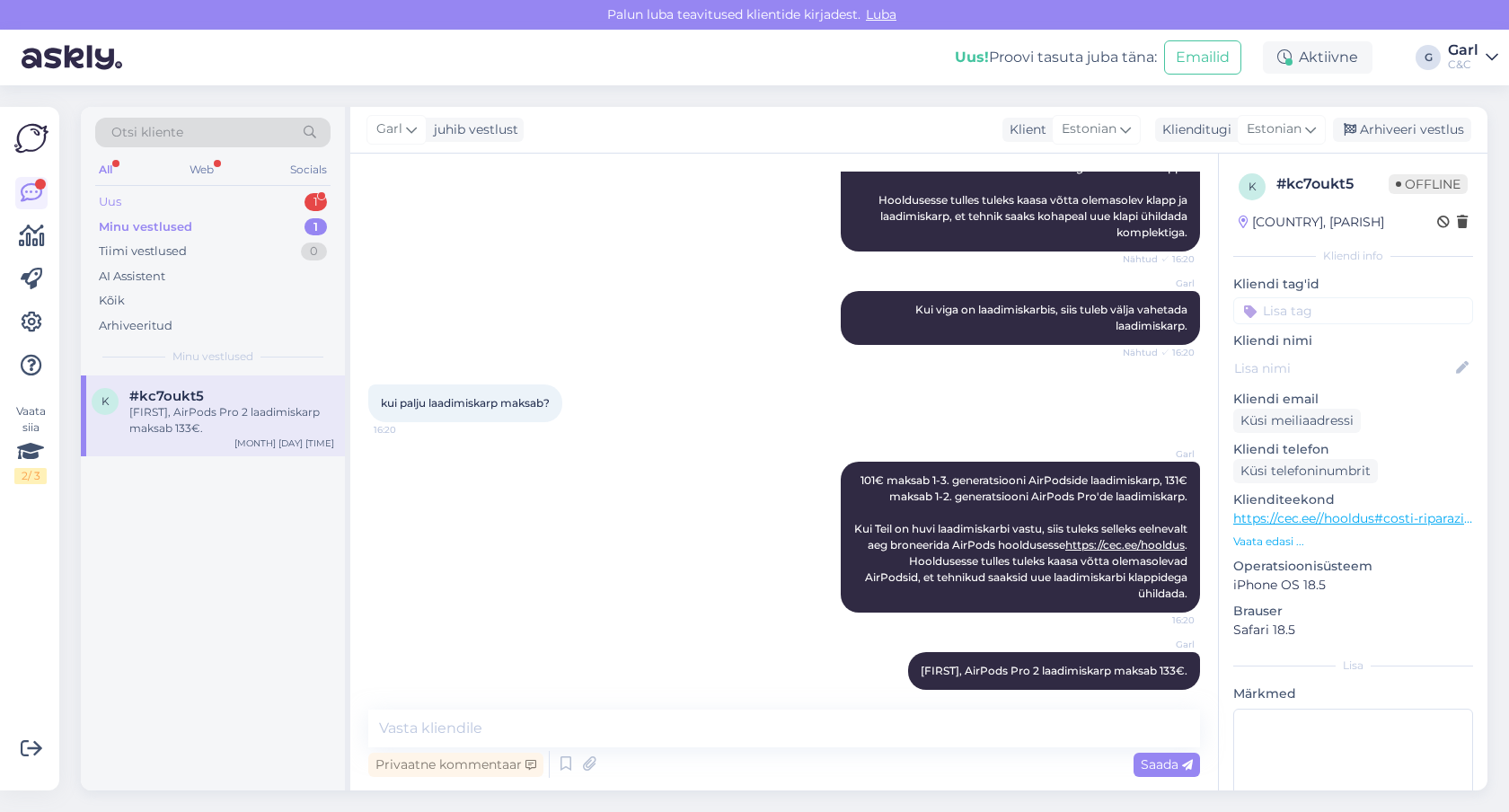 click on "Uus 1" at bounding box center (213, 202) 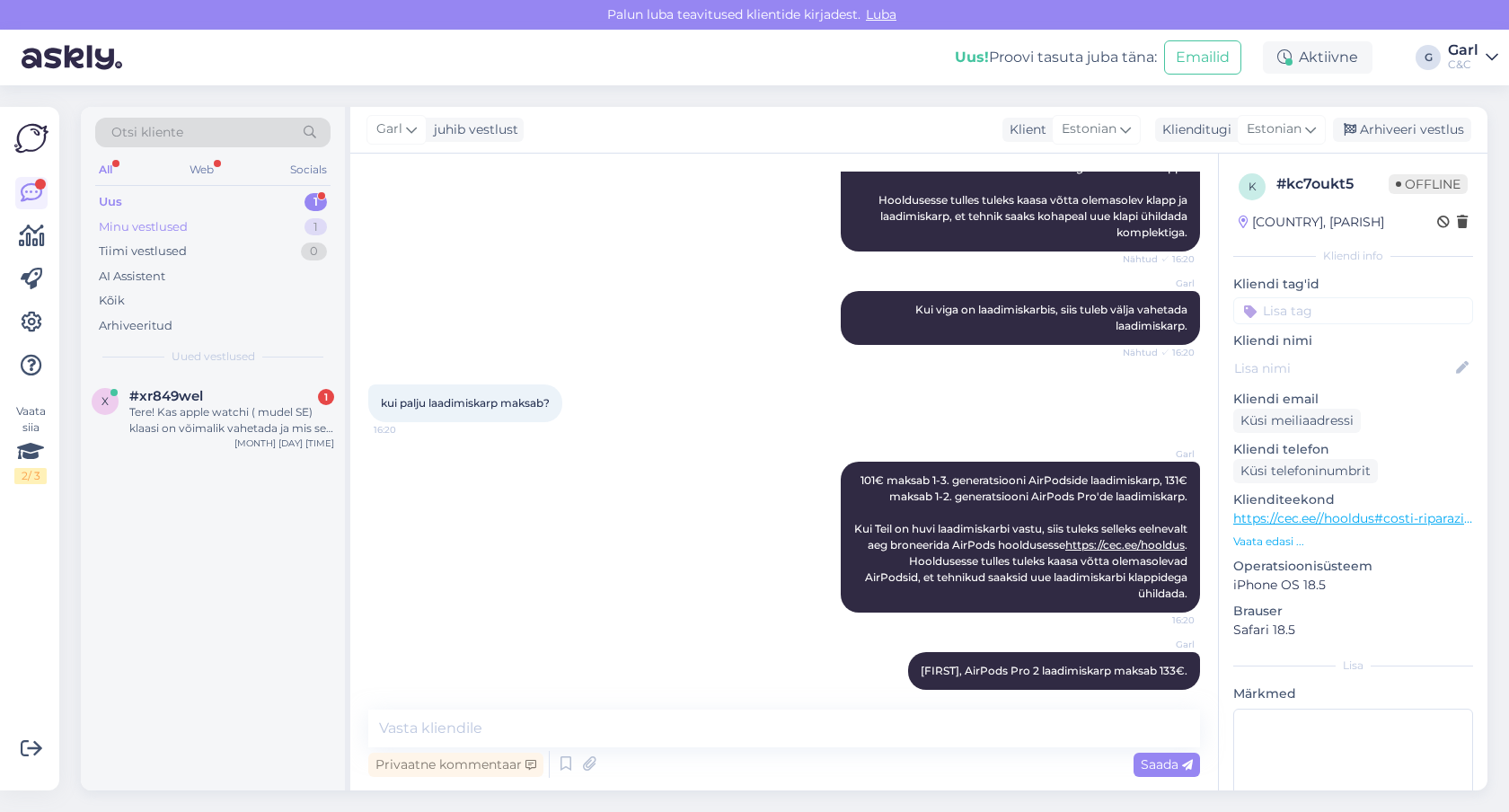 click on "Minu vestlused 1" at bounding box center (213, 227) 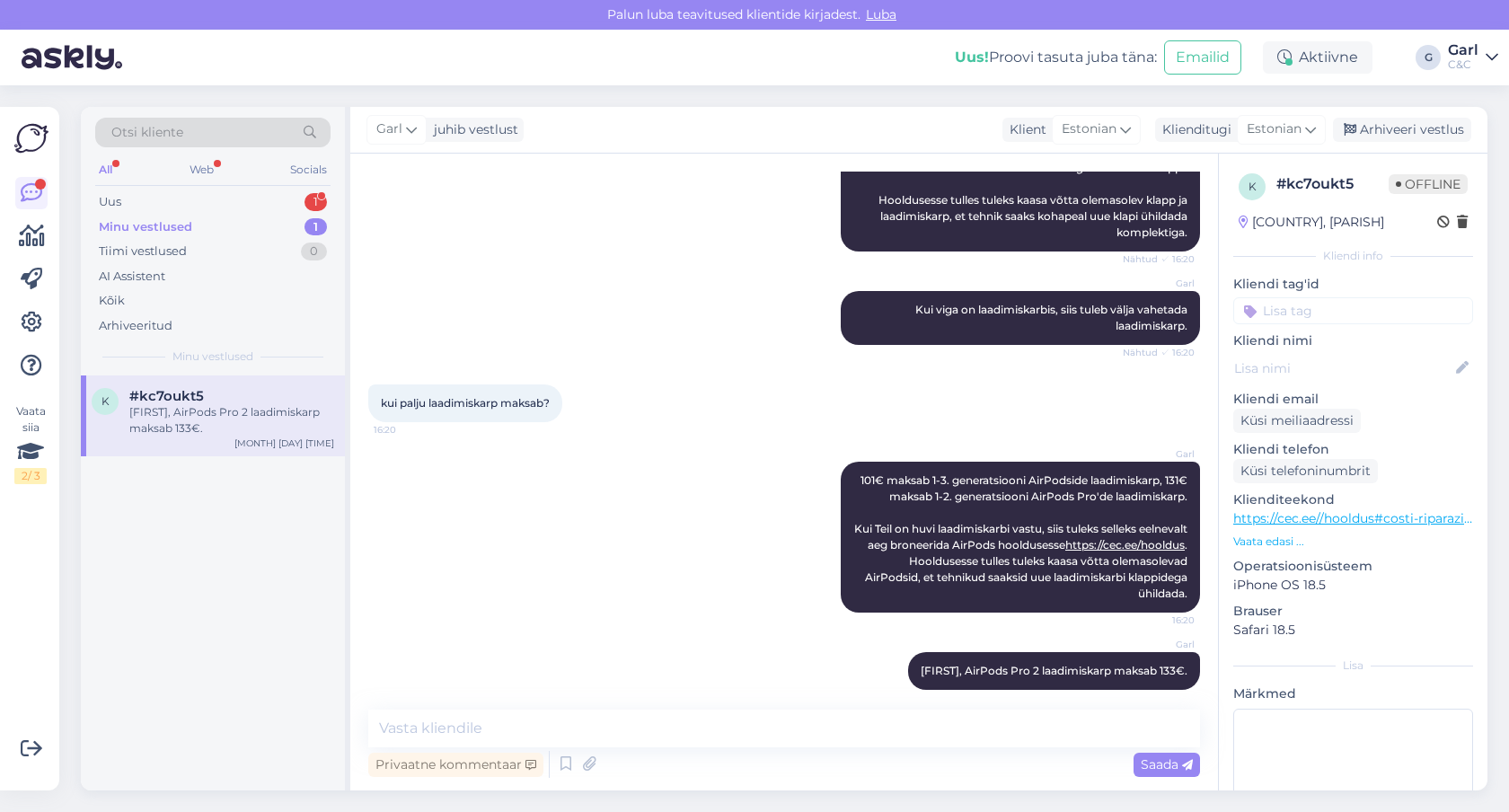 click on "#kc7oukt5" at bounding box center (166, 396) 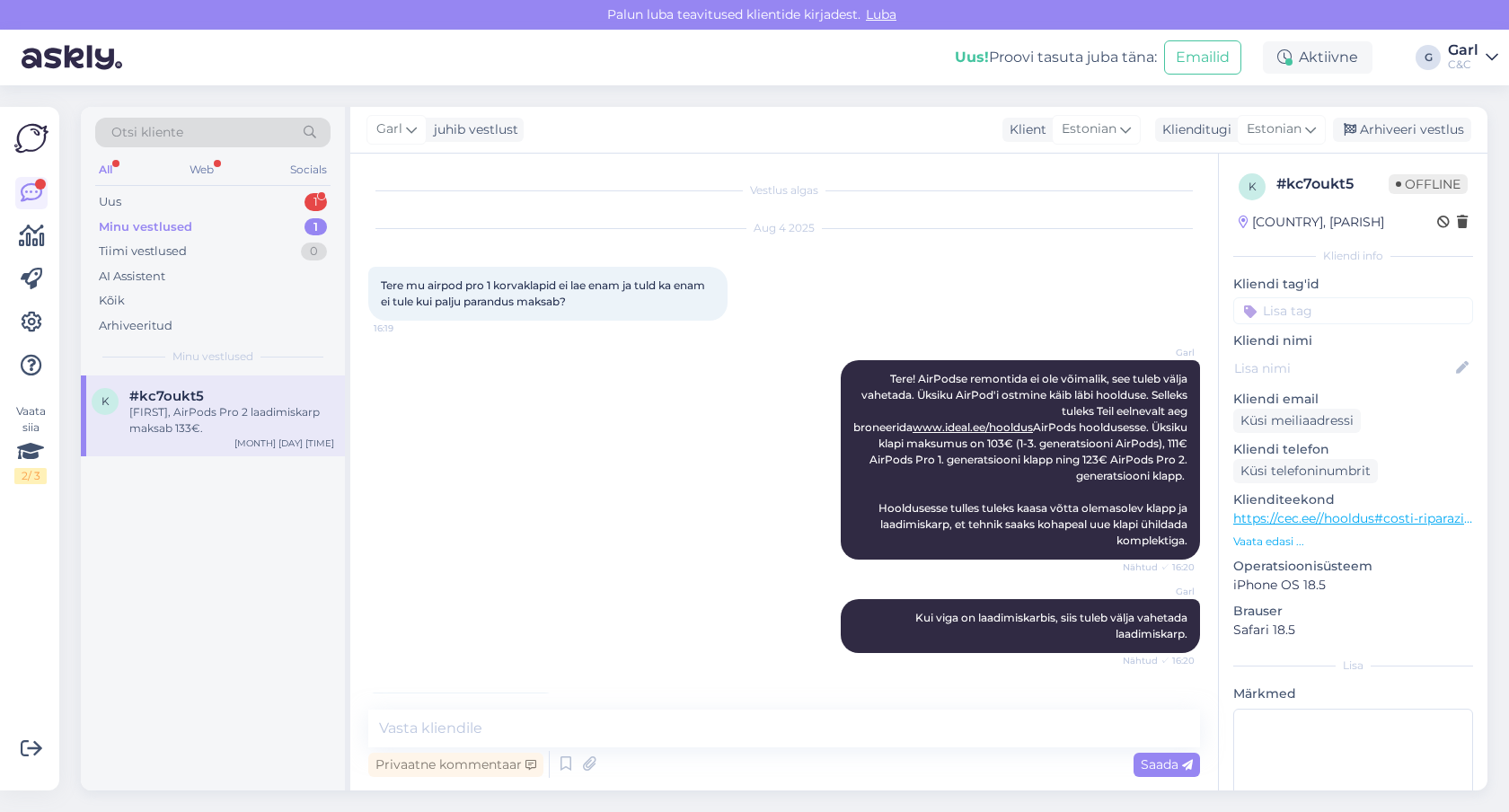 scroll, scrollTop: 308, scrollLeft: 0, axis: vertical 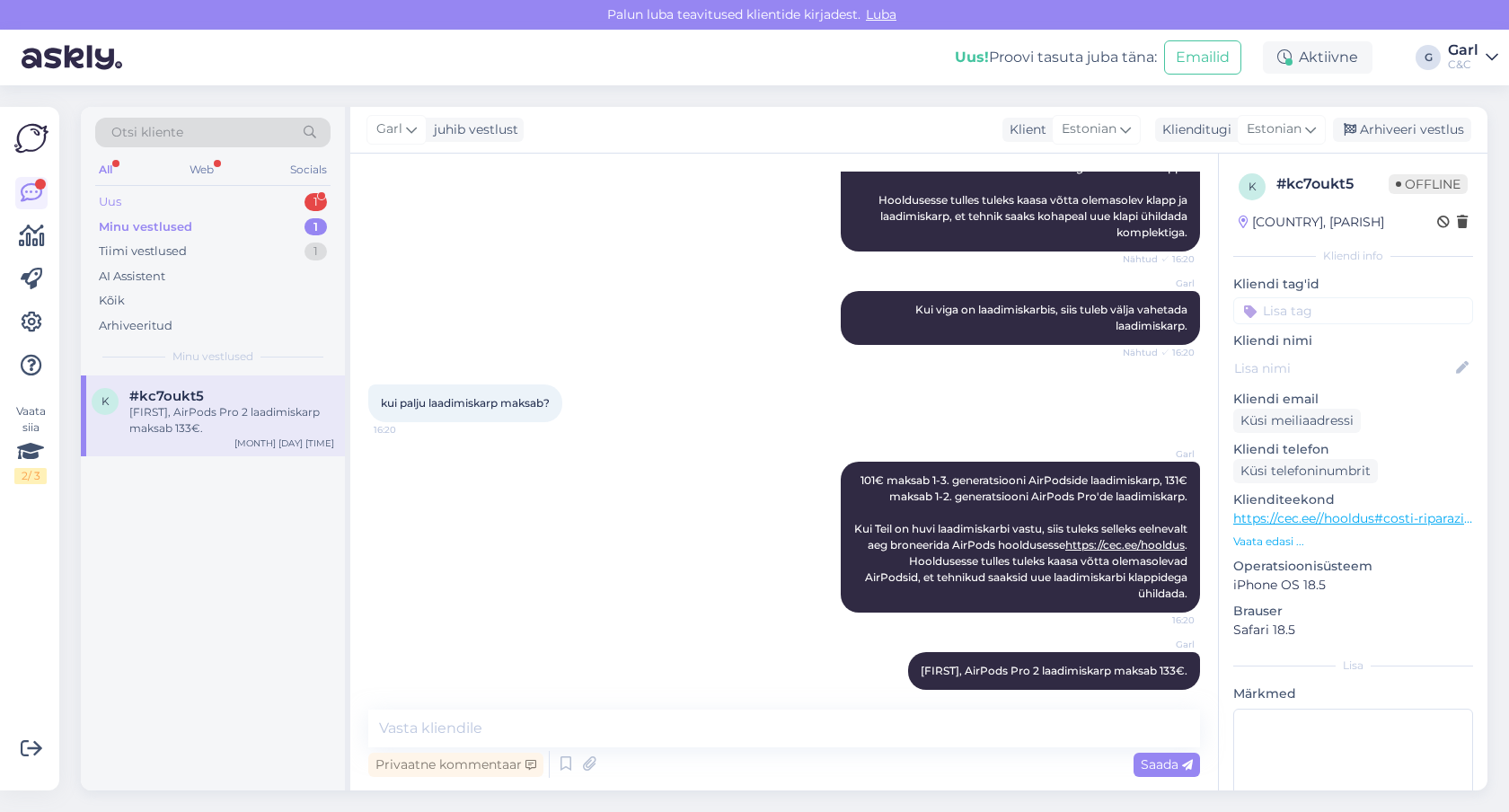 click on "Uus 1" at bounding box center (213, 202) 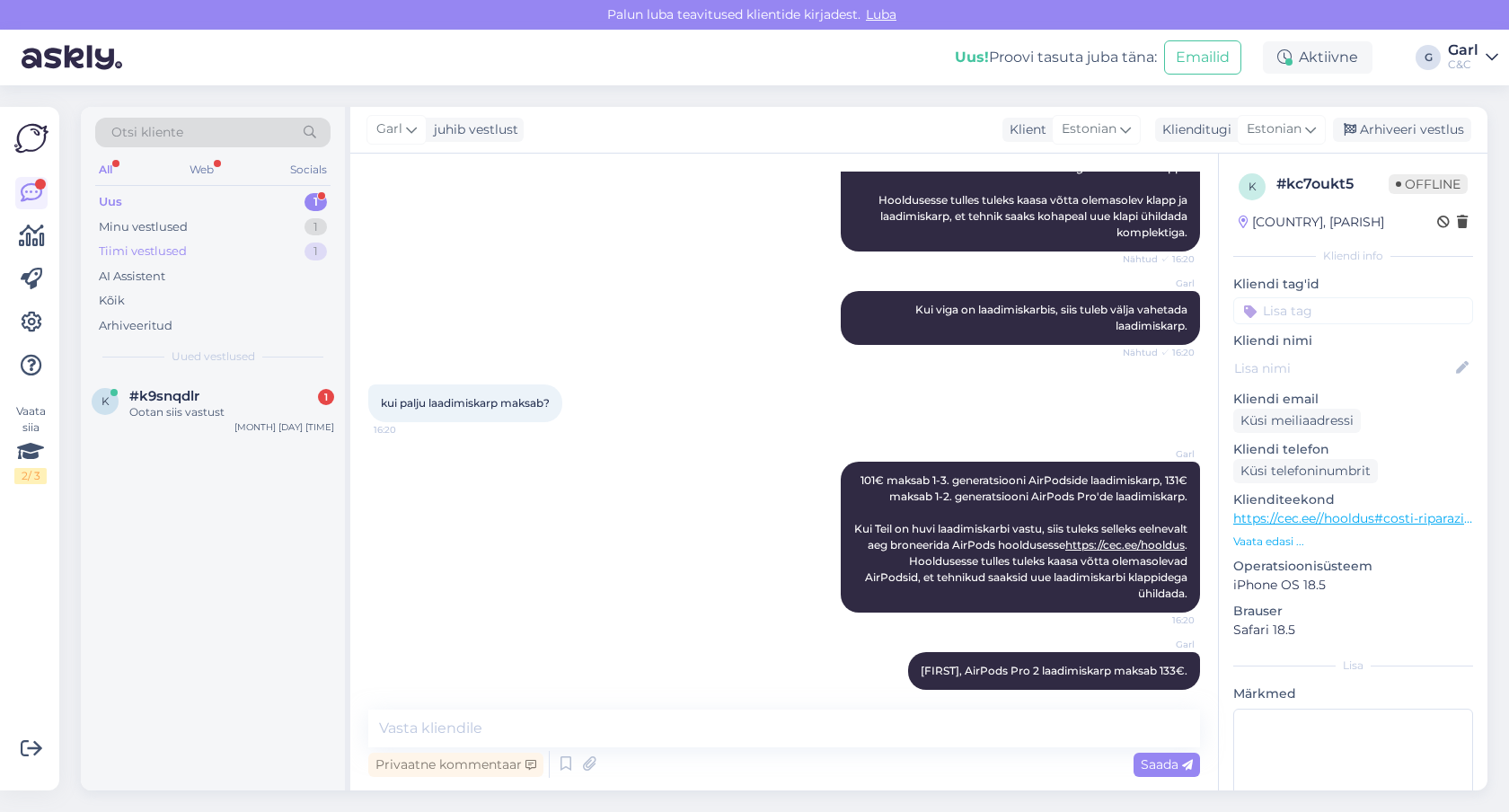 click on "Tiimi vestlused 1" at bounding box center [213, 252] 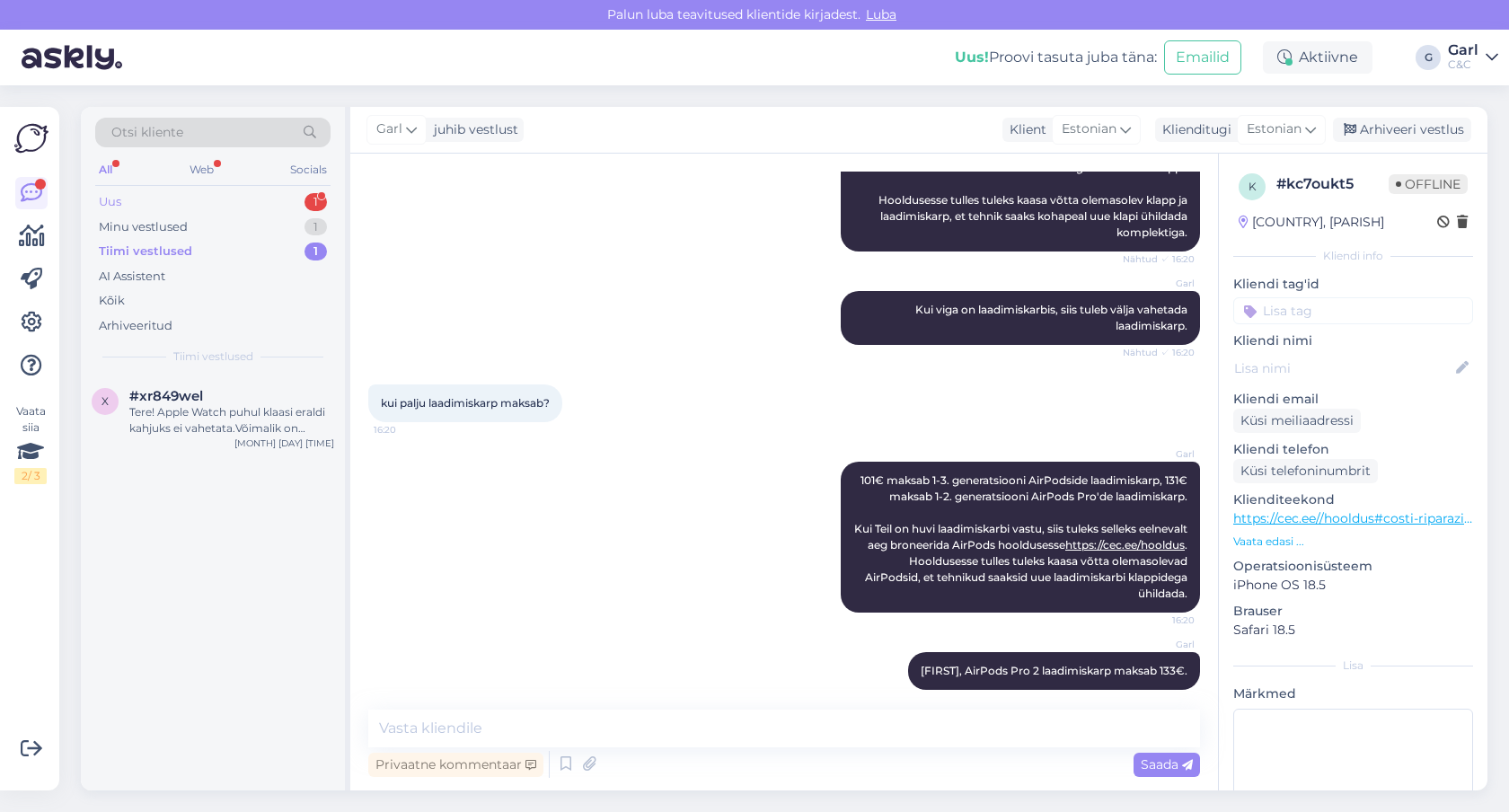 click on "Uus 1" at bounding box center (213, 202) 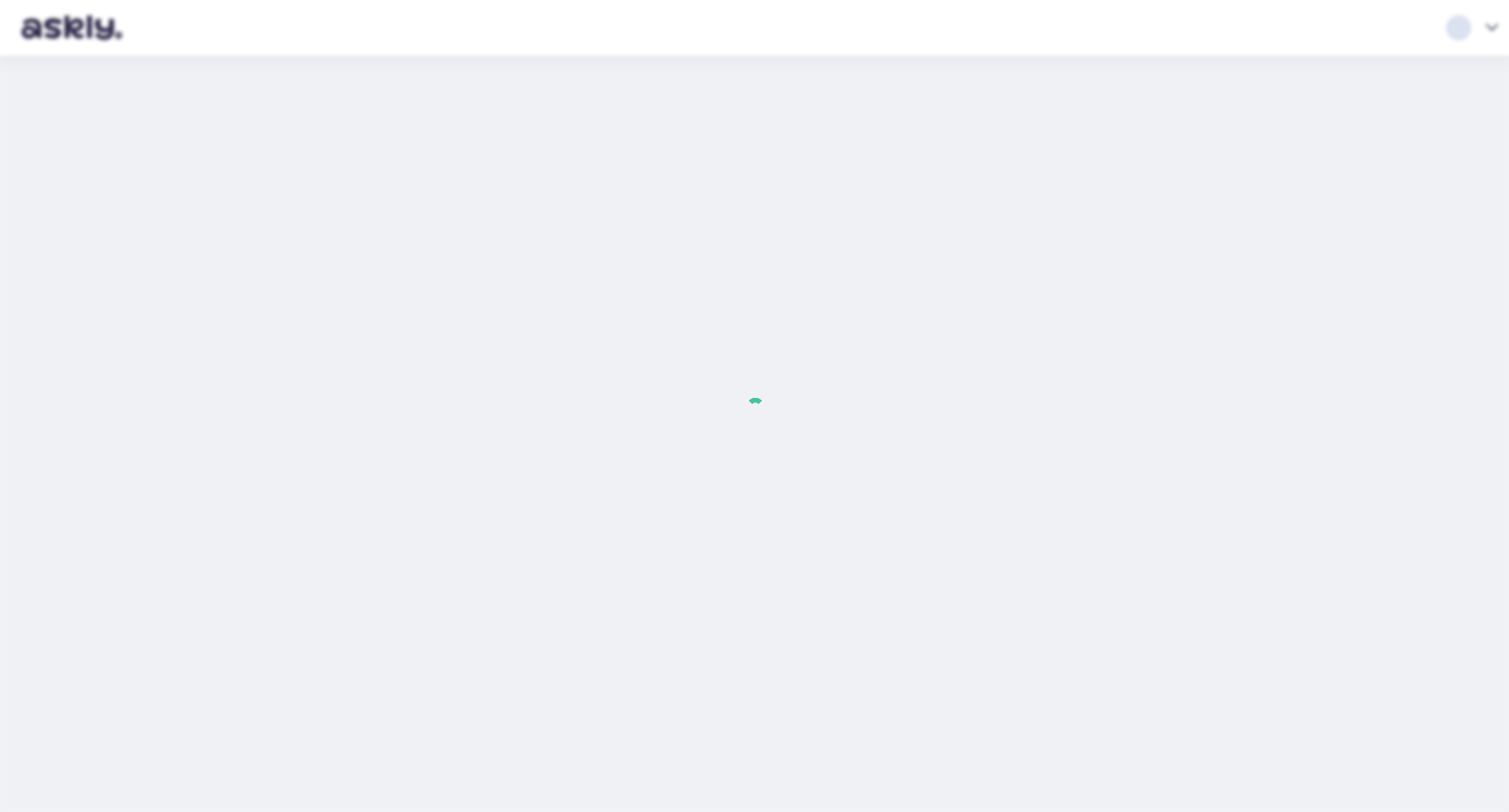 scroll, scrollTop: 0, scrollLeft: 0, axis: both 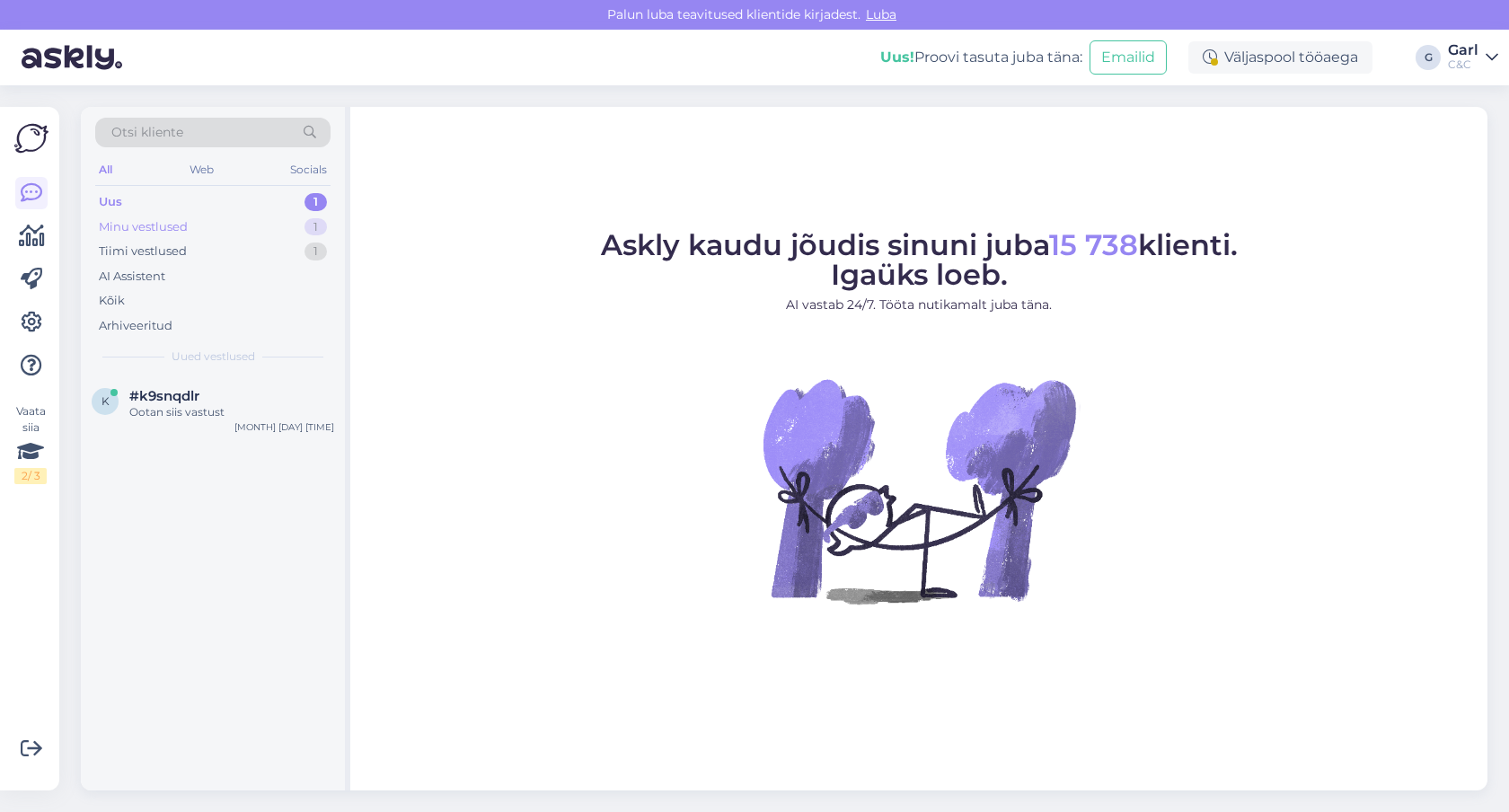 click on "Minu vestlused 1" at bounding box center (213, 227) 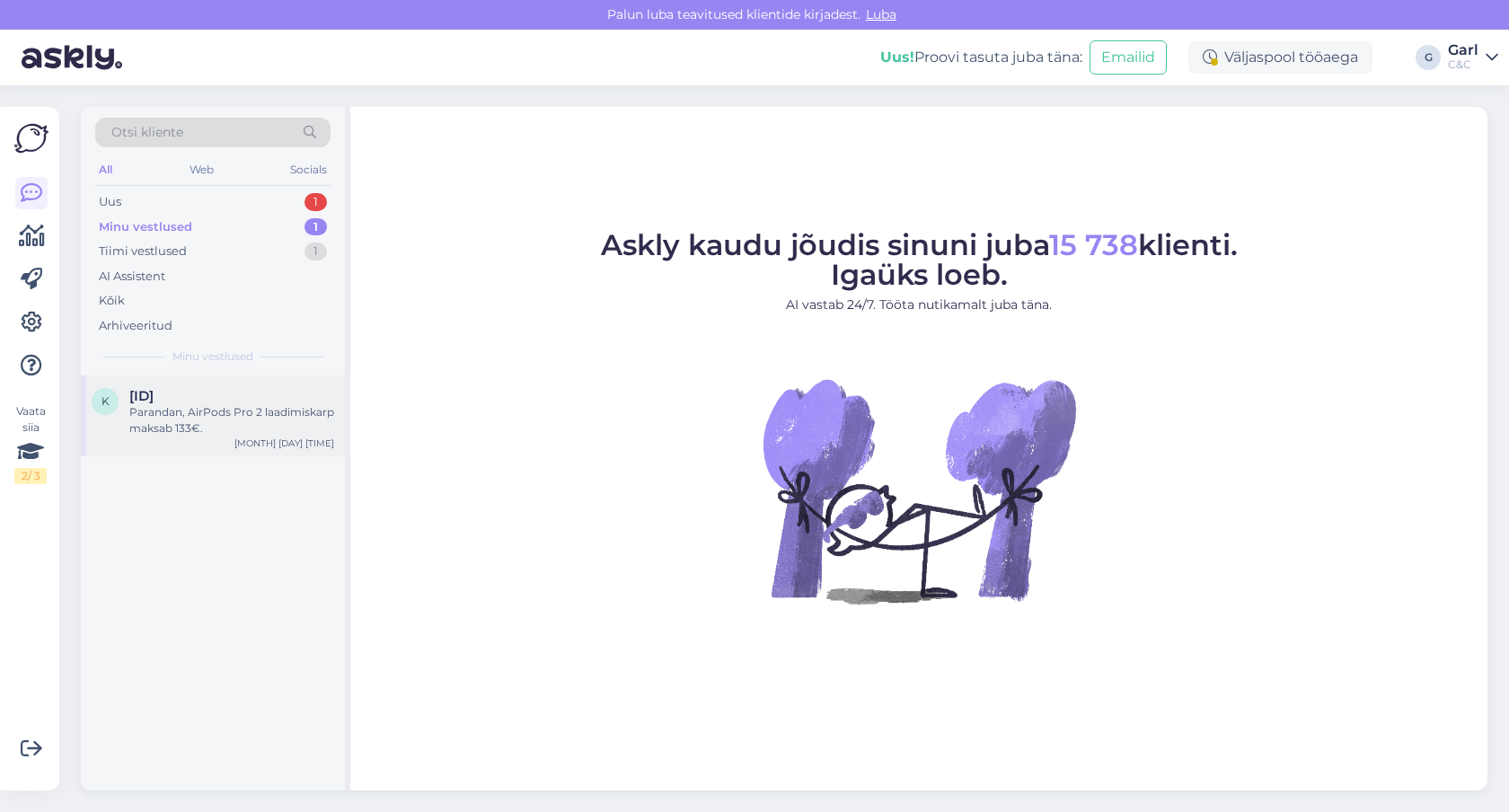 click on "k [ID] Parandan, AirPods Pro 2 laadimiskarp maksab 133€.  [MONTH] [DAY] [TIME]" at bounding box center [213, 416] 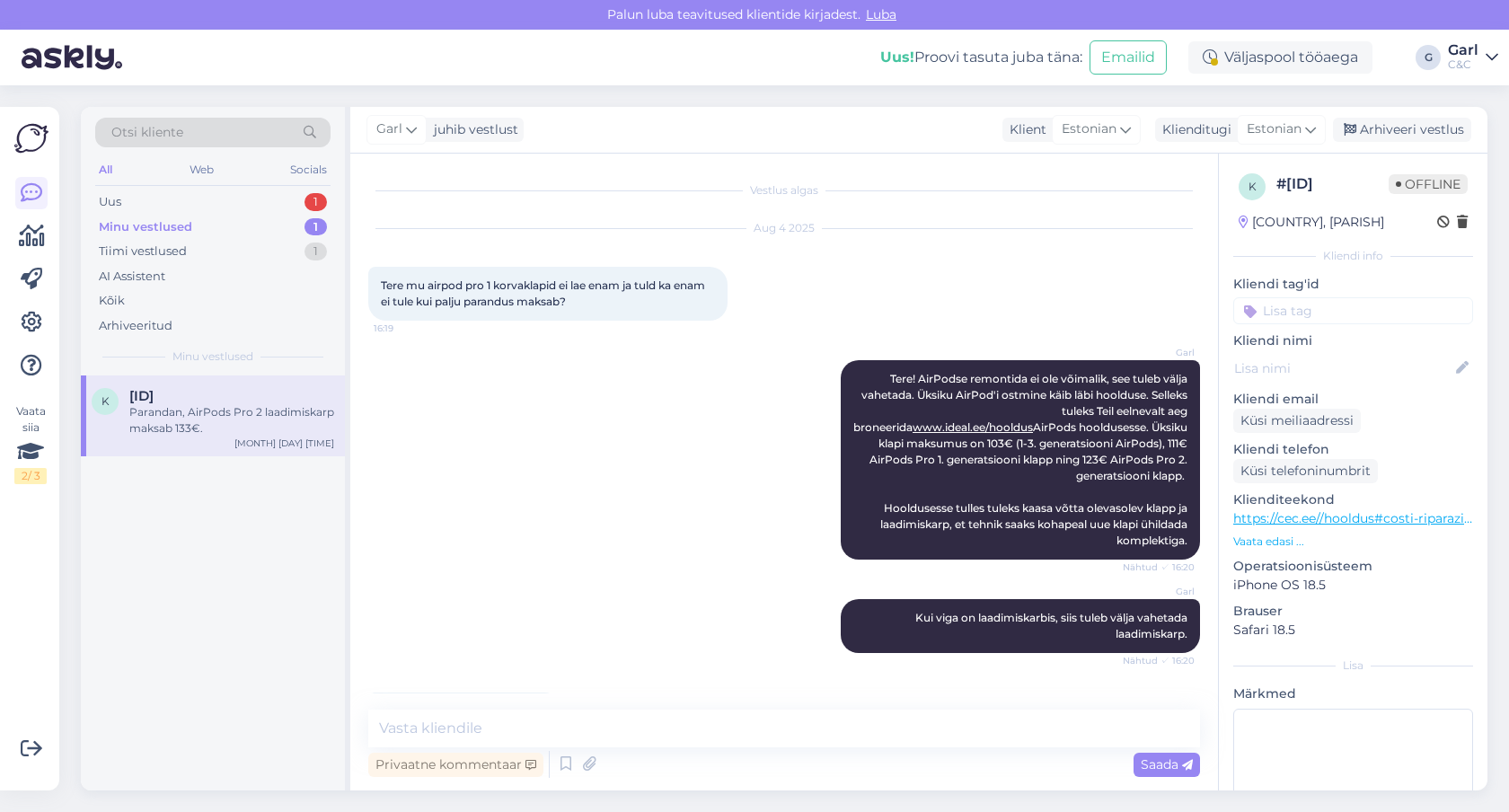 scroll, scrollTop: 308, scrollLeft: 0, axis: vertical 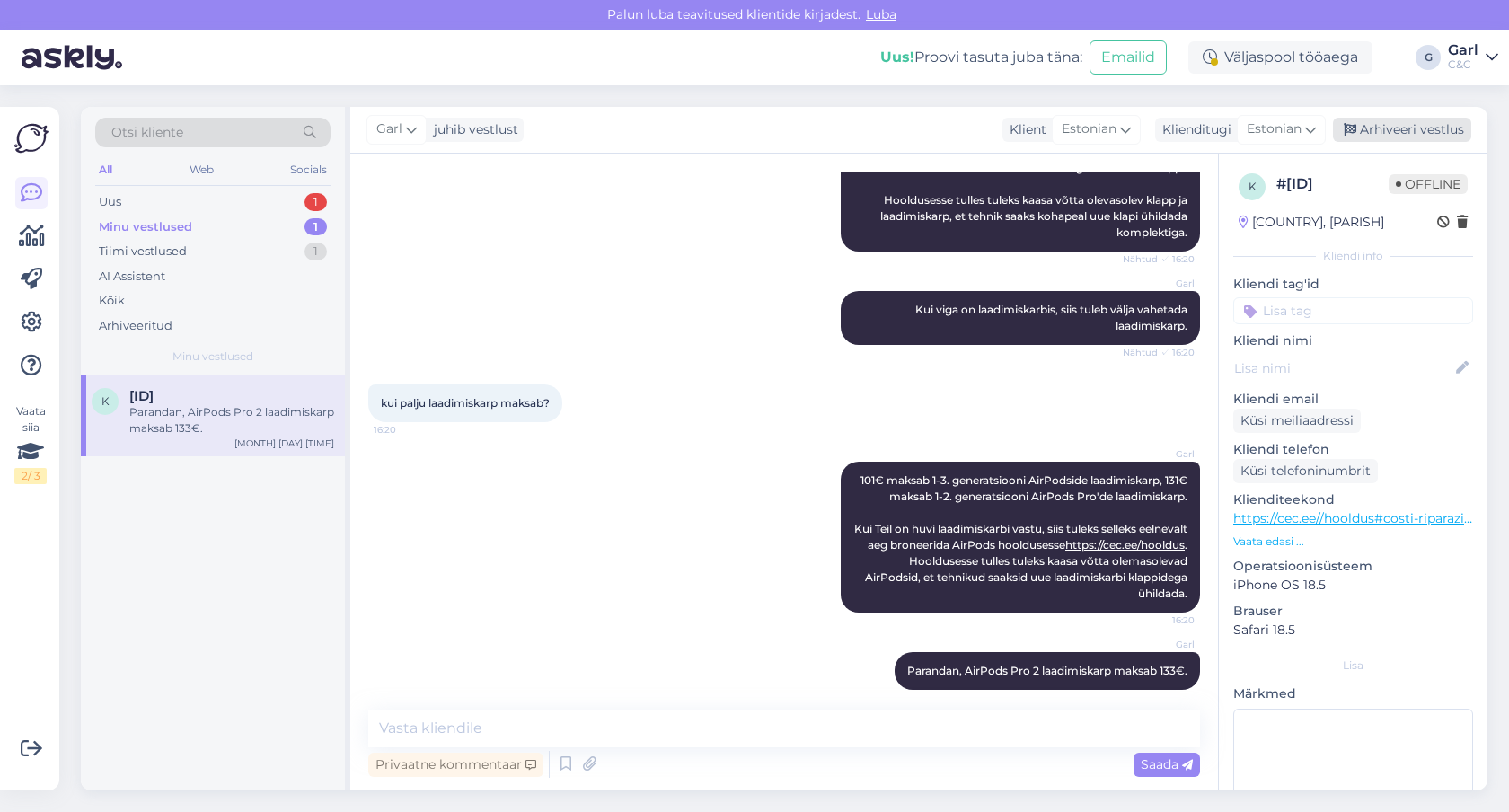 click on "Arhiveeri vestlus" at bounding box center (1402, 129) 